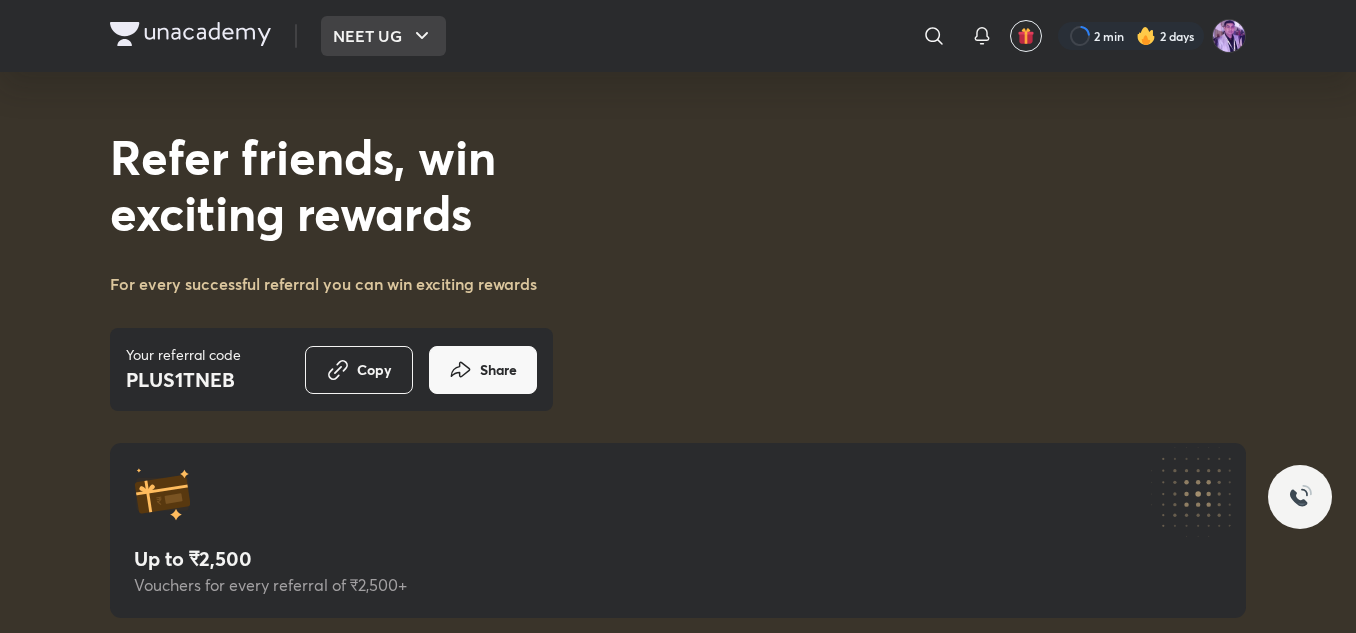 scroll, scrollTop: 200, scrollLeft: 0, axis: vertical 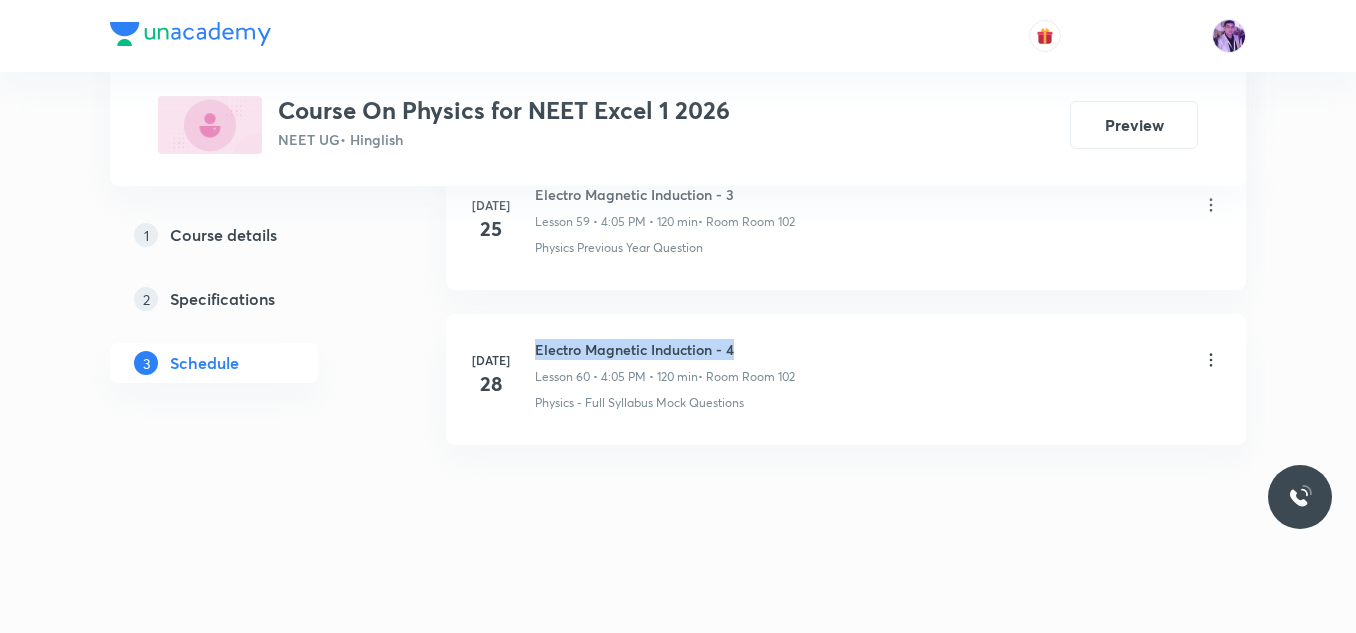 drag, startPoint x: 536, startPoint y: 352, endPoint x: 765, endPoint y: 344, distance: 229.1397 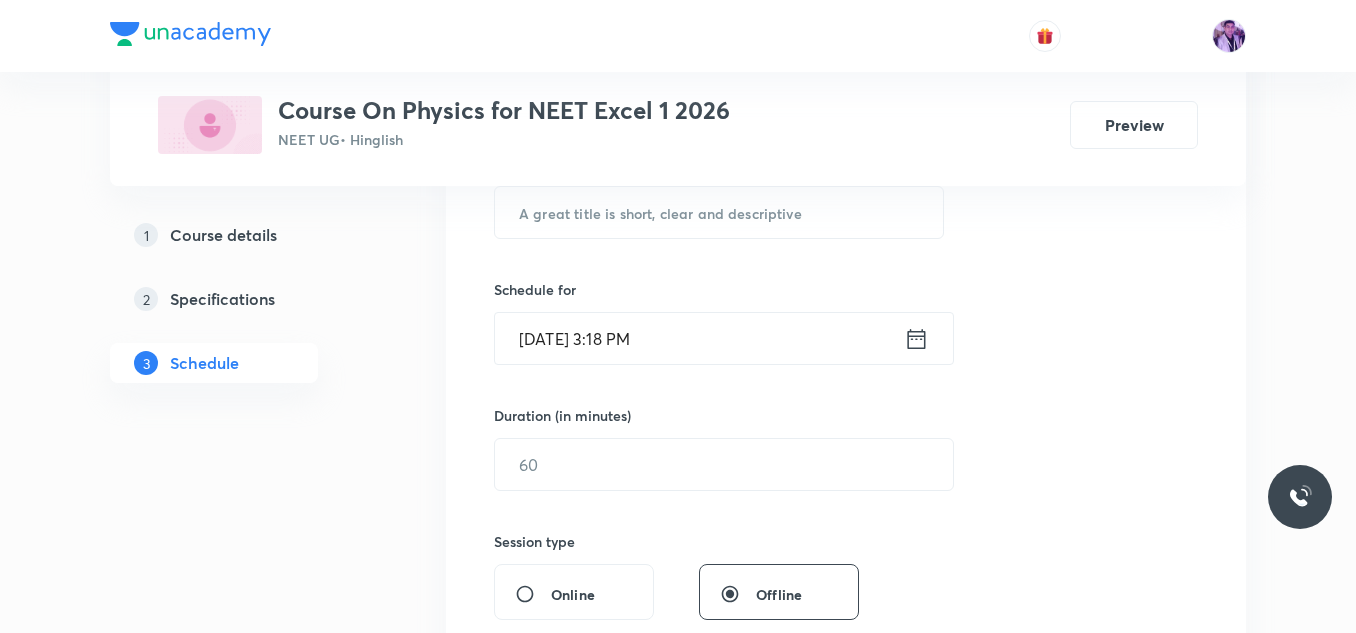 scroll, scrollTop: 328, scrollLeft: 0, axis: vertical 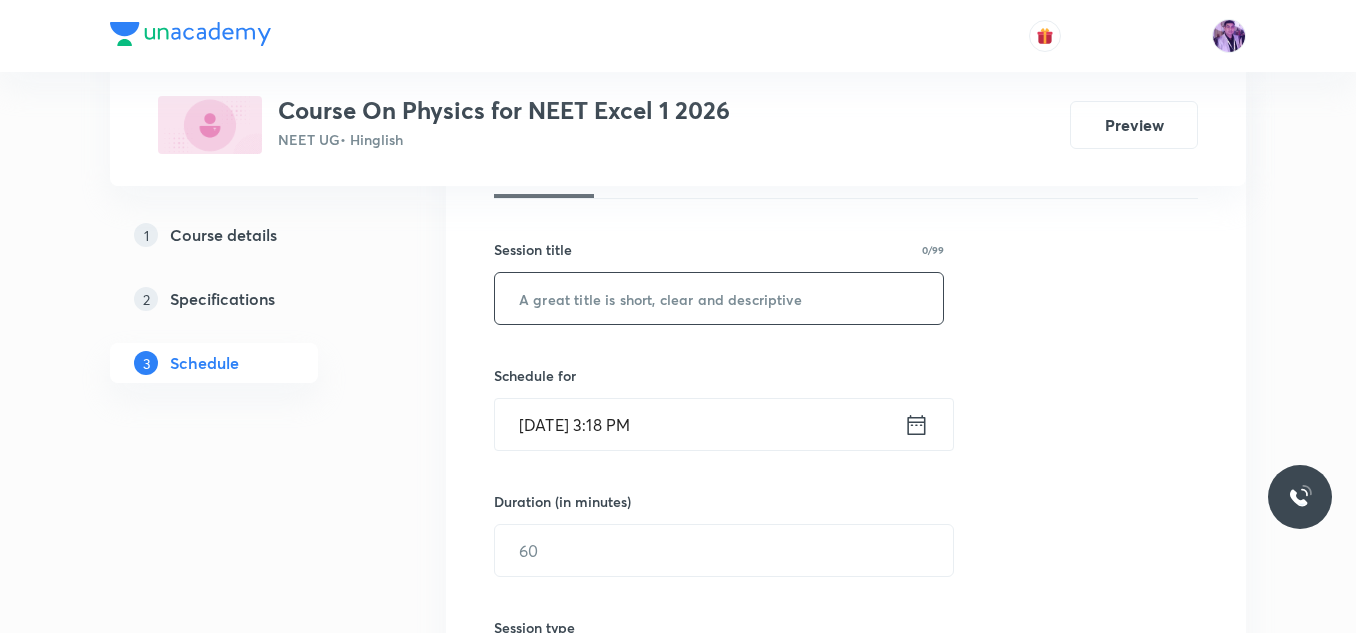 click at bounding box center (719, 298) 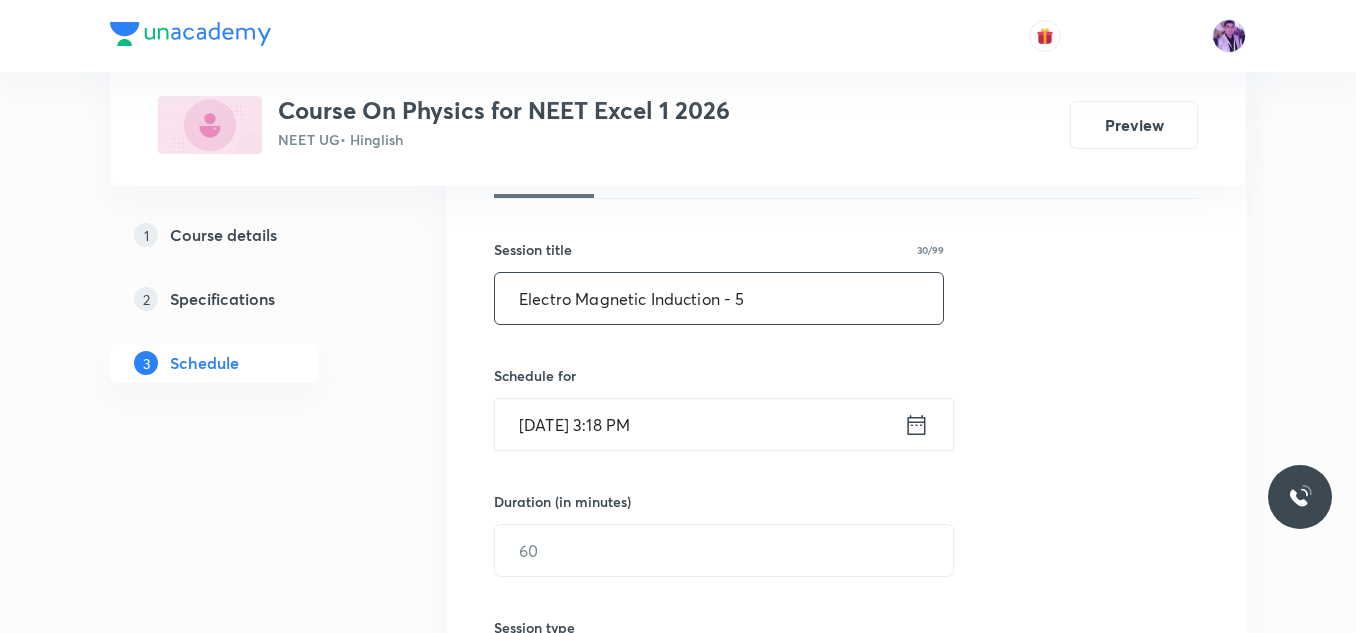 type on "Electro Magnetic Induction - 5" 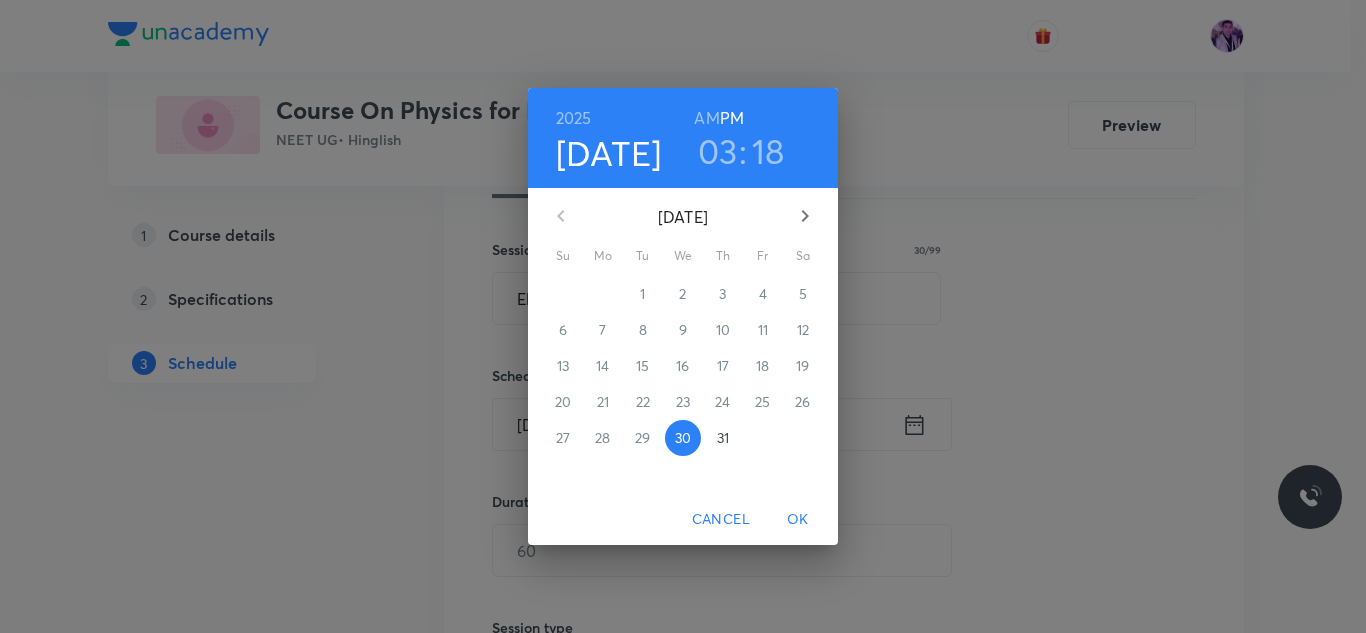 click on "03" at bounding box center [718, 151] 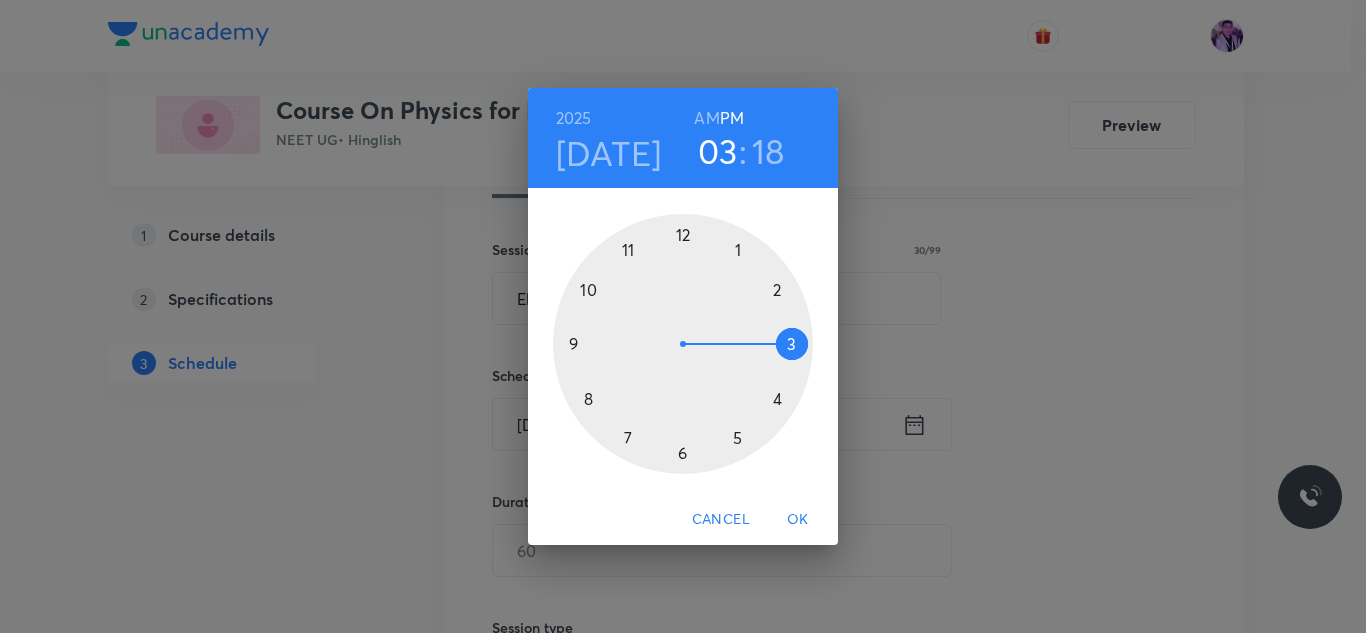 click at bounding box center [683, 344] 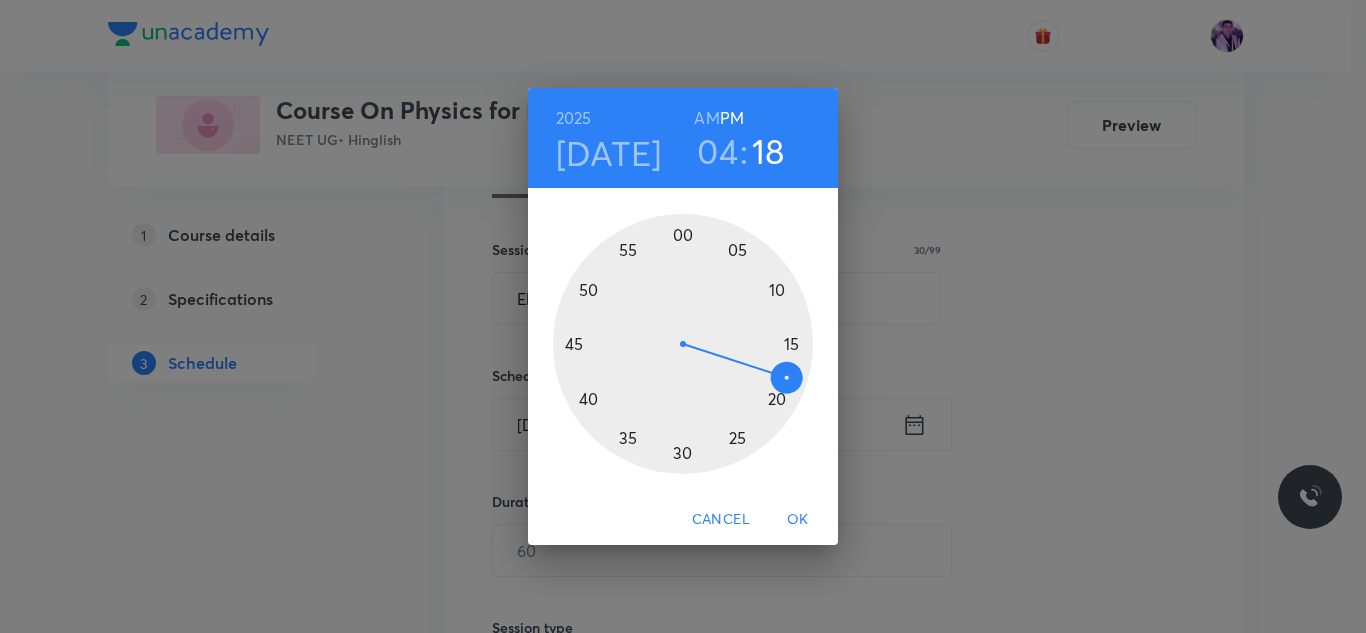 click at bounding box center [683, 344] 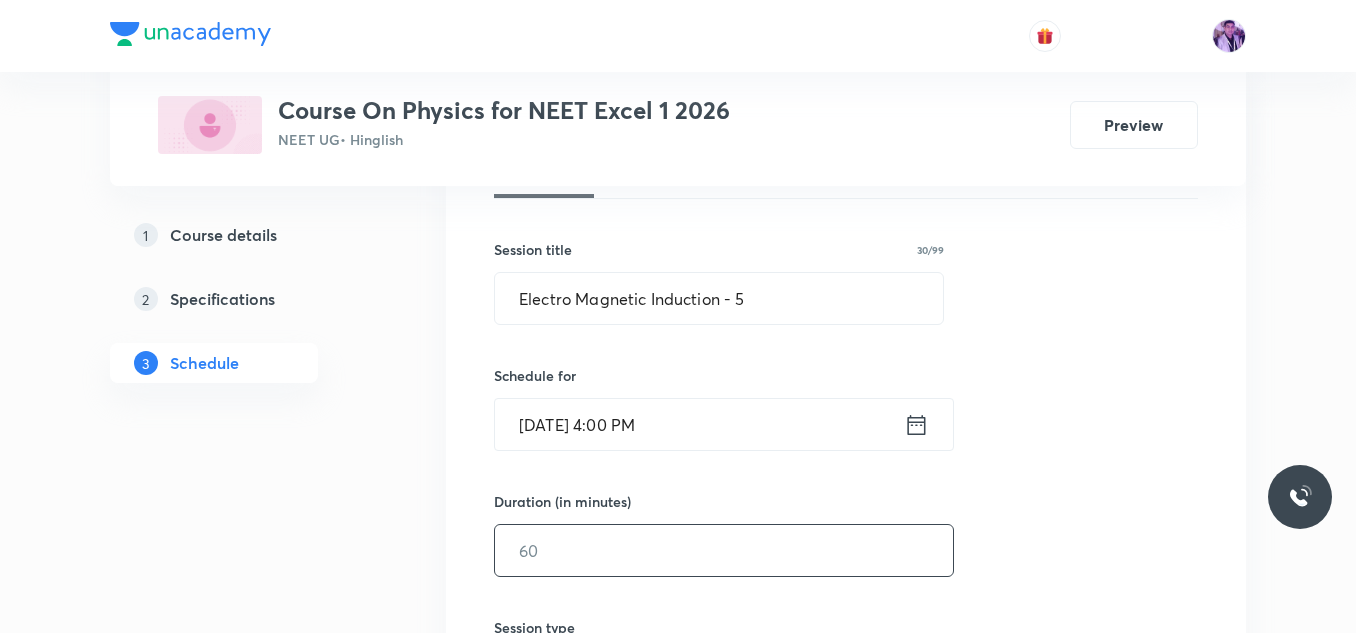 click at bounding box center (724, 550) 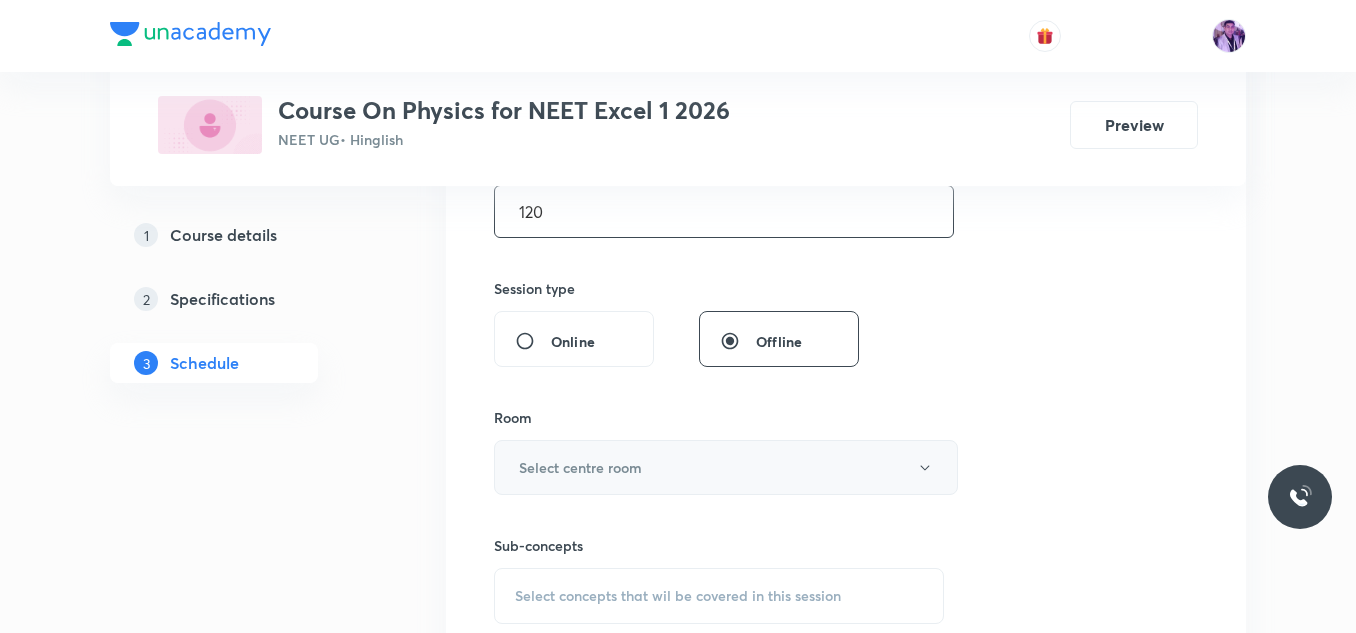 scroll, scrollTop: 728, scrollLeft: 0, axis: vertical 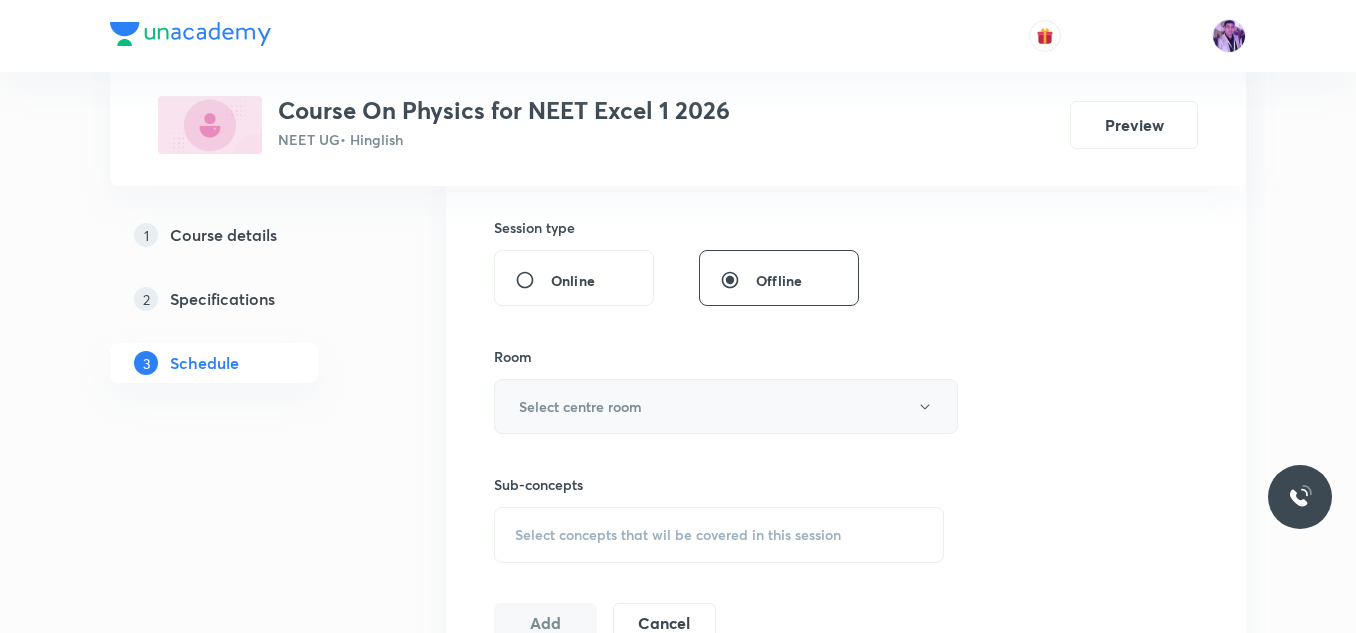 type on "120" 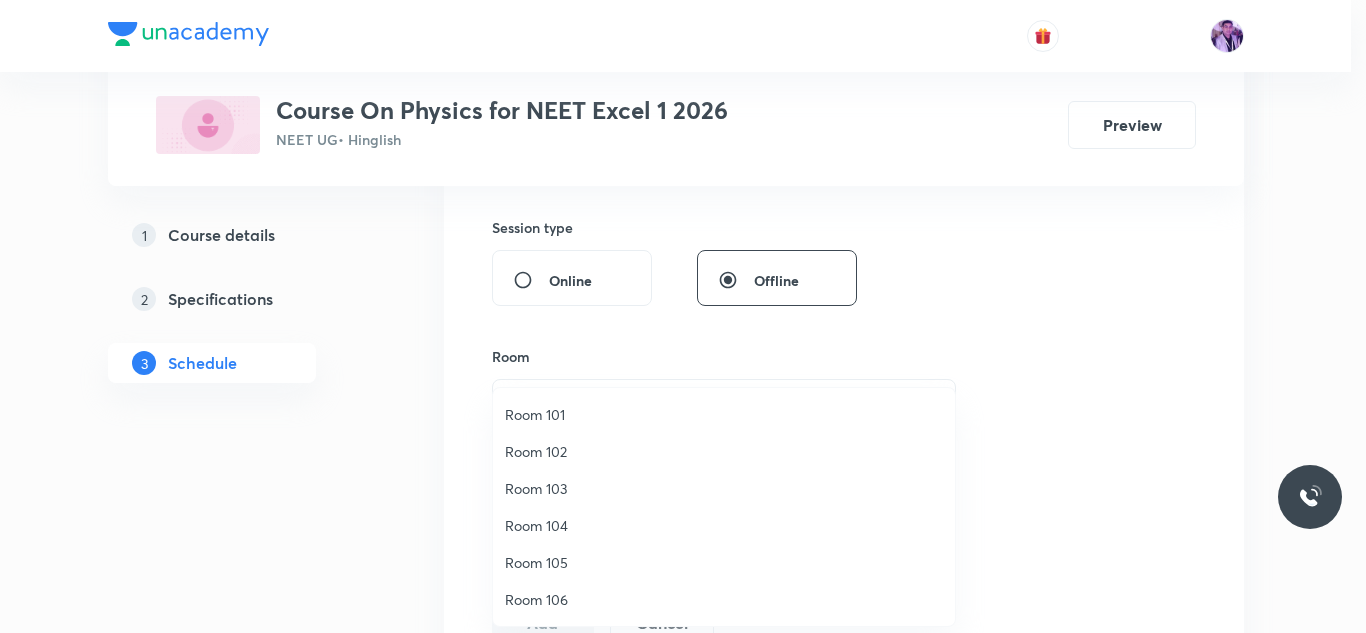 click on "Room 102" at bounding box center (724, 451) 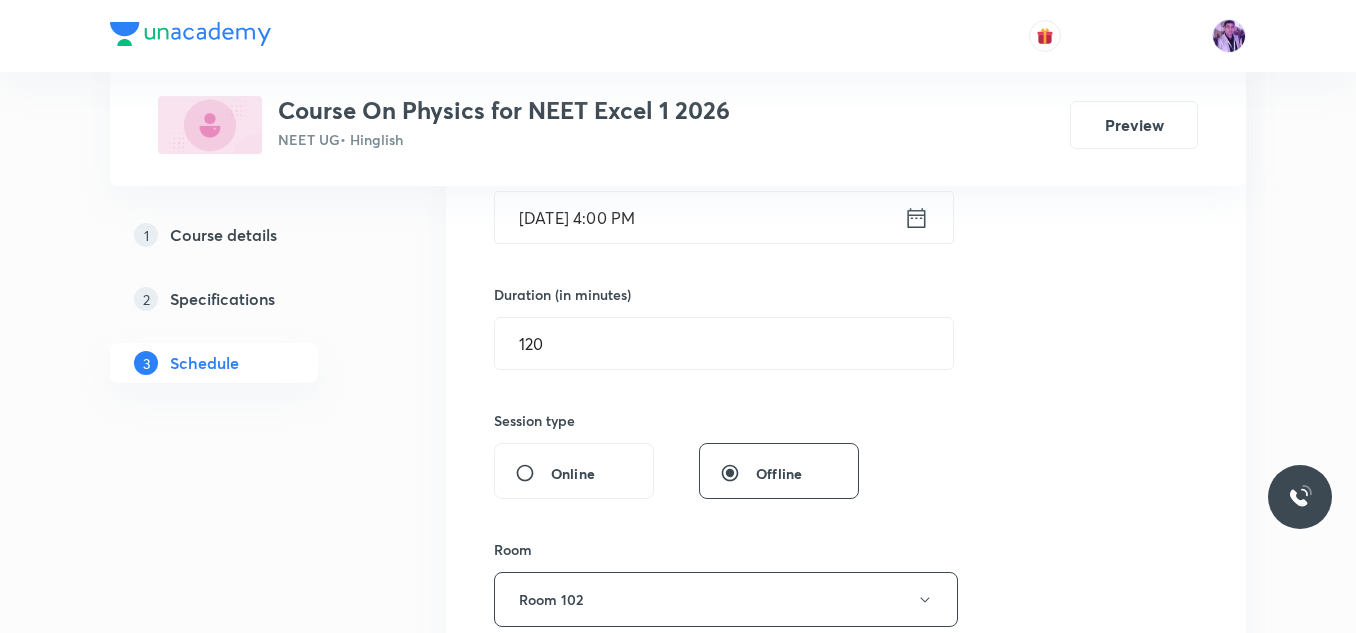 scroll, scrollTop: 528, scrollLeft: 0, axis: vertical 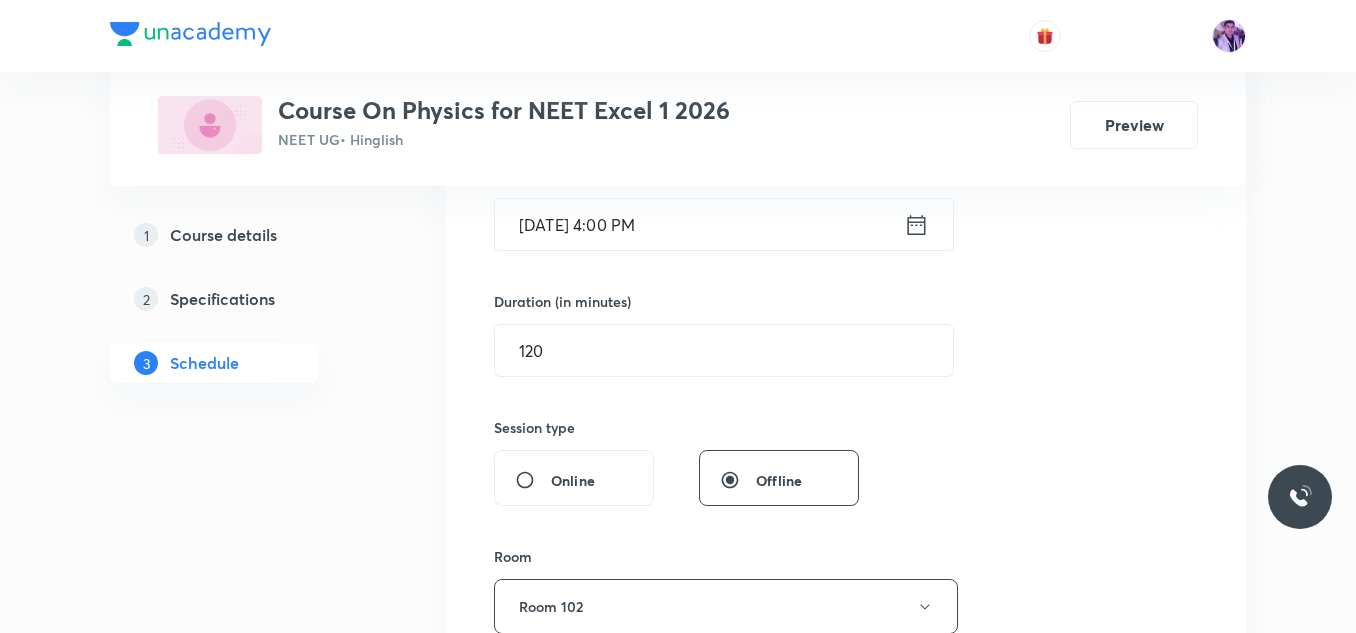 click on "Jul 30, 2025, 4:00 PM" at bounding box center (699, 224) 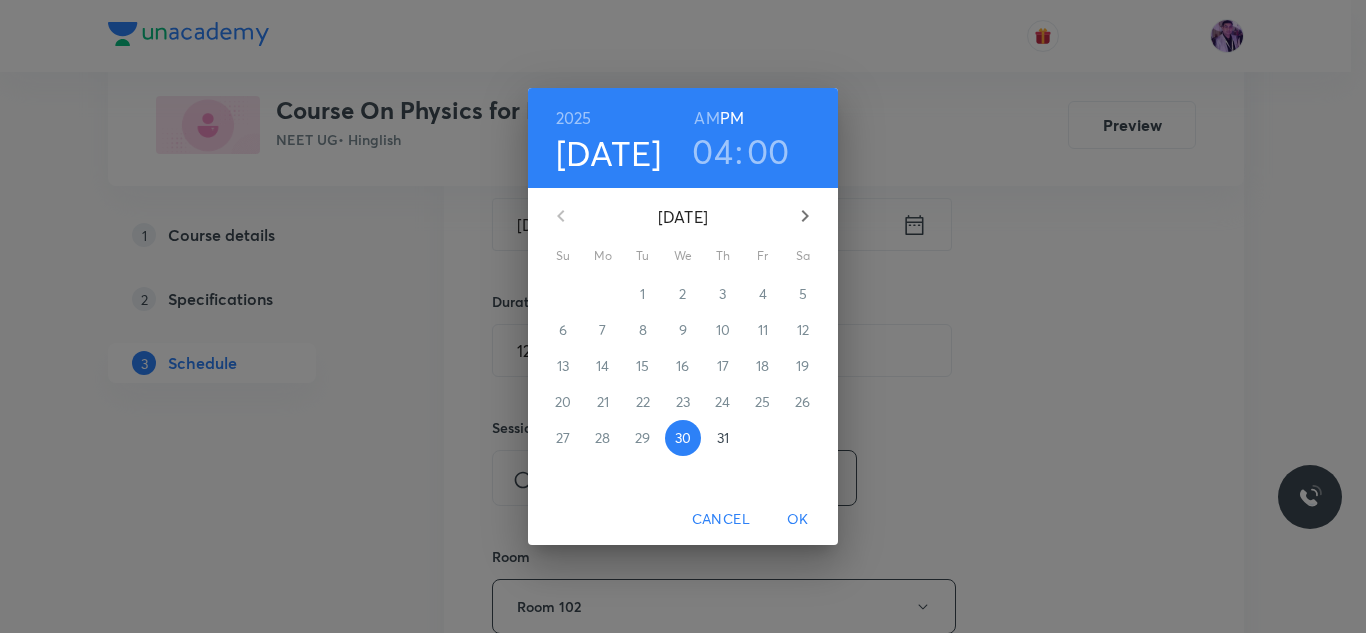 click on "00" at bounding box center [768, 151] 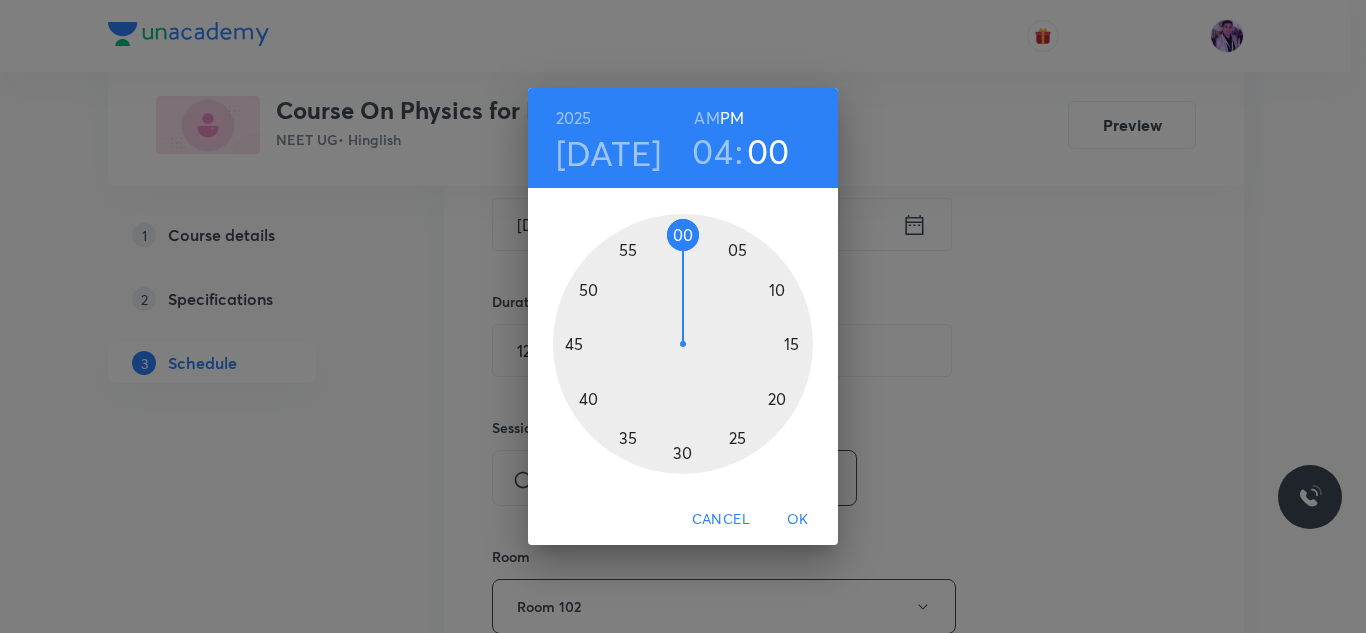 click at bounding box center [683, 344] 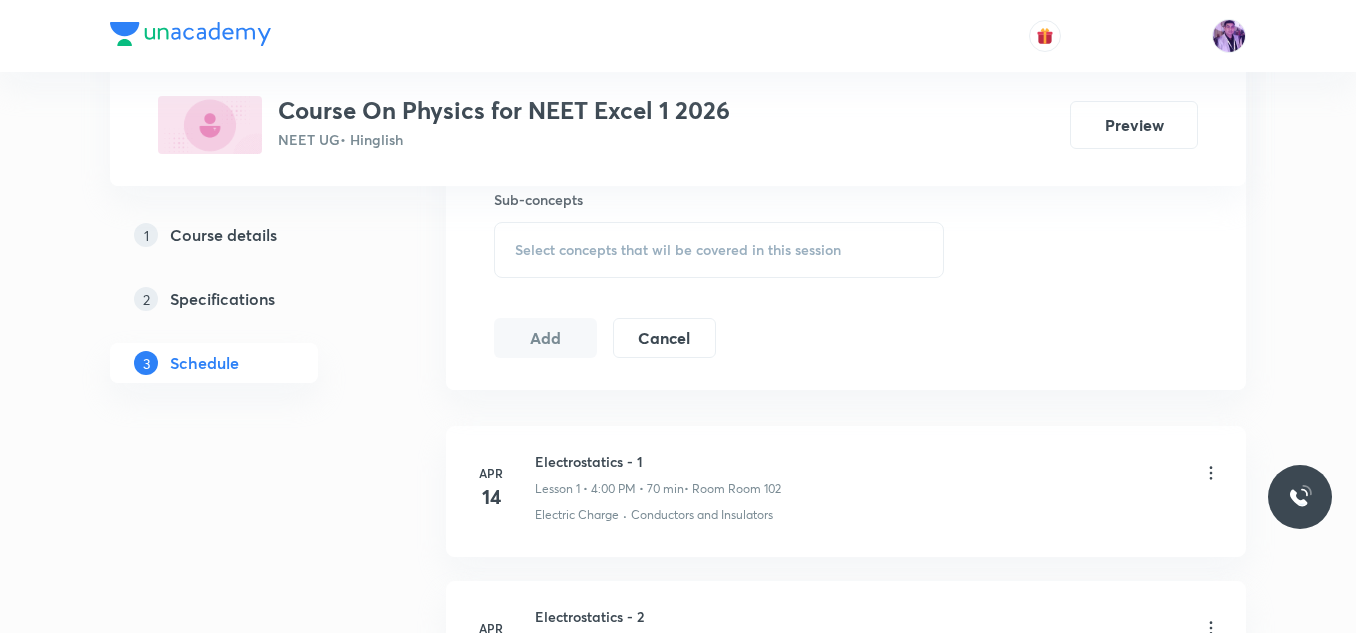 scroll, scrollTop: 1028, scrollLeft: 0, axis: vertical 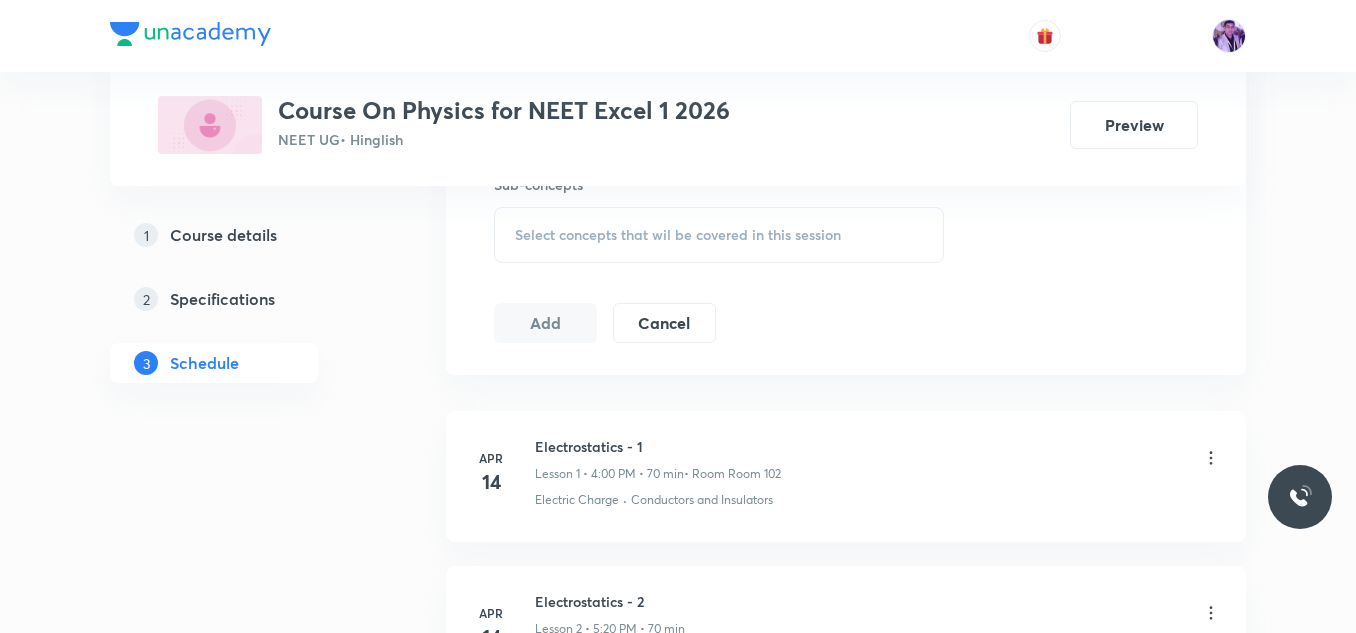 click on "Select concepts that wil be covered in this session" at bounding box center (678, 235) 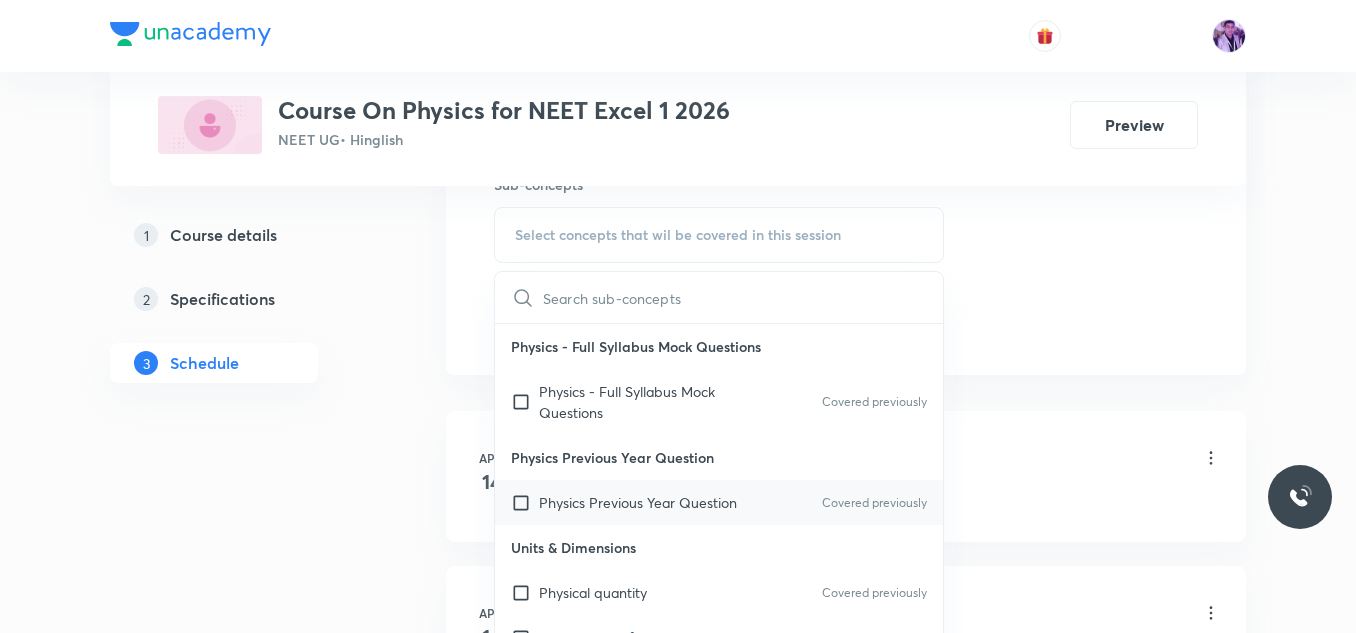 click on "Physics Previous Year Question" at bounding box center [638, 502] 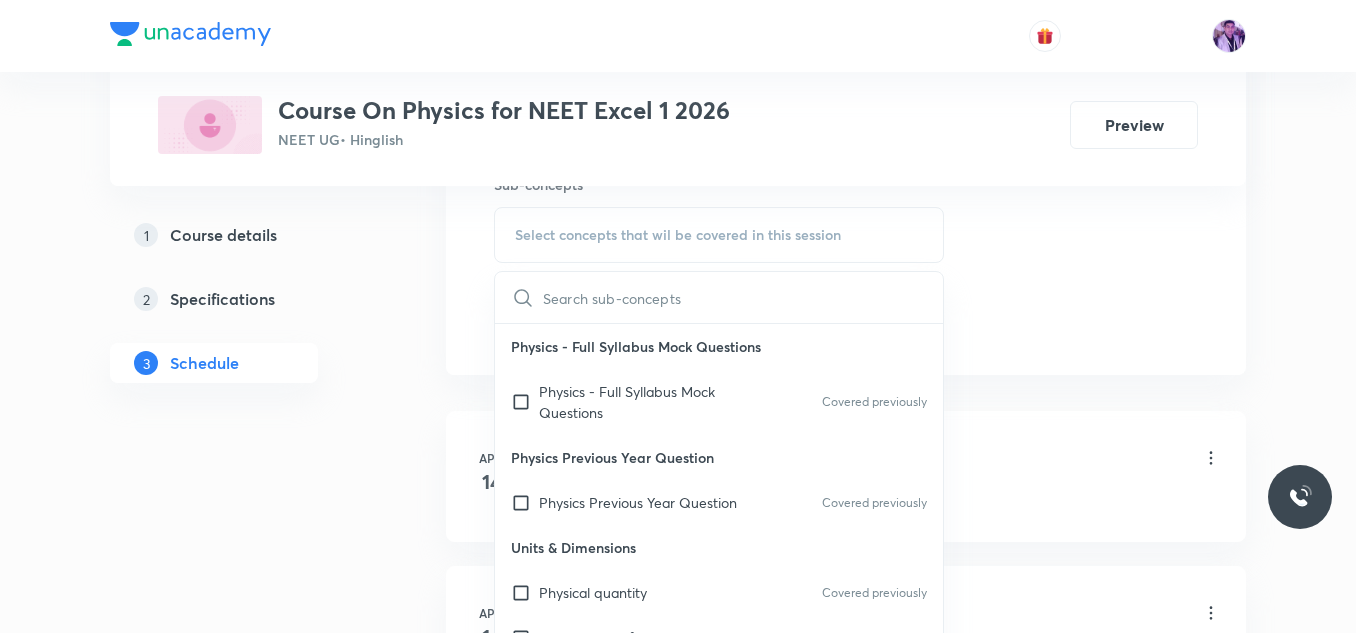 checkbox on "true" 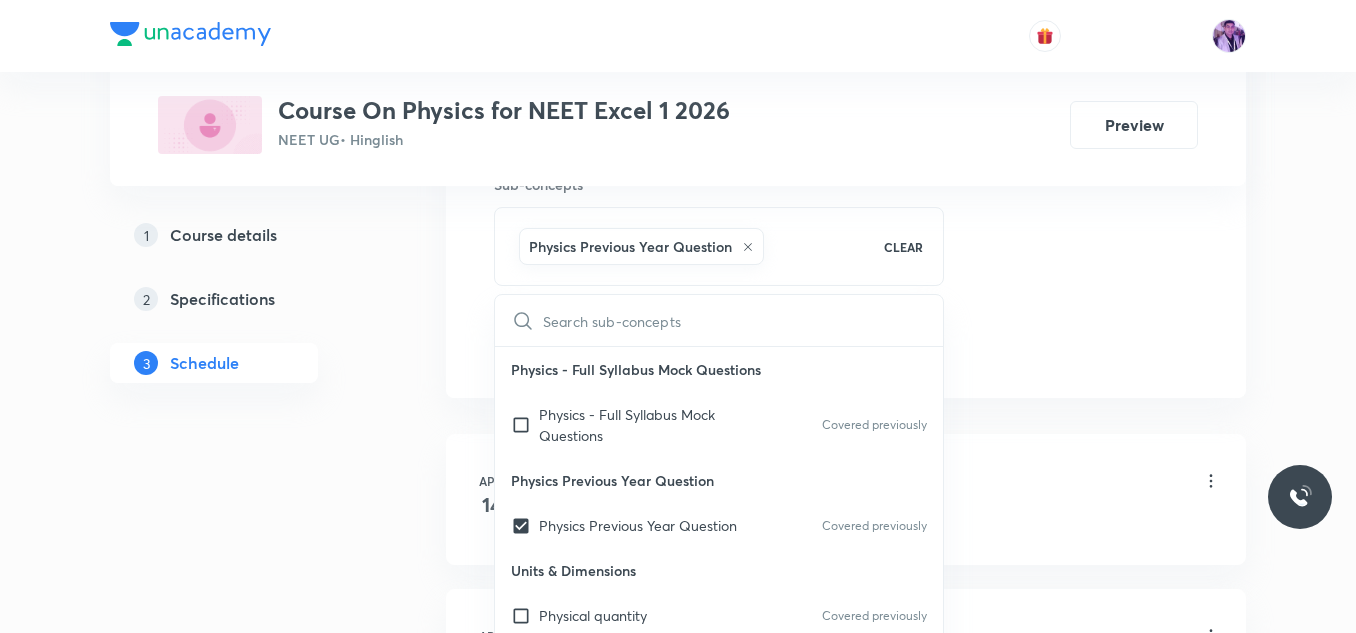 click on "Plus Courses Course On Physics for NEET Excel 1 2026 NEET UG  • Hinglish Preview 1 Course details 2 Specifications 3 Schedule Schedule 60  classes Session  61 Live class Session title 30/99 Electro Magnetic Induction - 5 ​ Schedule for Jul 30, 2025, 4:05 PM ​ Duration (in minutes) 120 ​   Session type Online Offline Room Room 102 Sub-concepts Physics Previous Year Question CLEAR ​ Physics - Full Syllabus Mock Questions Physics - Full Syllabus Mock Questions Covered previously Physics Previous Year Question Physics Previous Year Question Covered previously Units & Dimensions Physical quantity Covered previously Applications of Dimensional Analysis Significant Figures Covered previously Units of Physical Quantities System of Units Dimensions of Some Mathematical Functions Unit and Dimension Covered previously Product of Two Vectors Covered previously Subtraction of Vectors Cross Product Covered previously Least Count Analysis Errors of Measurement Vernier Callipers Screw Gauge Zero Error Functions Add" at bounding box center [678, 4474] 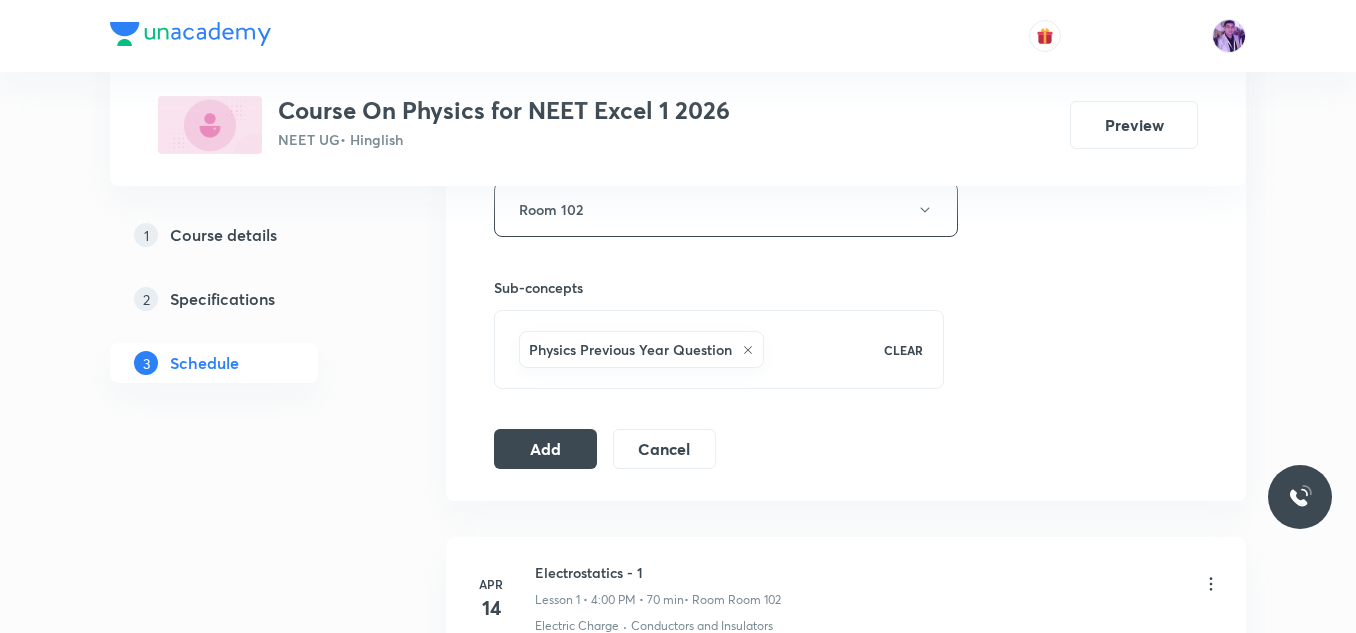 scroll, scrollTop: 928, scrollLeft: 0, axis: vertical 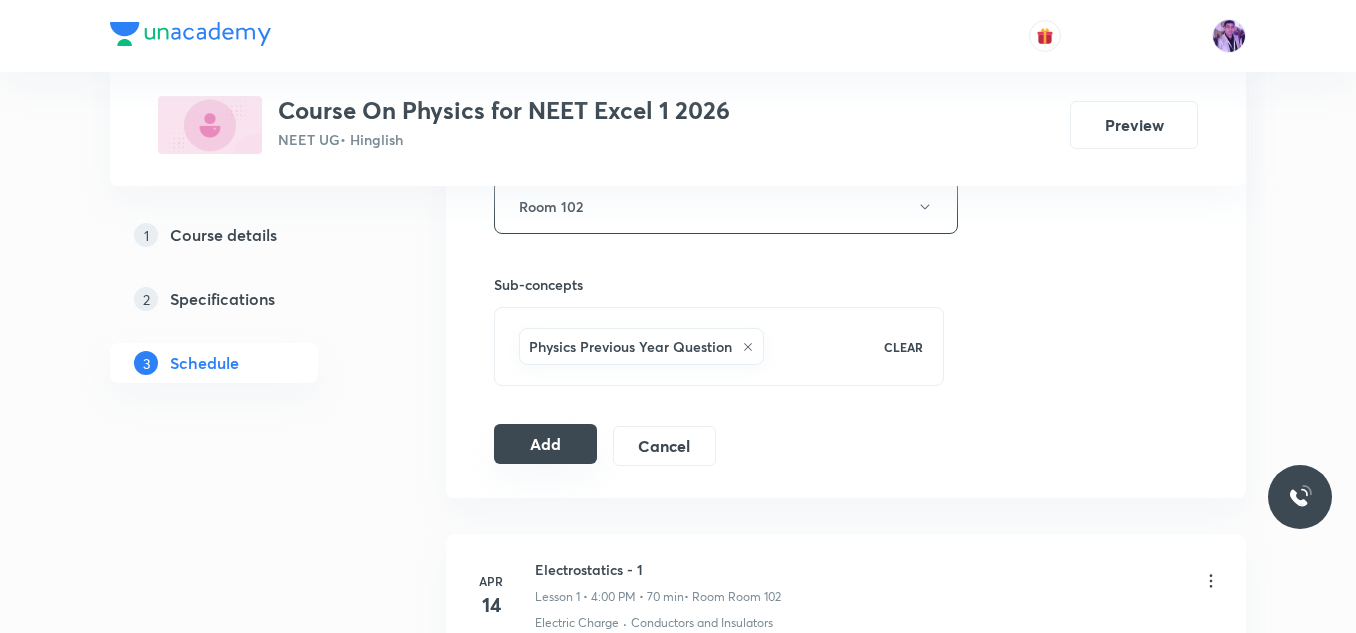 click on "Add" at bounding box center [545, 444] 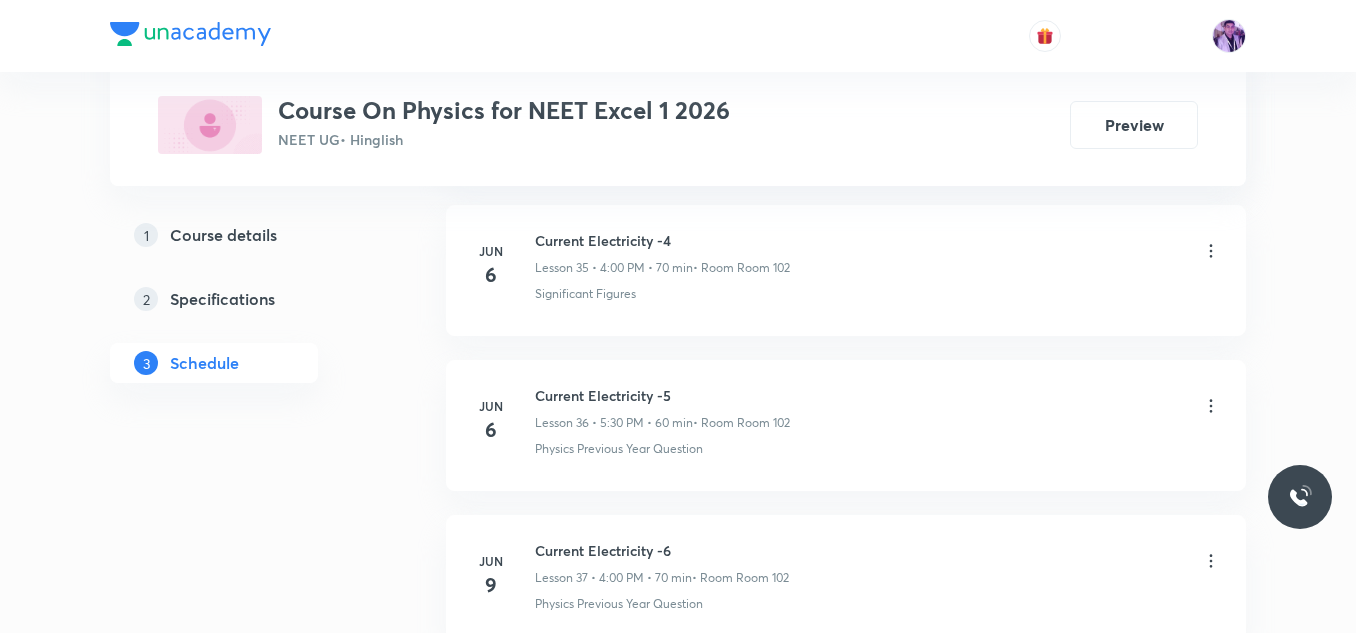 scroll, scrollTop: 10295, scrollLeft: 0, axis: vertical 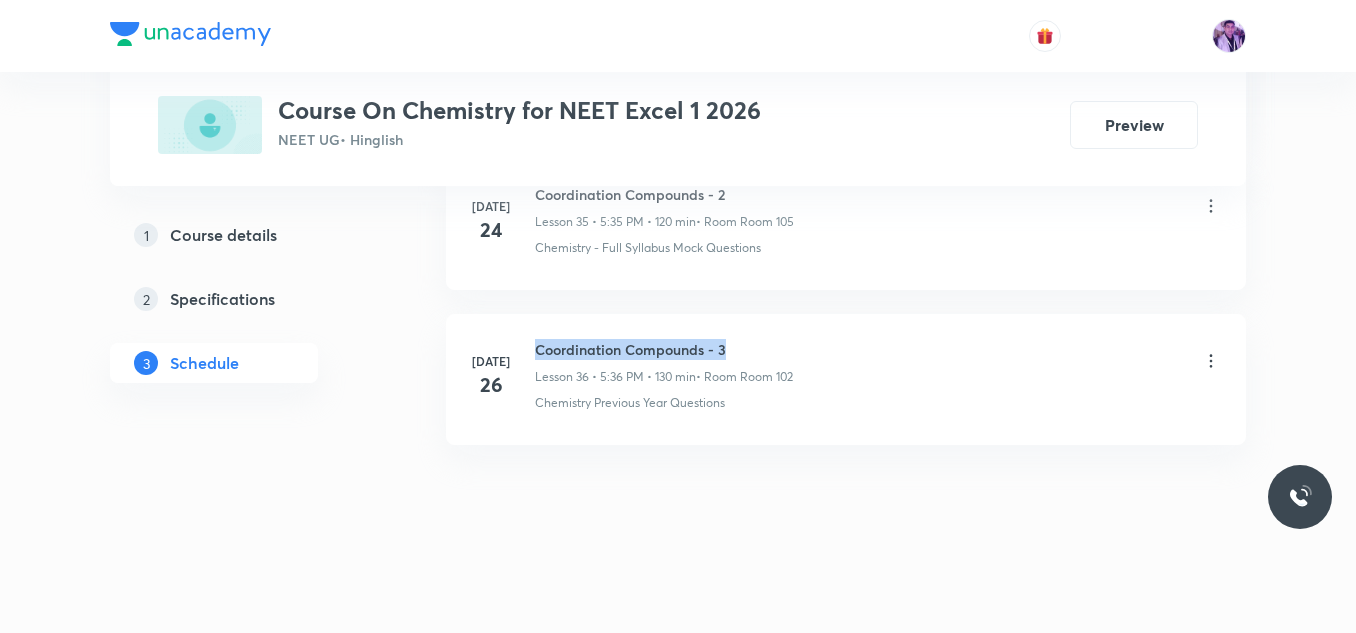 drag, startPoint x: 531, startPoint y: 346, endPoint x: 742, endPoint y: 348, distance: 211.00948 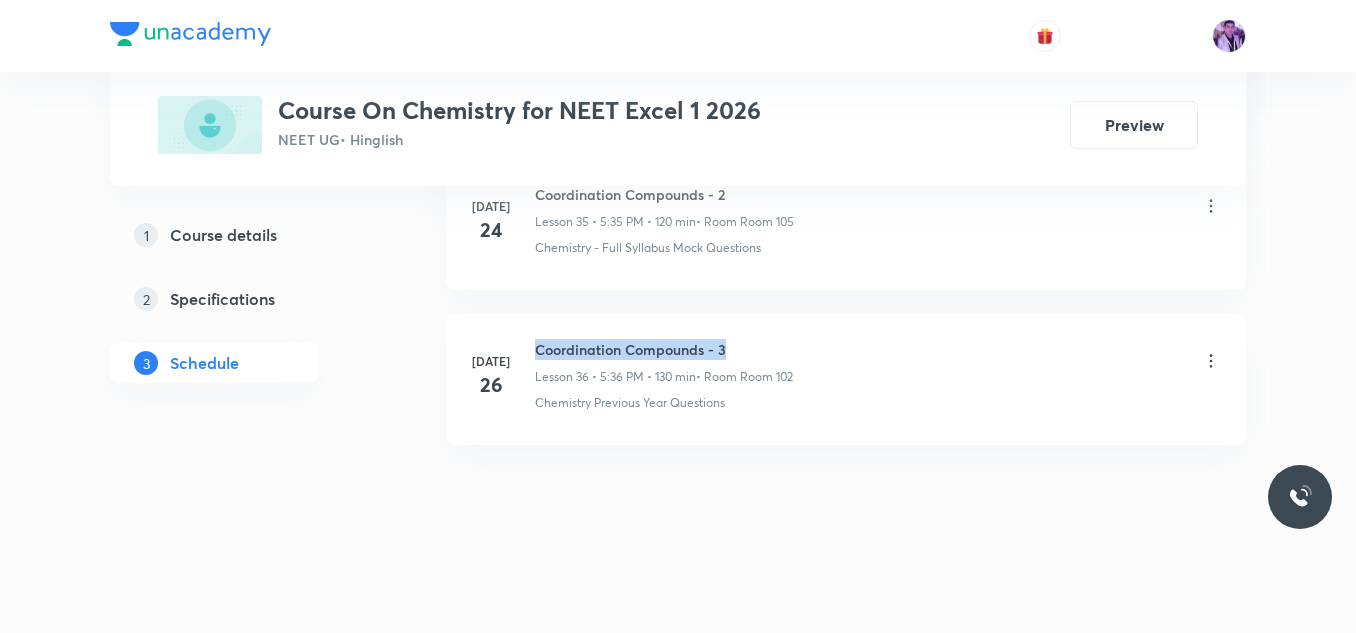 copy on "Coordination Compounds - 3" 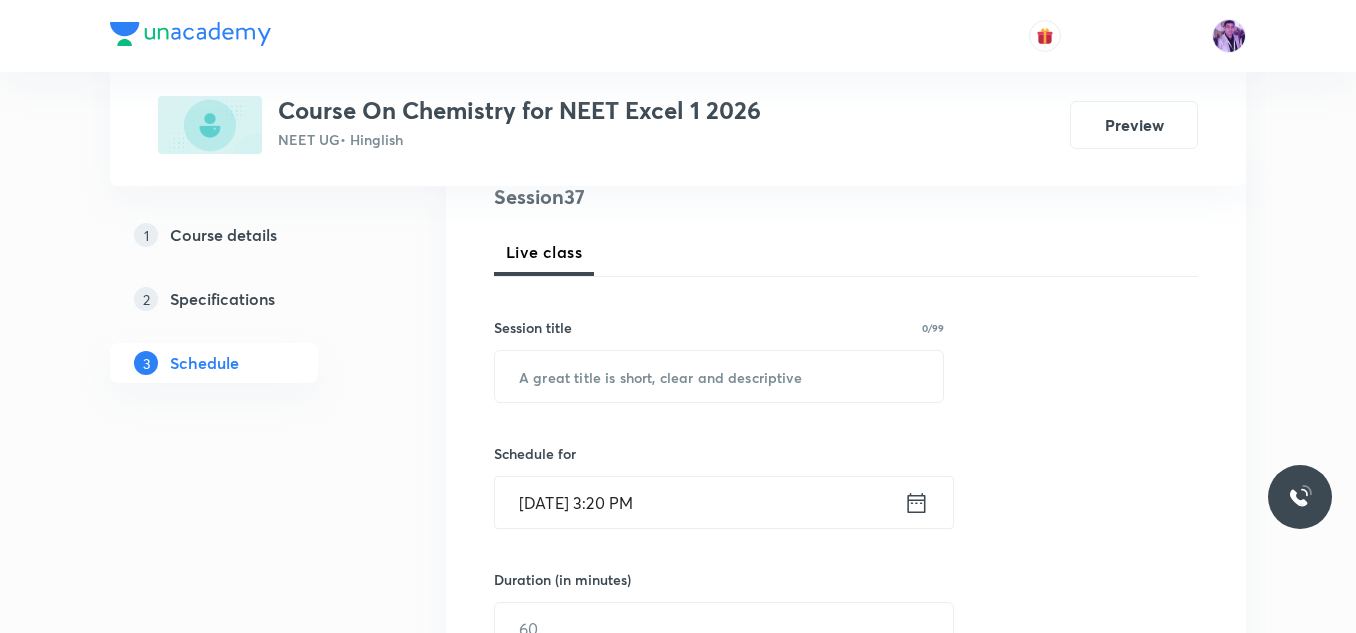 scroll, scrollTop: 204, scrollLeft: 0, axis: vertical 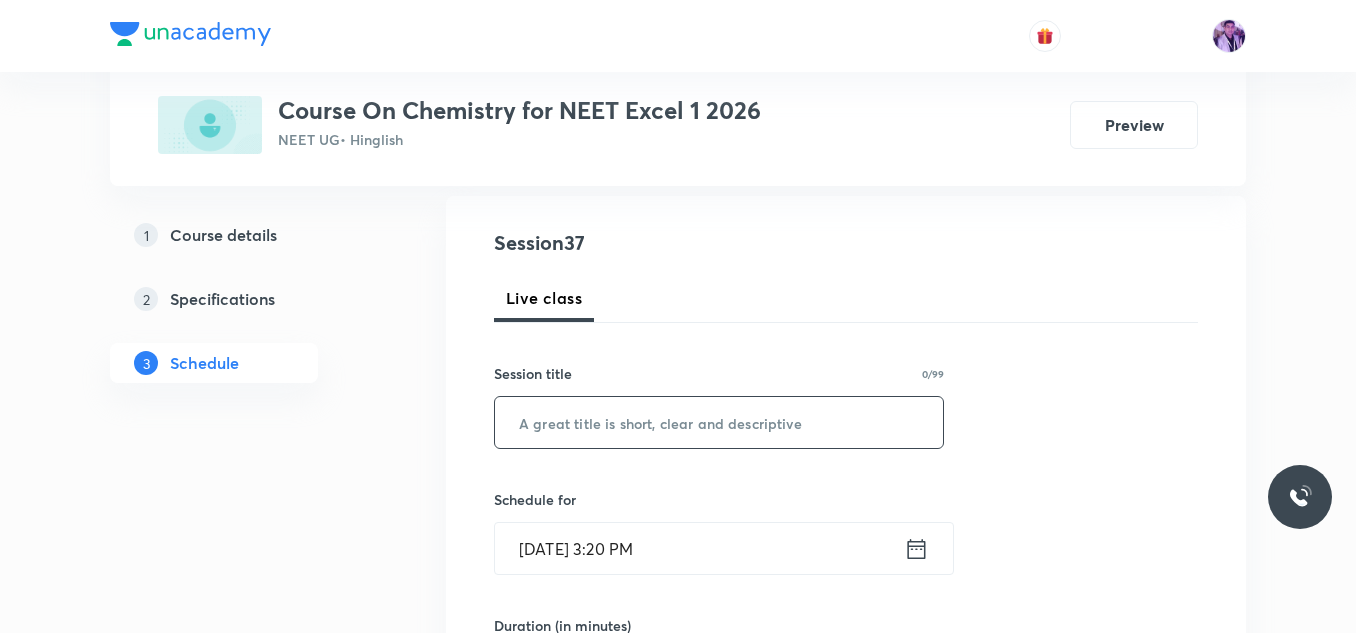 paste on "Coordination Compounds - 3" 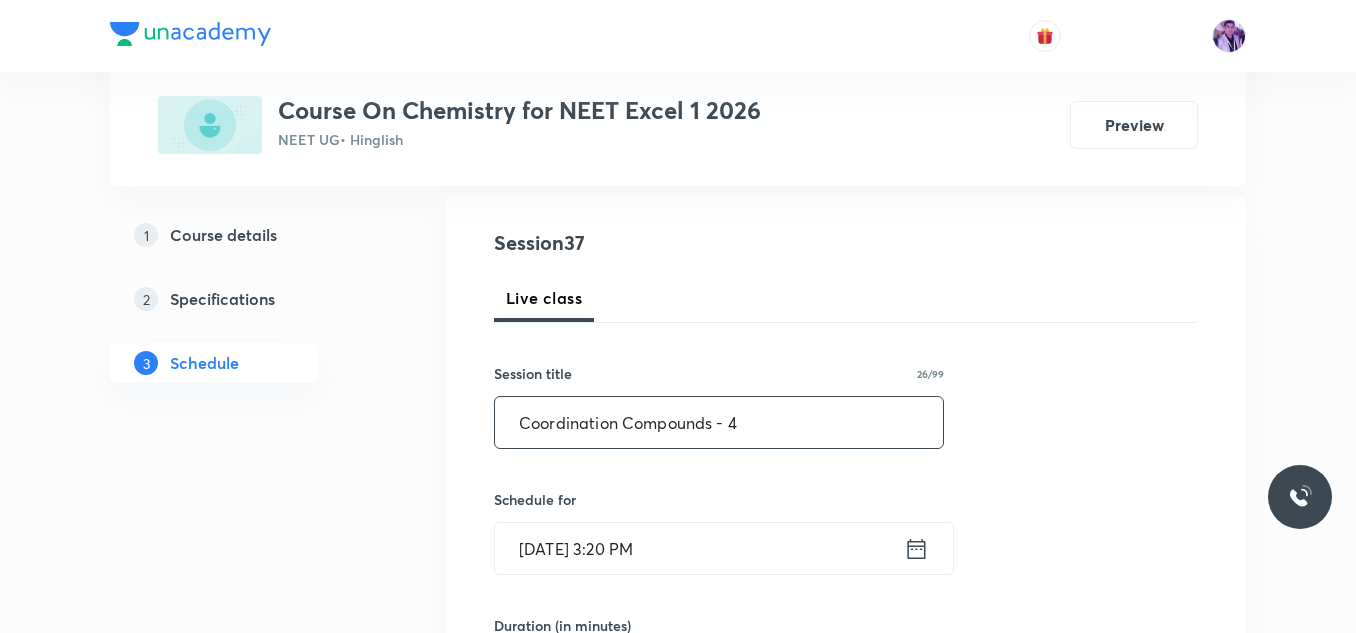 type on "Coordination Compounds - 4" 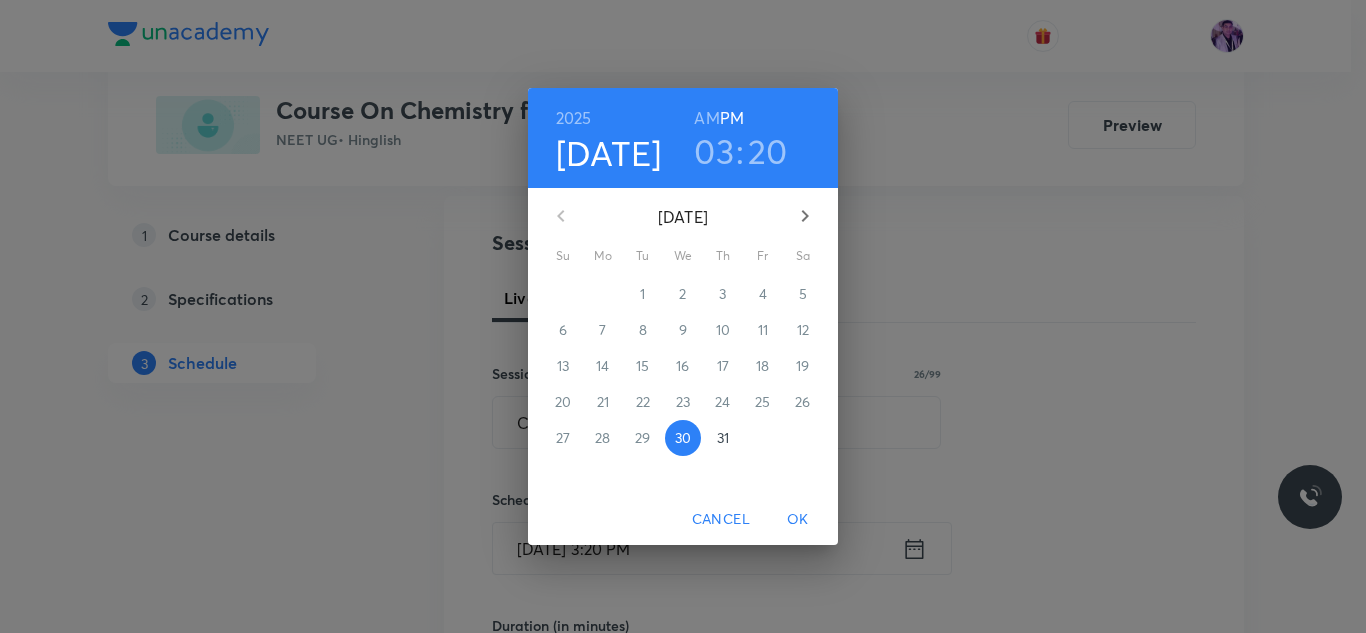 click on "03" at bounding box center (714, 151) 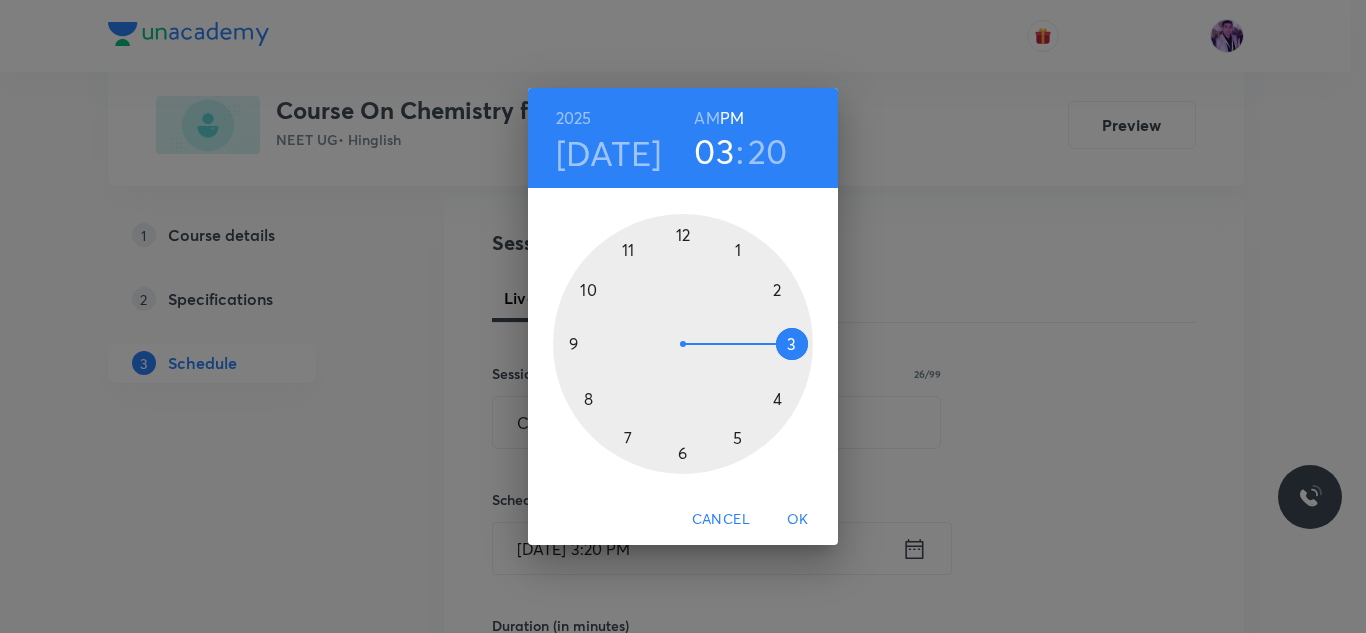 click at bounding box center (683, 344) 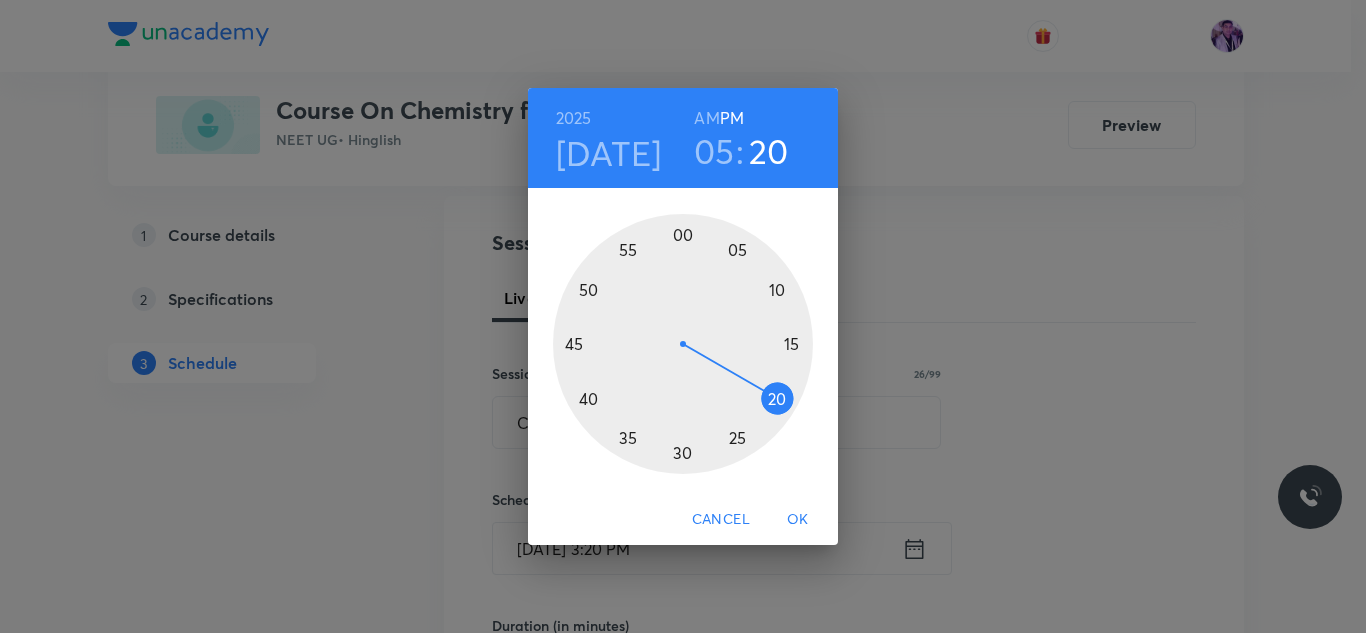 click on "05" at bounding box center [714, 151] 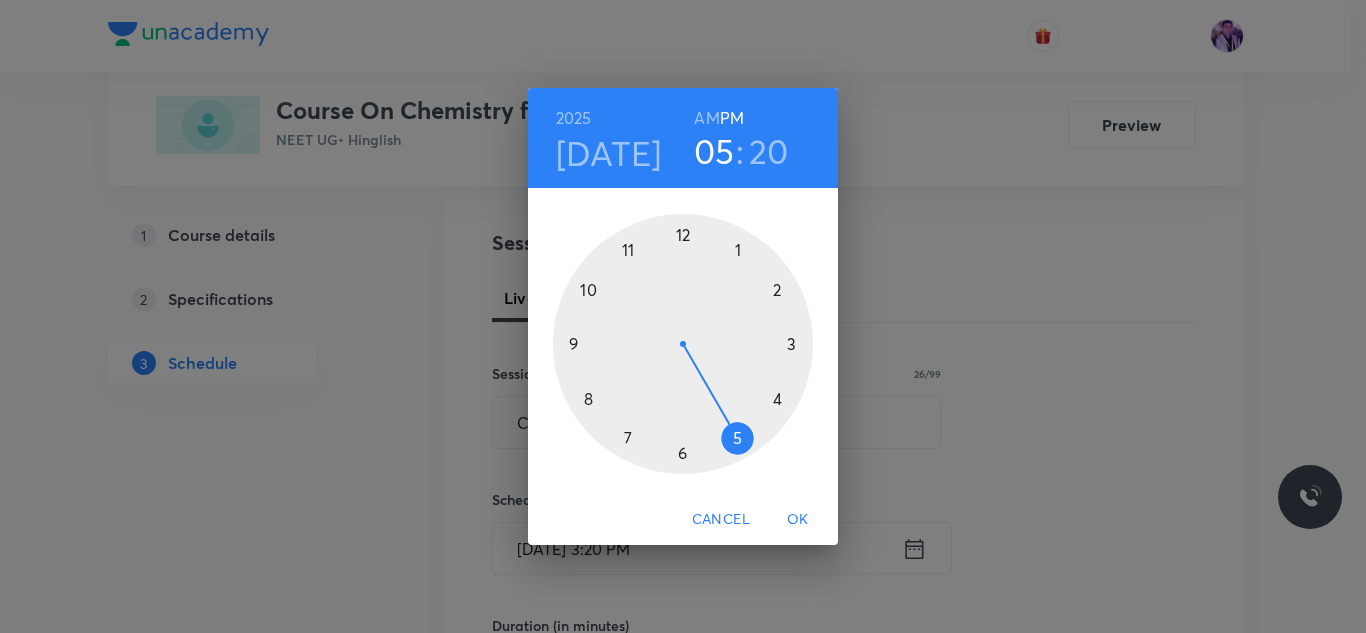 click at bounding box center [683, 344] 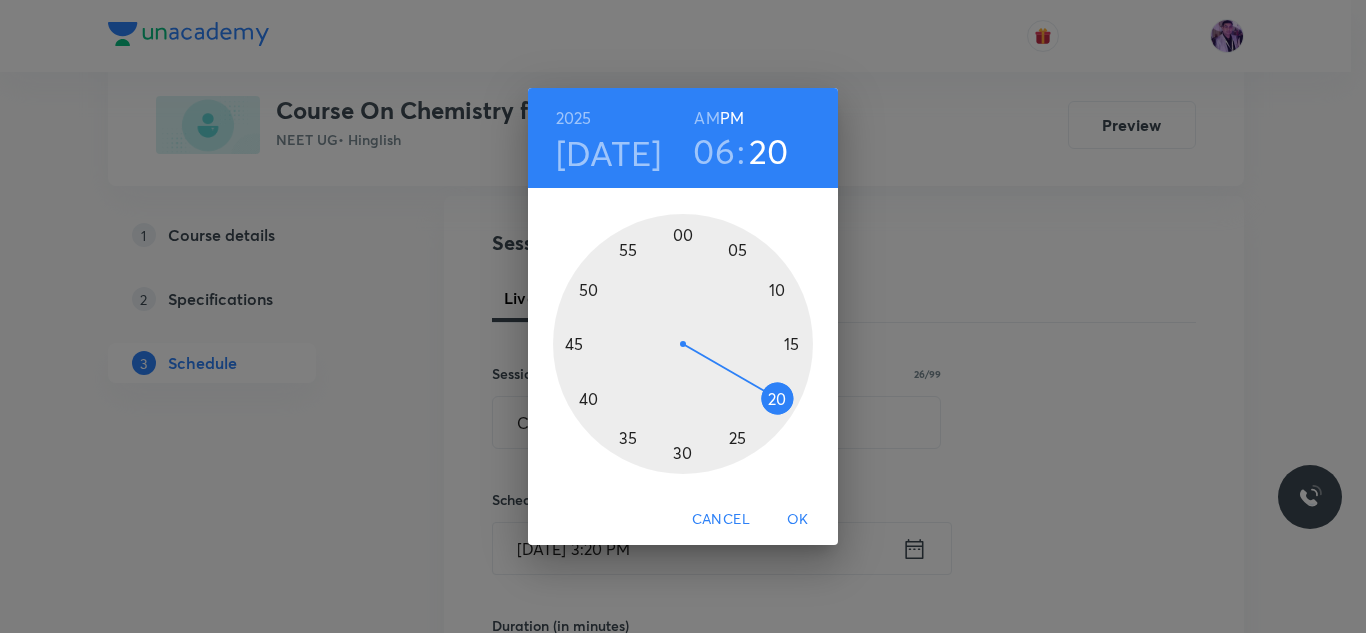 click at bounding box center [683, 344] 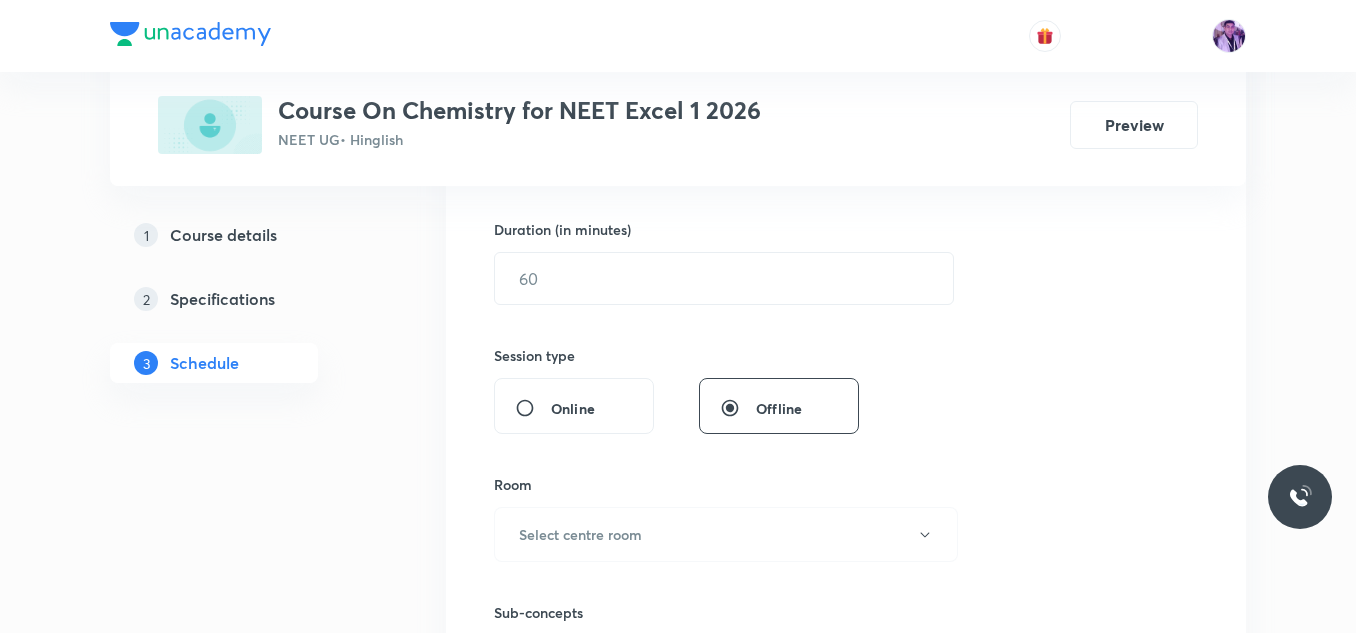 scroll, scrollTop: 604, scrollLeft: 0, axis: vertical 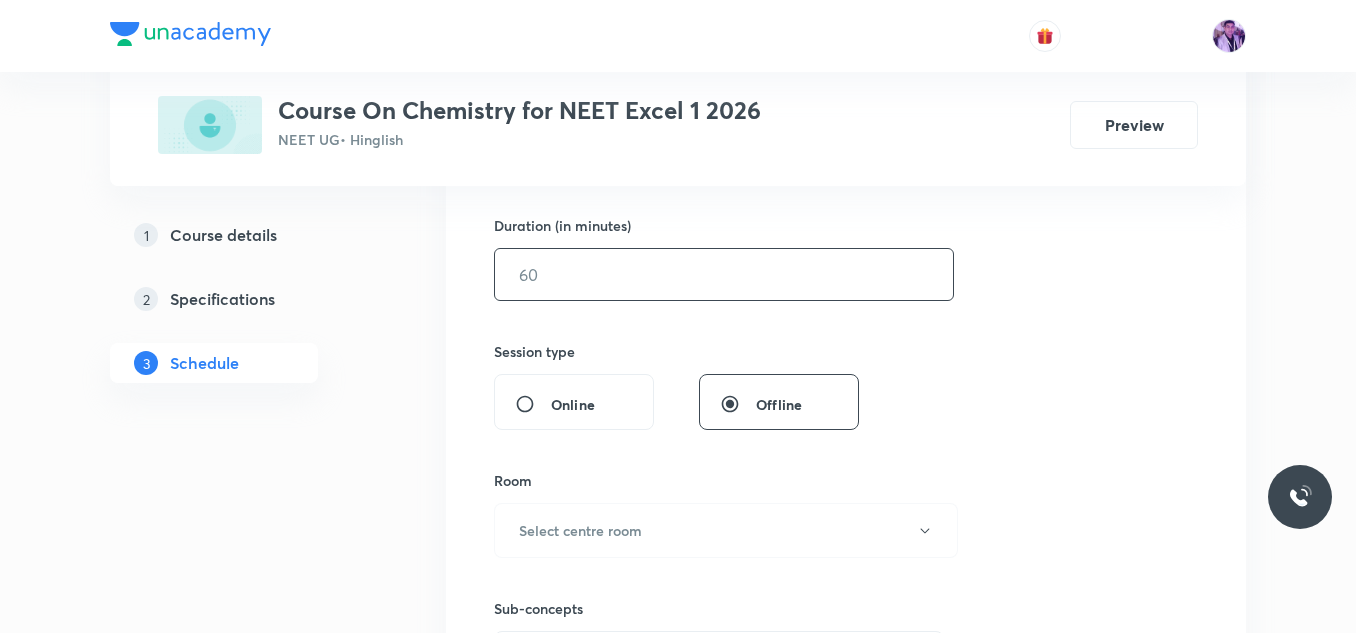 click at bounding box center [724, 274] 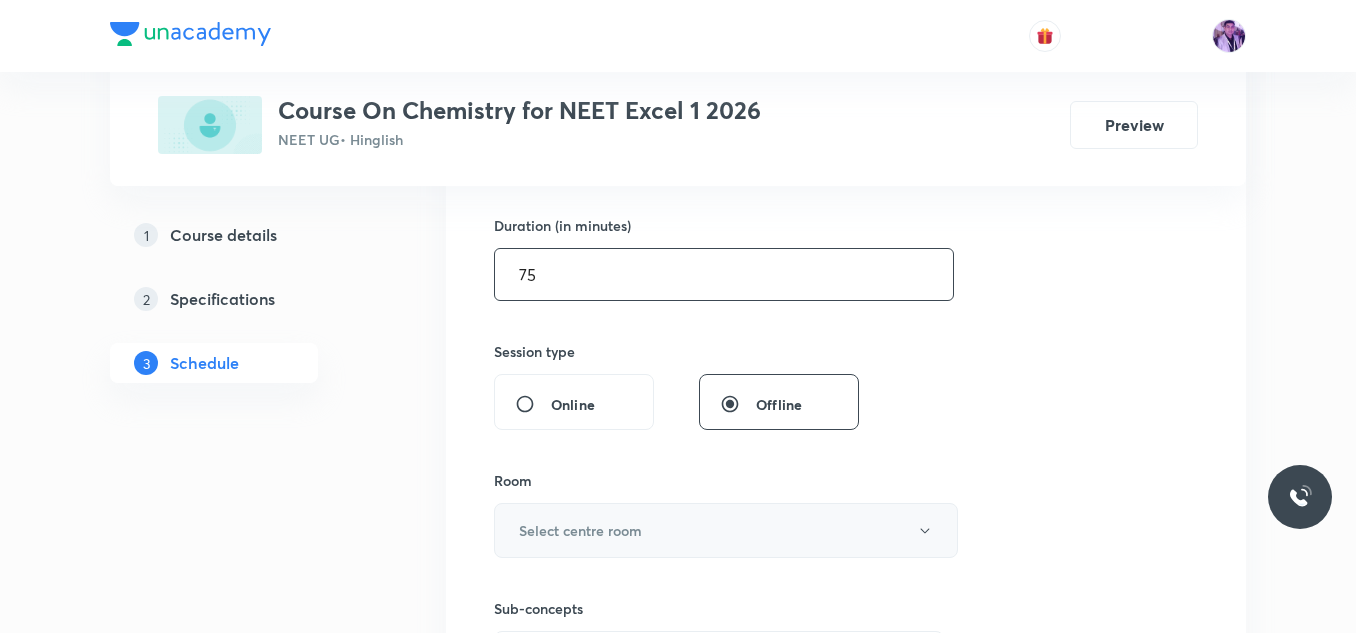type on "75" 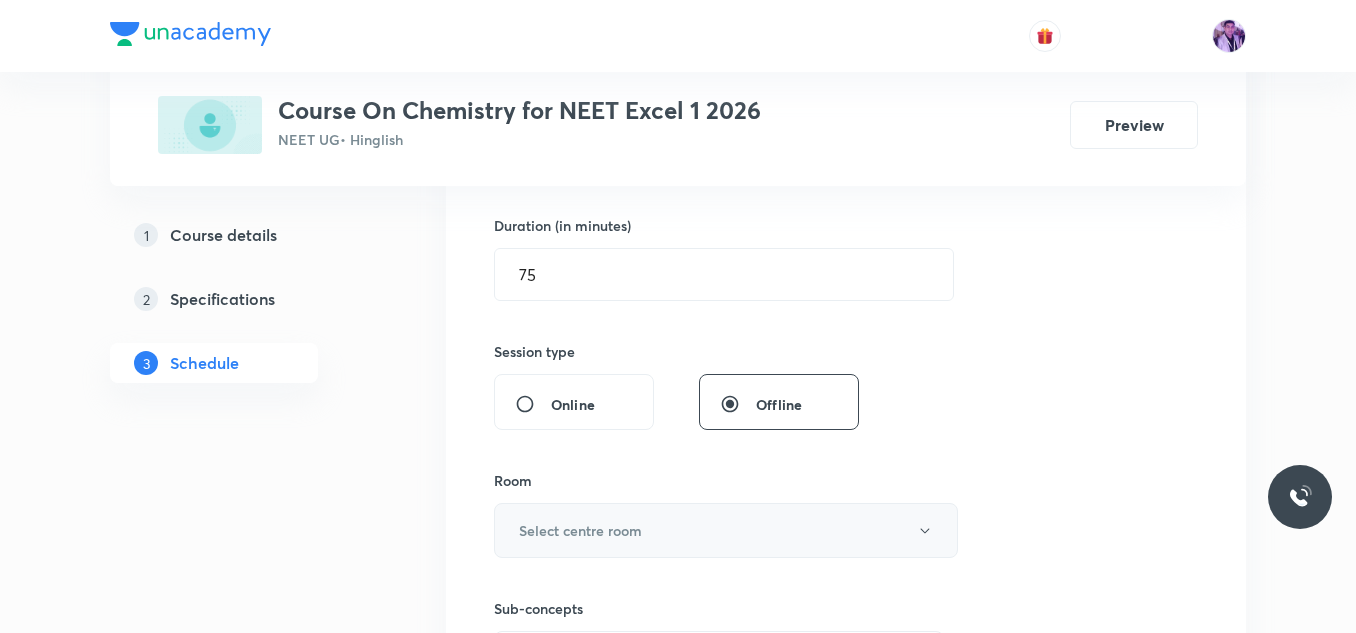 click on "Select centre room" at bounding box center [726, 530] 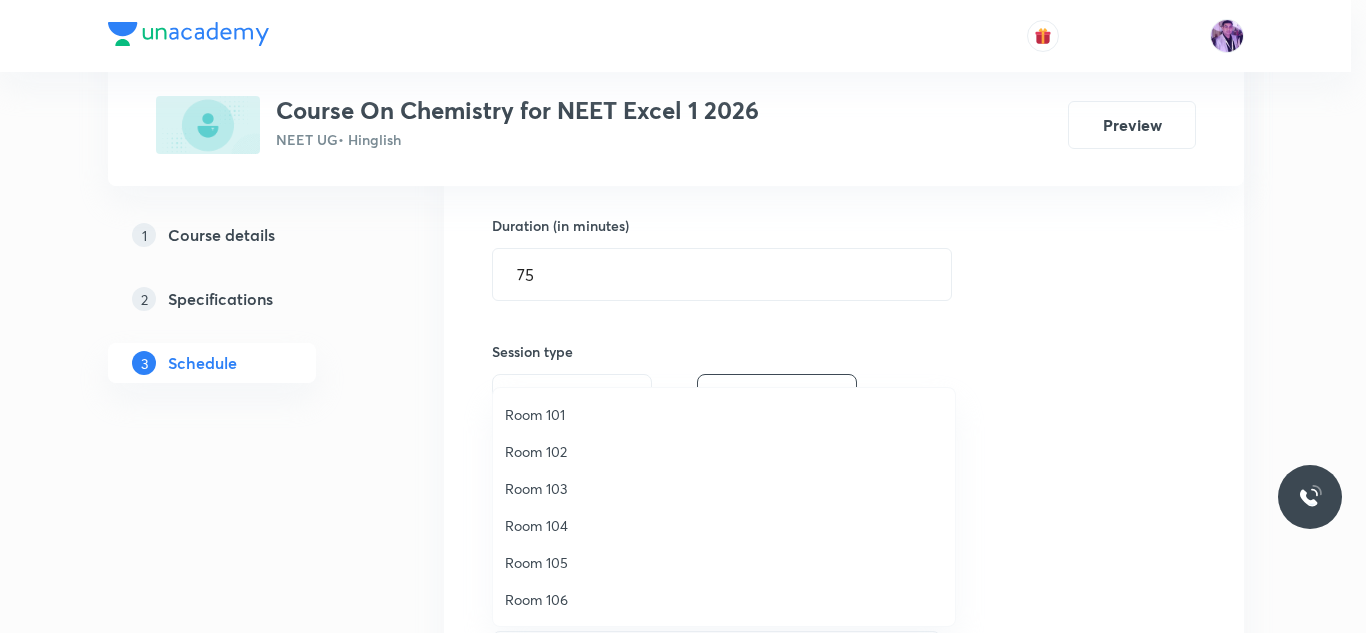 click on "Room 103" at bounding box center [724, 488] 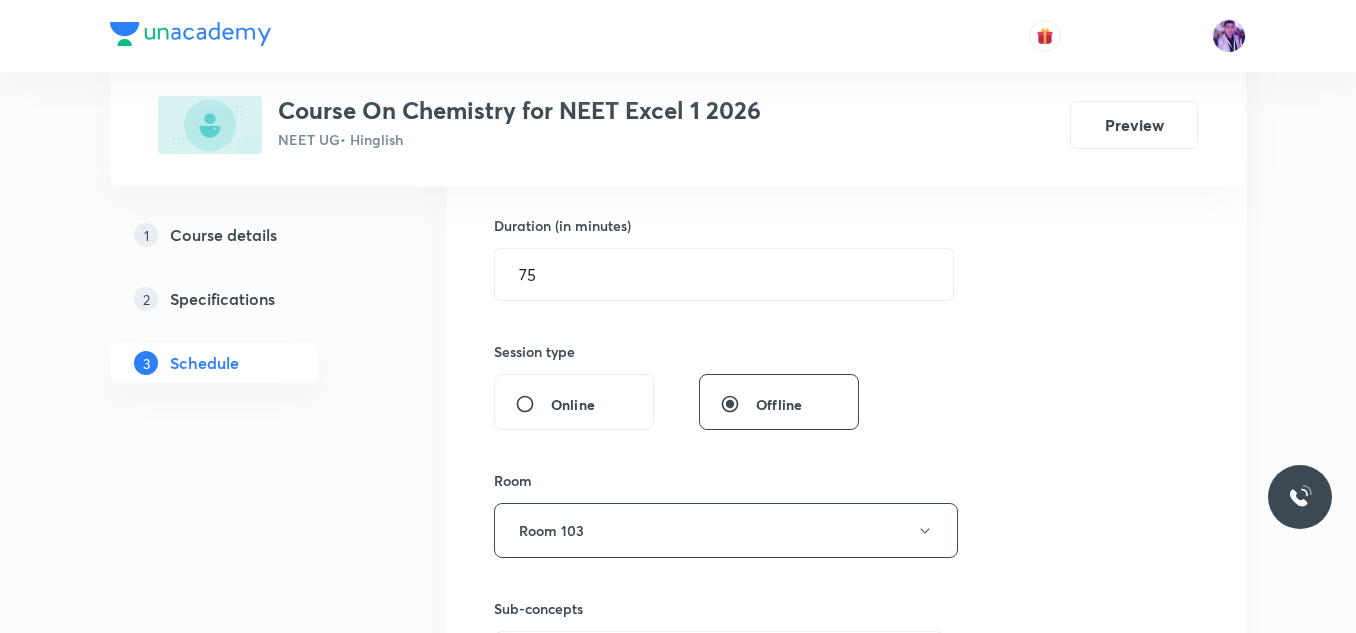 scroll, scrollTop: 904, scrollLeft: 0, axis: vertical 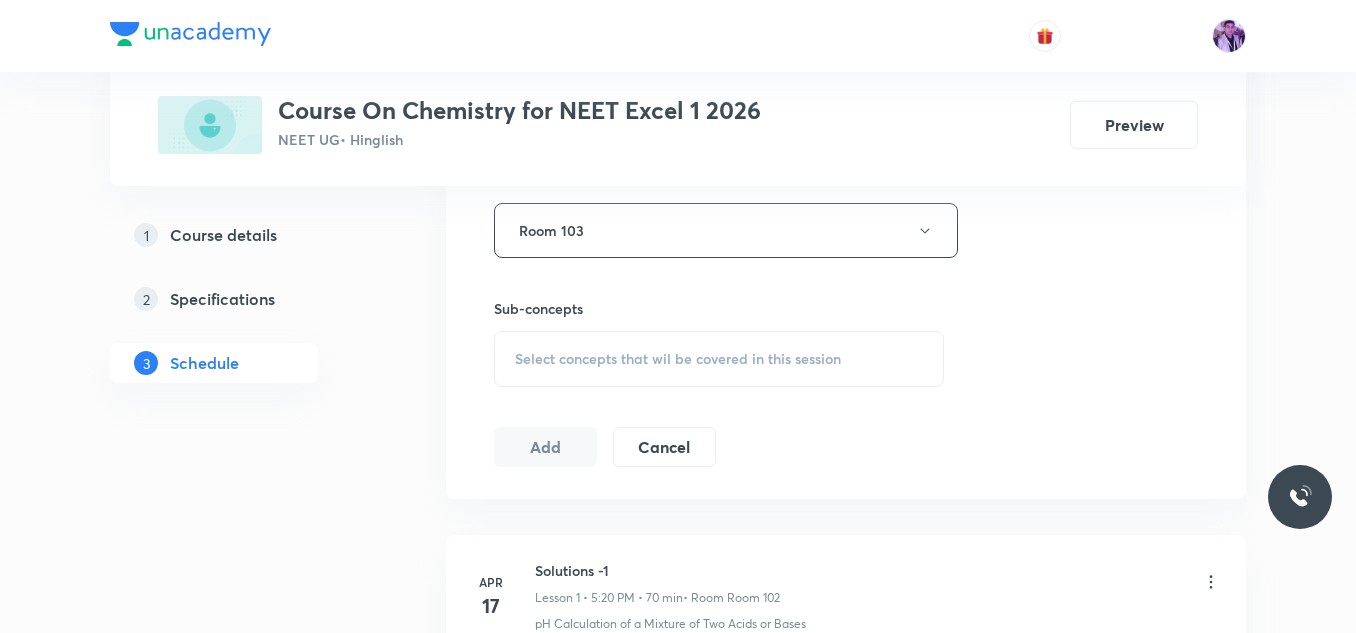 click on "Select concepts that wil be covered in this session" at bounding box center (719, 359) 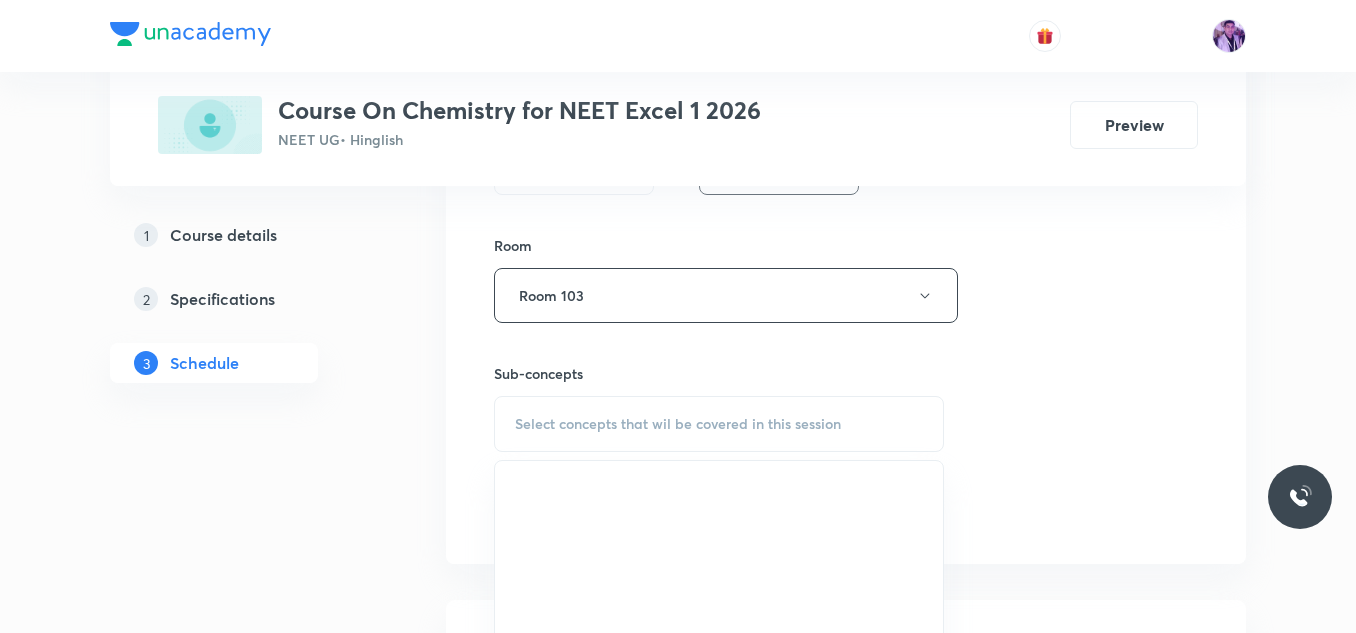 scroll, scrollTop: 804, scrollLeft: 0, axis: vertical 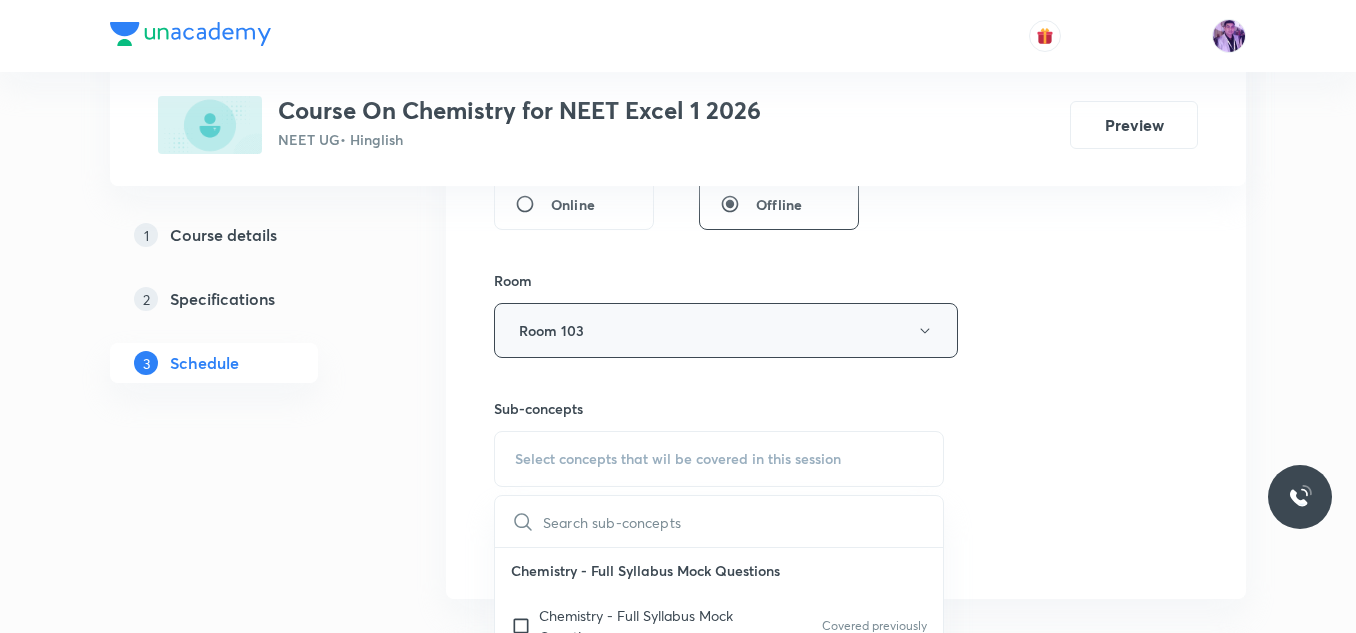 click on "Room 103" at bounding box center [726, 330] 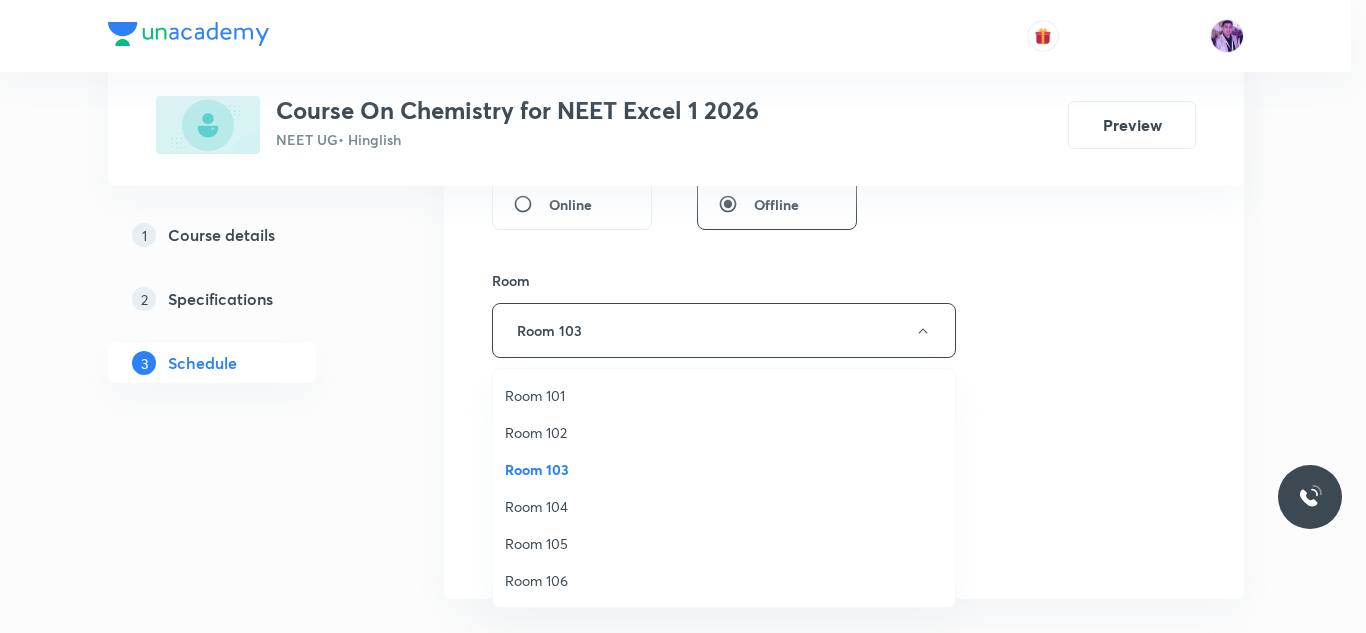 click on "Room 105" at bounding box center [724, 543] 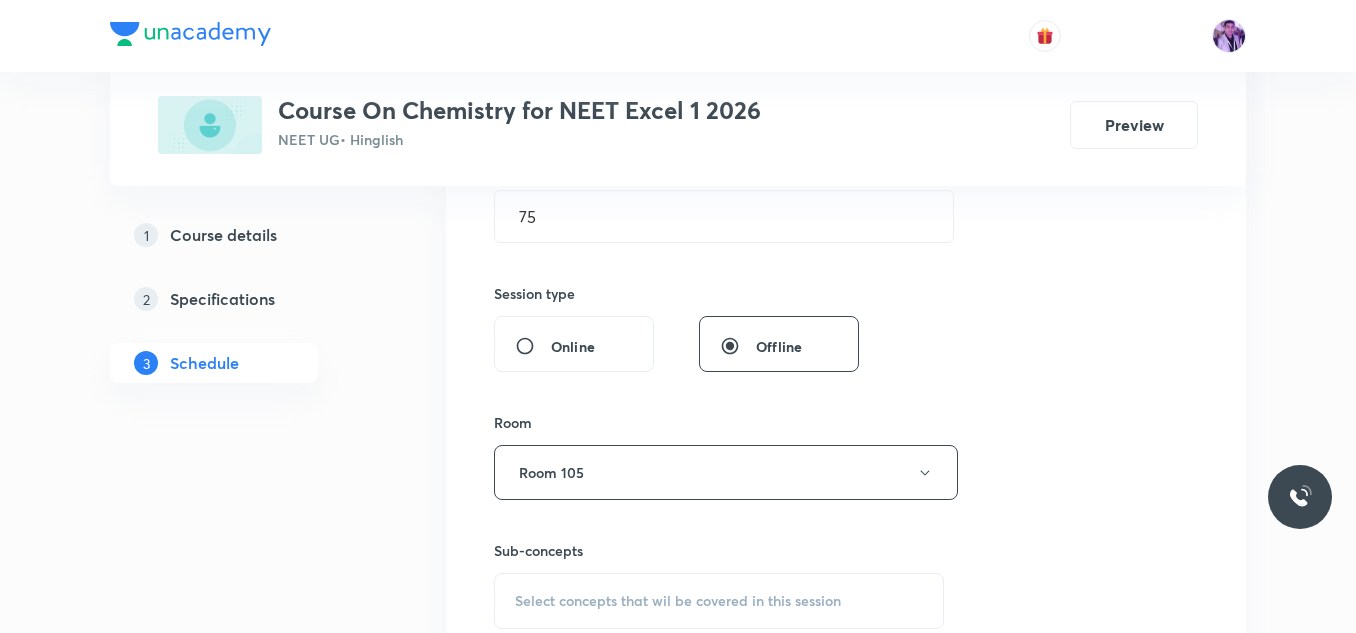scroll, scrollTop: 904, scrollLeft: 0, axis: vertical 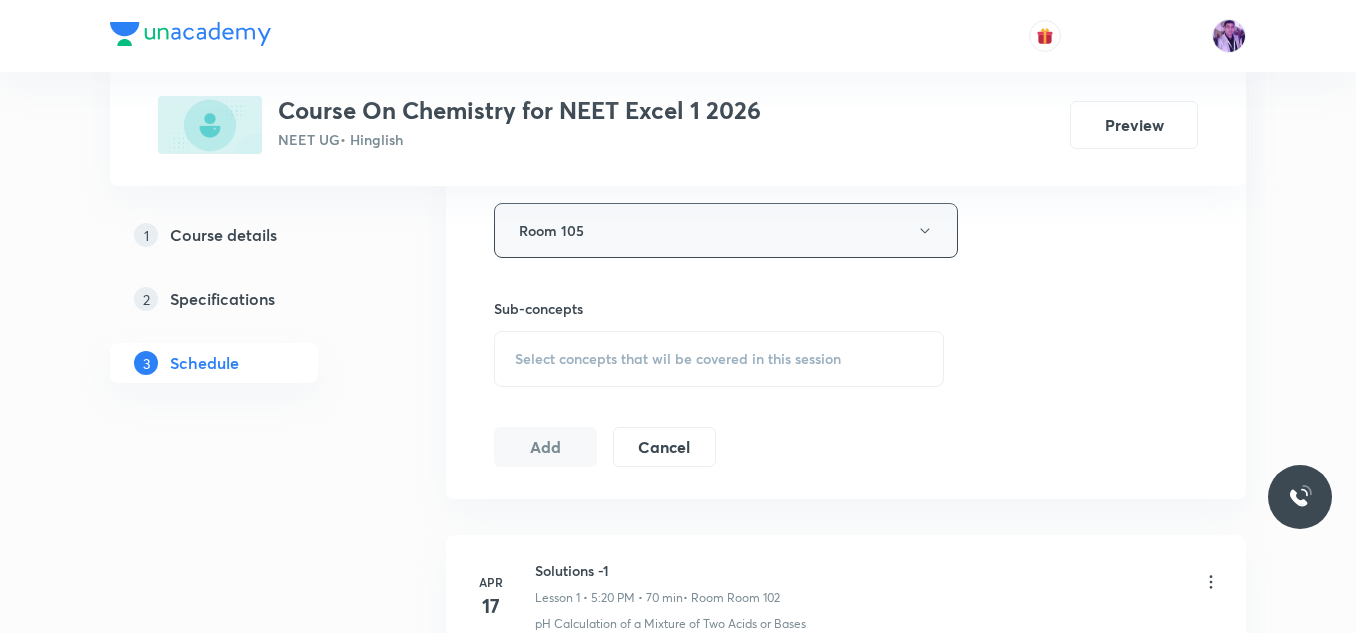 click on "Room 105" at bounding box center (726, 230) 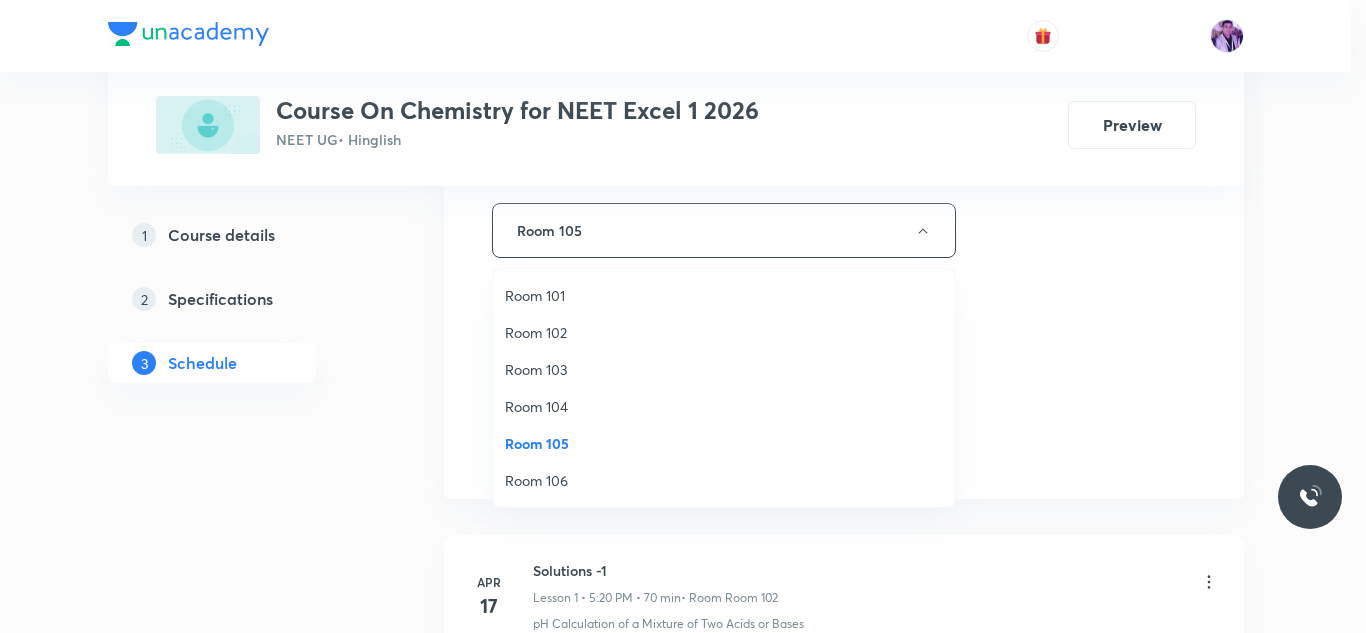 click on "Room 102" at bounding box center [724, 332] 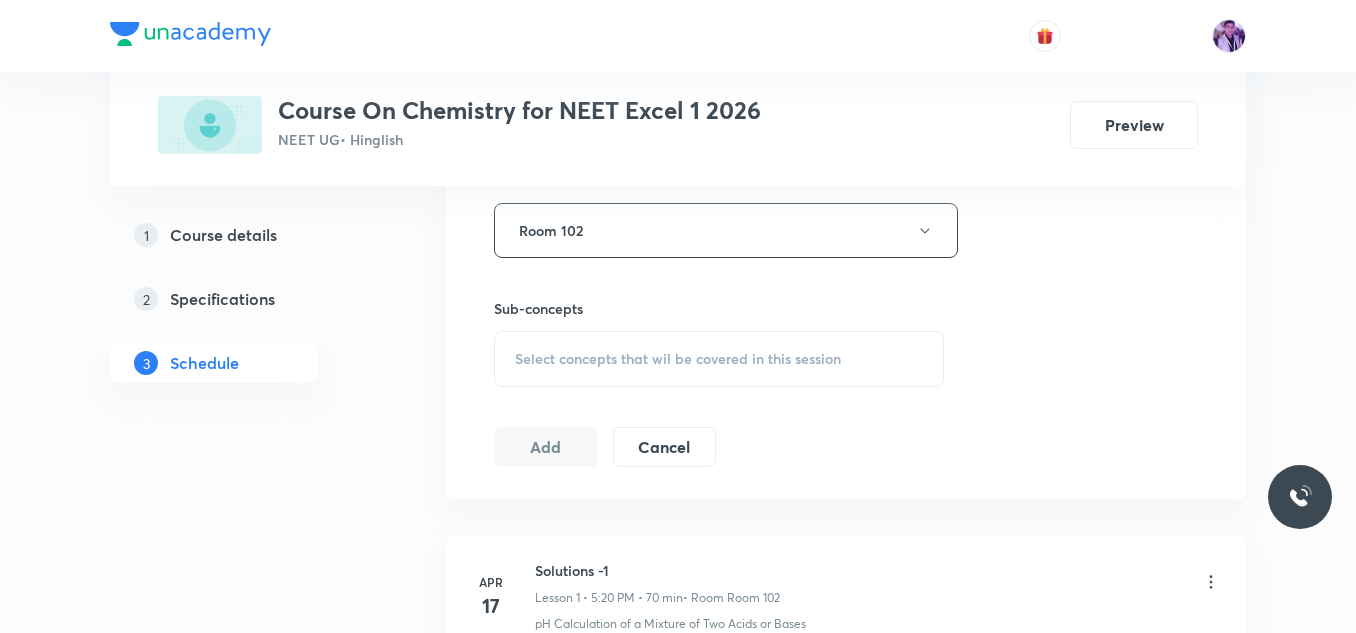 click on "Select concepts that wil be covered in this session" at bounding box center [719, 359] 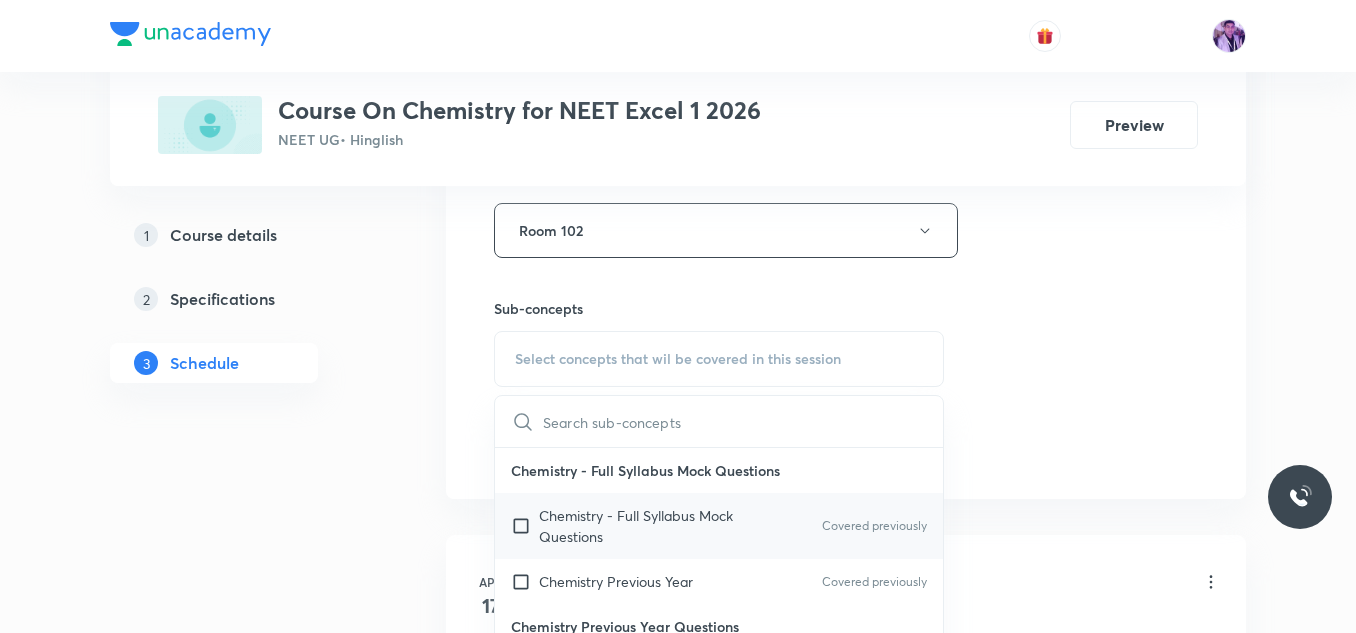 click on "Chemistry - Full Syllabus Mock Questions Covered previously" at bounding box center (719, 526) 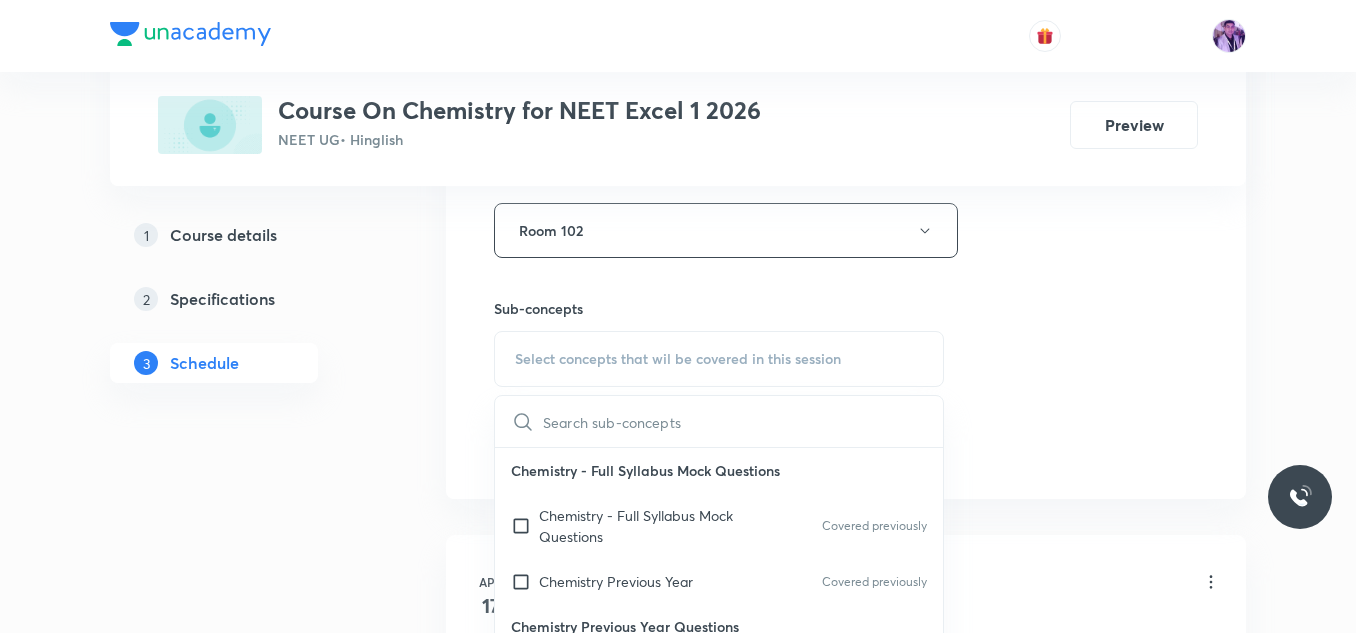 checkbox on "true" 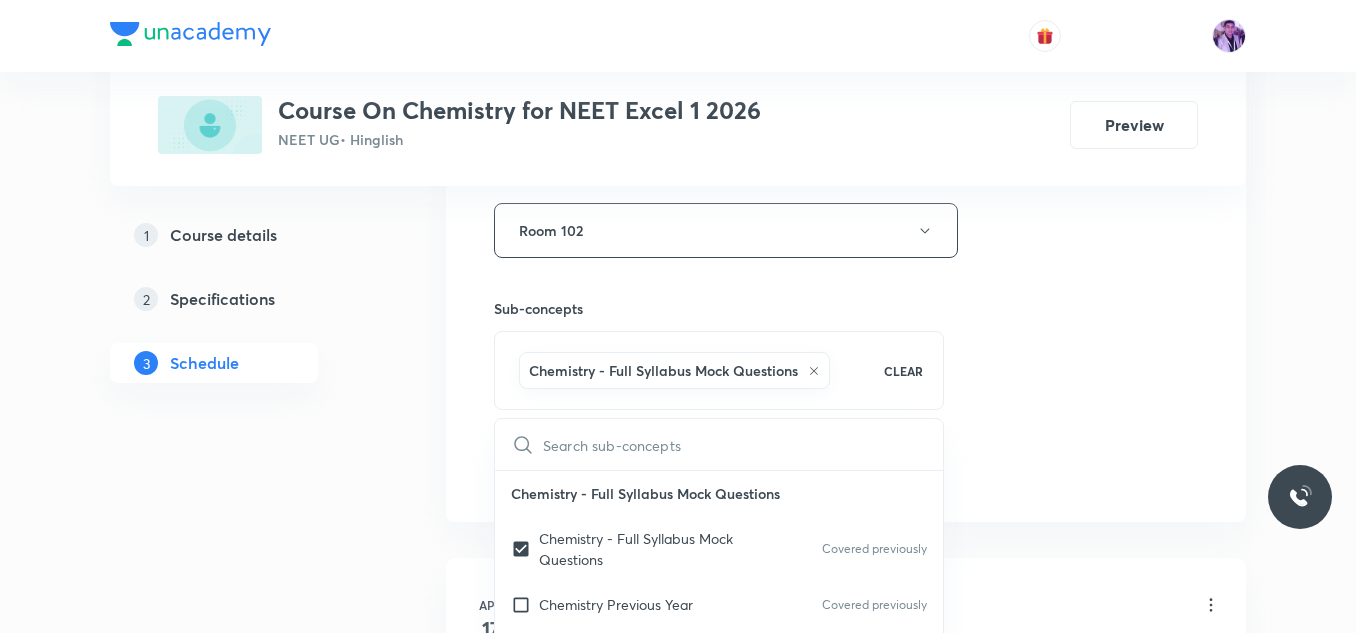click on "Plus Courses Course On Chemistry for NEET Excel 1 2026 NEET UG  • Hinglish Preview 1 Course details 2 Specifications 3 Schedule Schedule 36  classes Session  37 Live class Session title 26/99 Coordination Compounds - 4 ​ Schedule for Jul 30, 2025, 6:35 PM ​ Duration (in minutes) 75 ​   Session type Online Offline Room Room 102 Sub-concepts Chemistry - Full Syllabus Mock Questions CLEAR ​ Chemistry - Full Syllabus Mock Questions Chemistry - Full Syllabus Mock Questions Covered previously Chemistry Previous Year Covered previously Chemistry Previous Year Questions Chemistry Previous Year Questions Covered previously General Topics & Mole Concept Basic Concepts Mole – Basic Introduction Percentage Composition Stoichiometry Principle of Atom Conservation (POAC) Relation between Stoichiometric Quantities Application of Mole Concept: Gravimetric Analysis Electronic Configuration Of Atoms (Hund's rule)  Quantum Numbers (Magnetic Quantum no.) Quantum Numbers(Pauli's Exclusion law) Mechanism of Corrosion 1" at bounding box center [678, 2737] 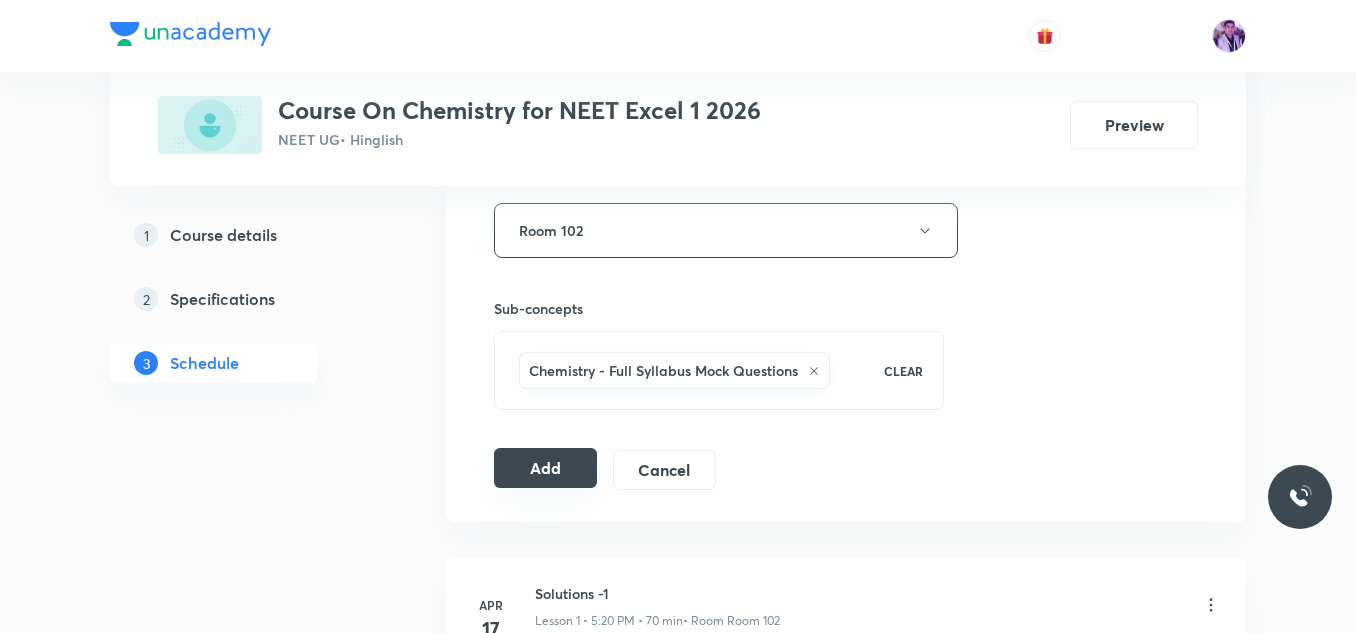 click on "Add" at bounding box center (545, 468) 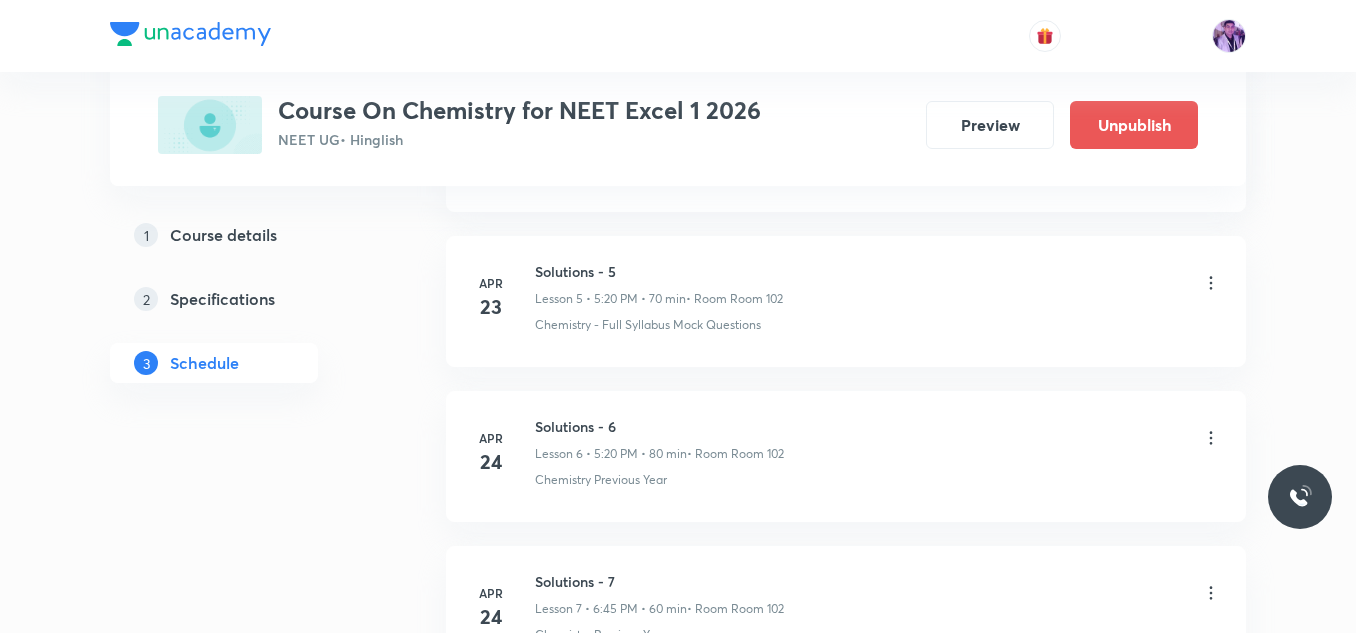 scroll, scrollTop: 5786, scrollLeft: 0, axis: vertical 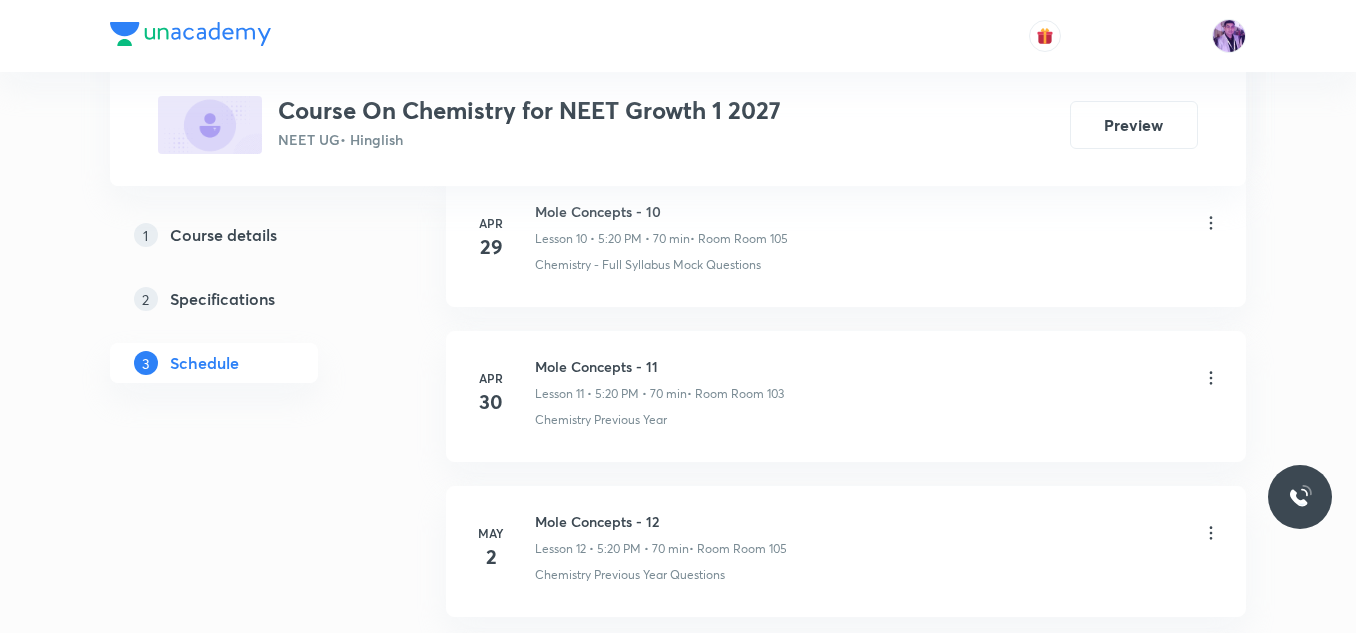 drag, startPoint x: 1365, startPoint y: 610, endPoint x: 1318, endPoint y: 58, distance: 553.9973 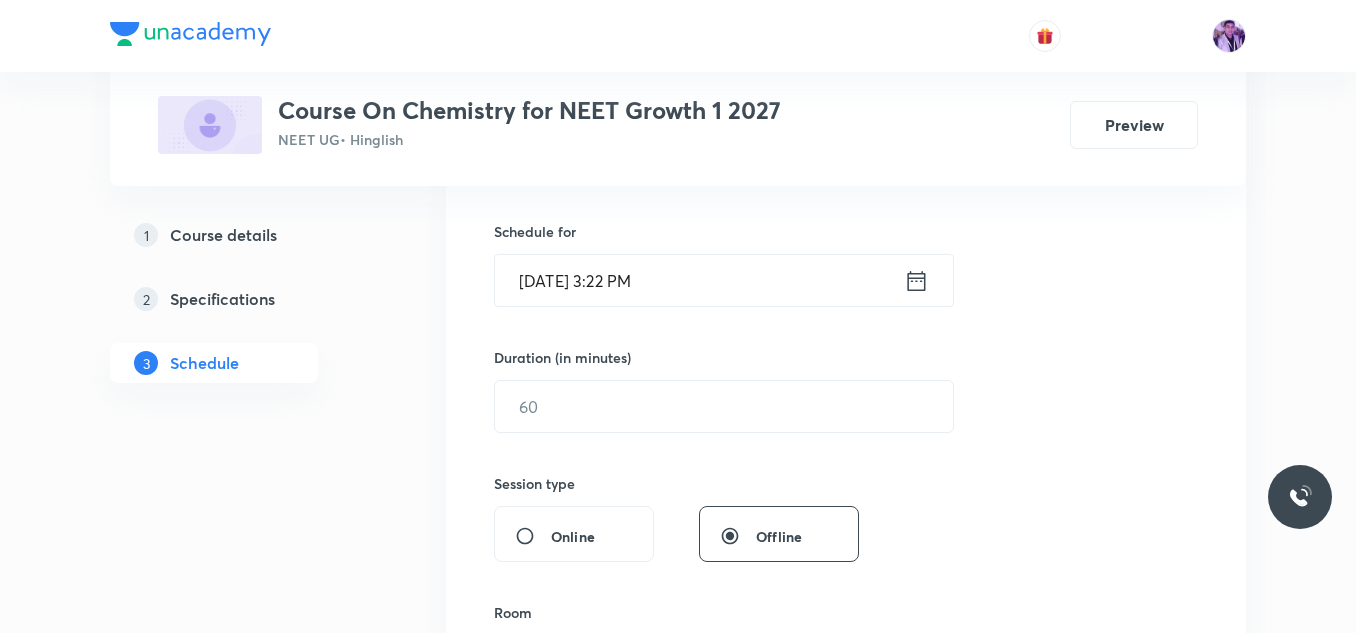 scroll, scrollTop: 372, scrollLeft: 0, axis: vertical 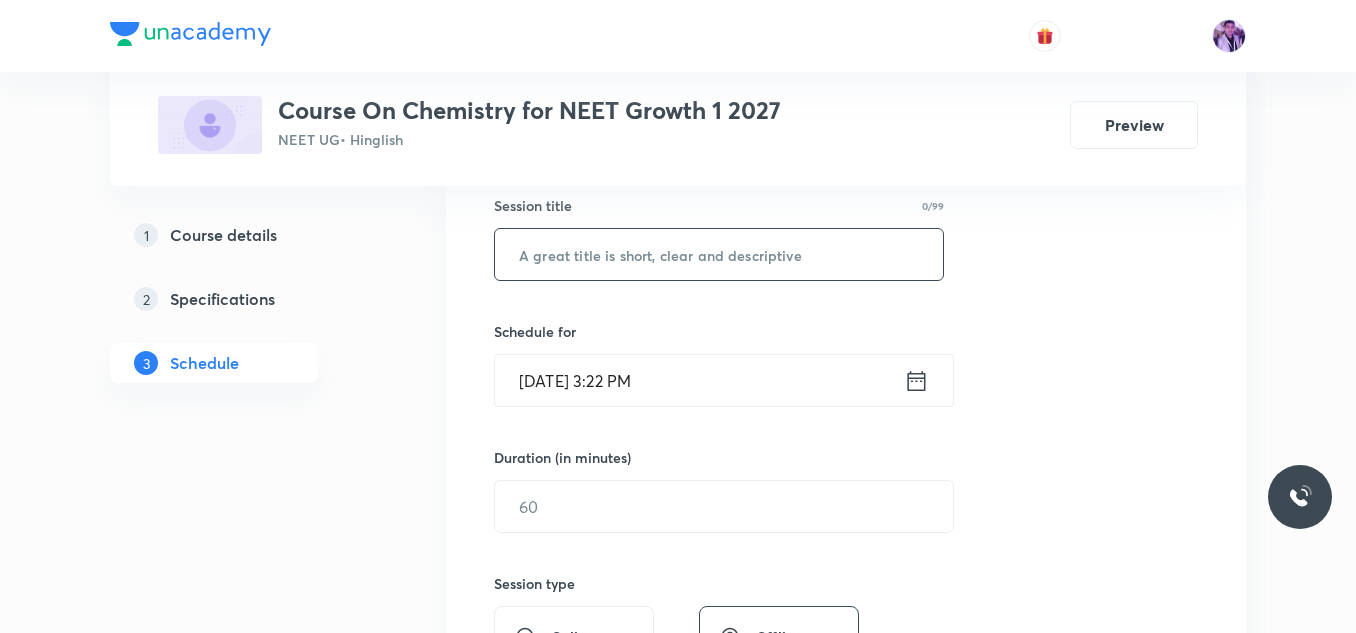 click at bounding box center (719, 254) 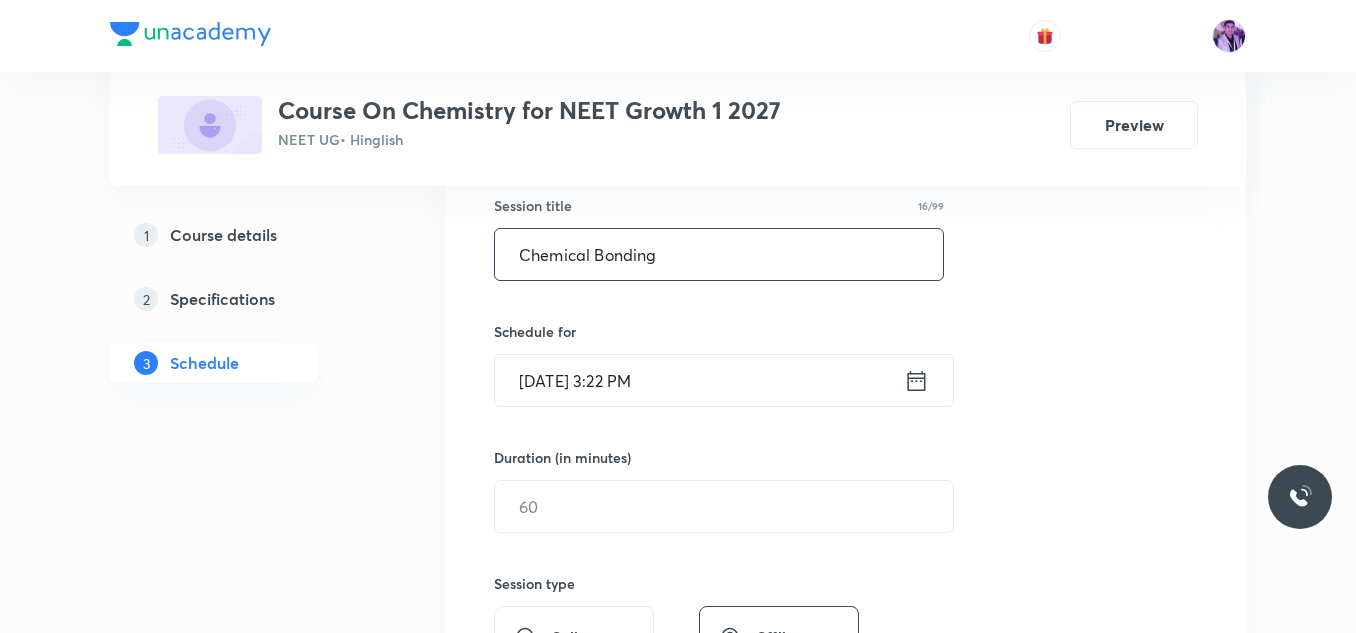type on "Chemical Bonding" 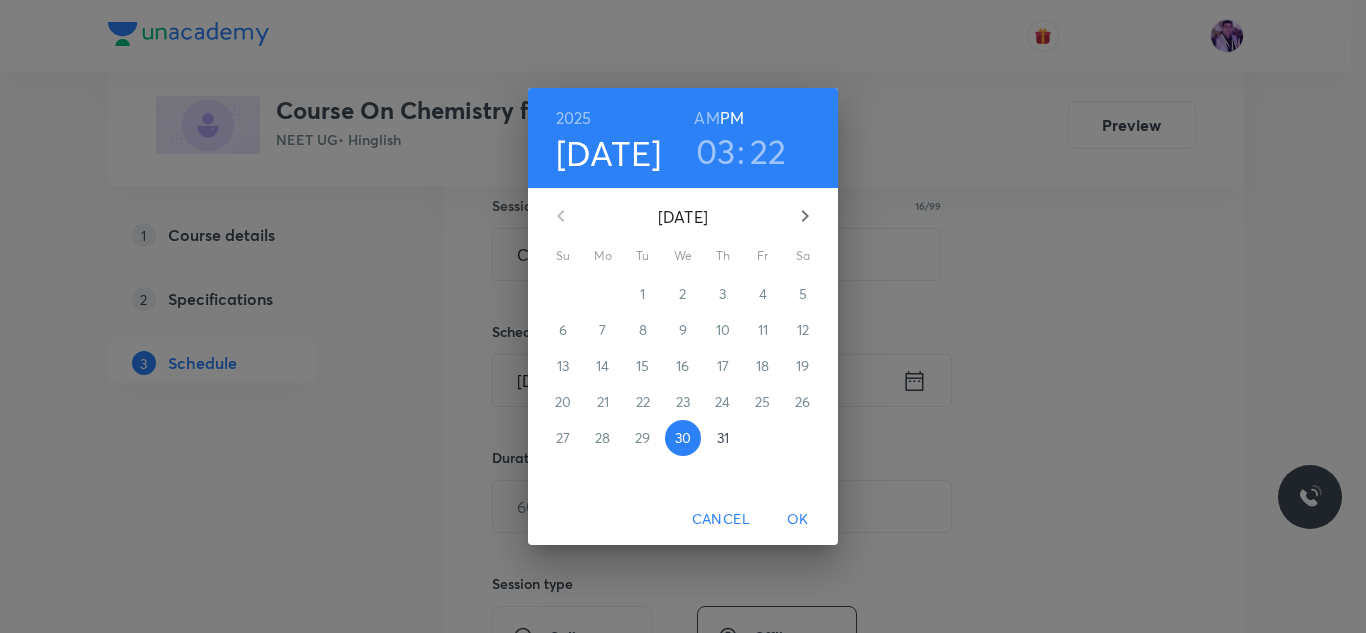 click on "03" at bounding box center [716, 151] 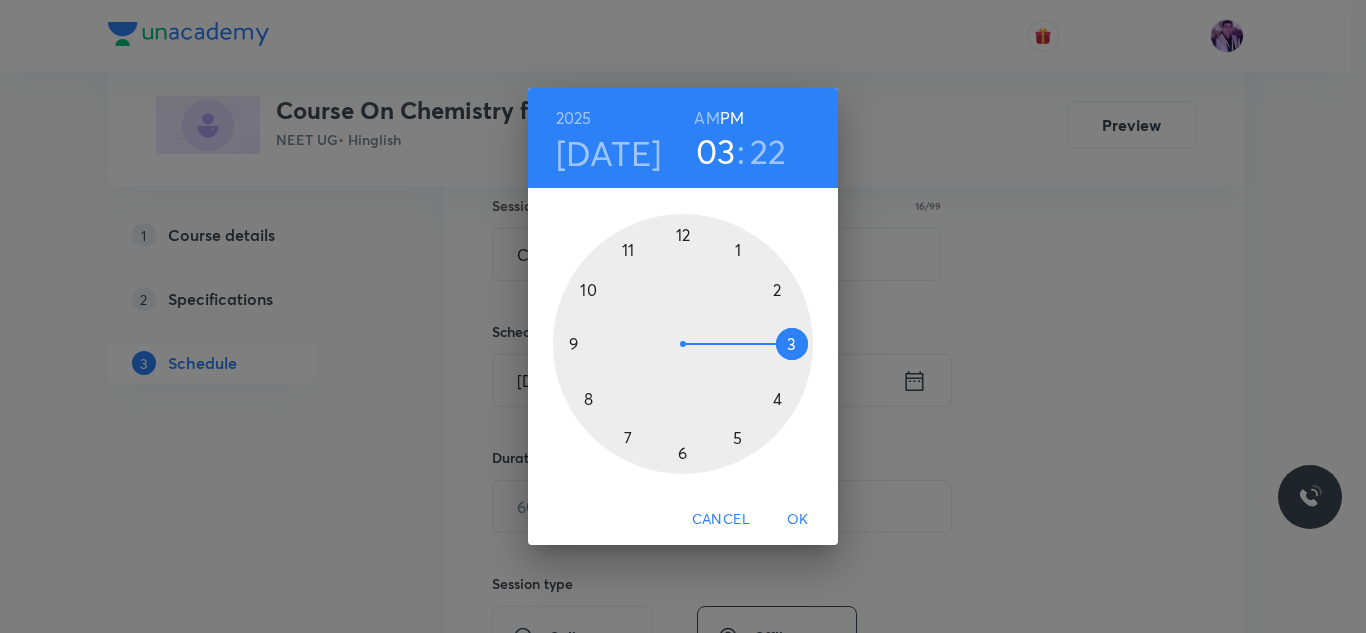 click at bounding box center [683, 344] 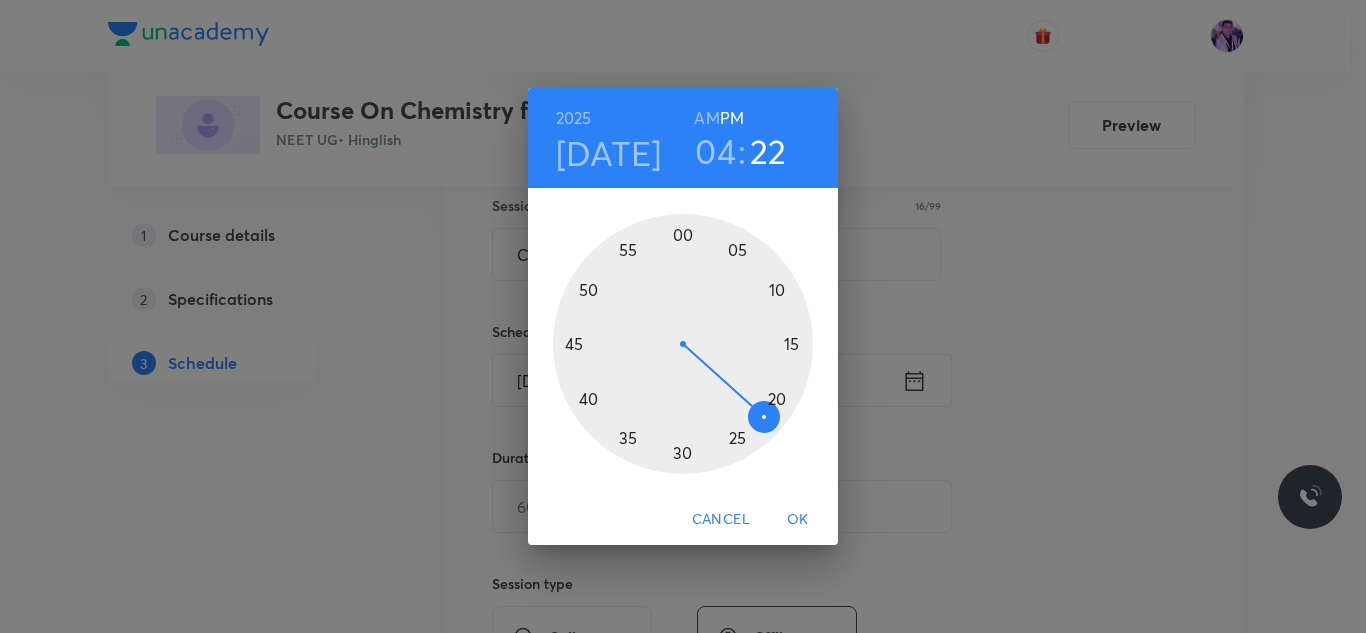 click at bounding box center (683, 344) 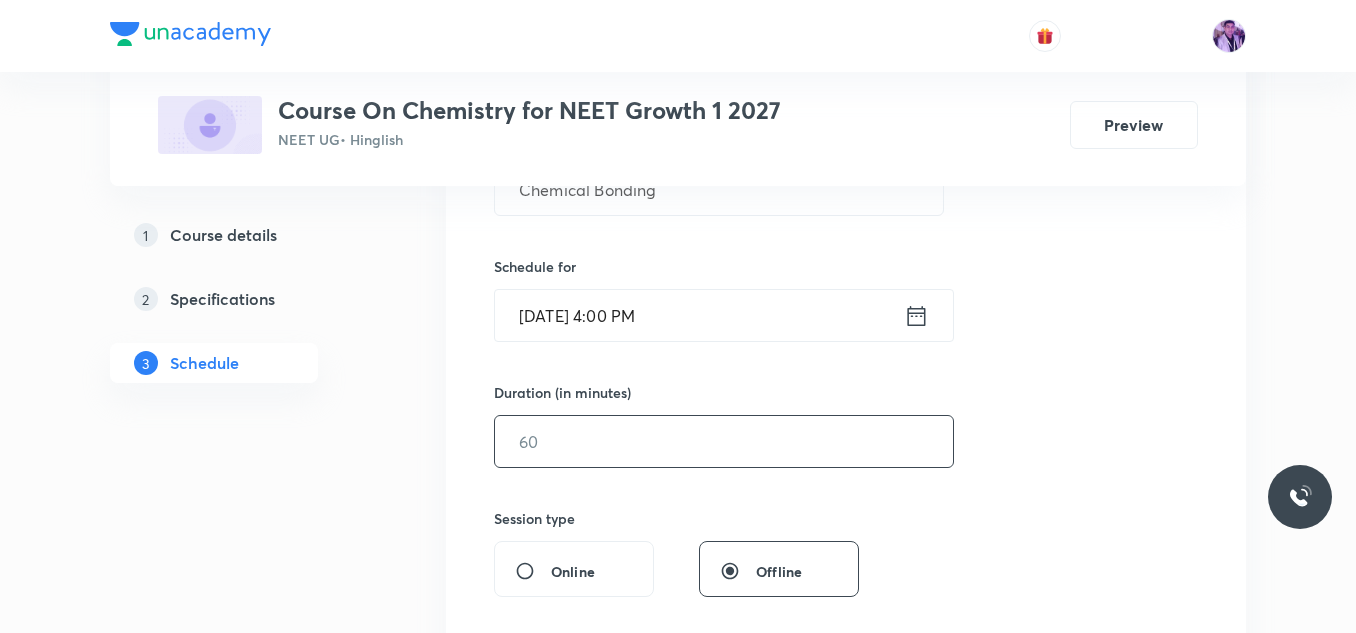 scroll, scrollTop: 472, scrollLeft: 0, axis: vertical 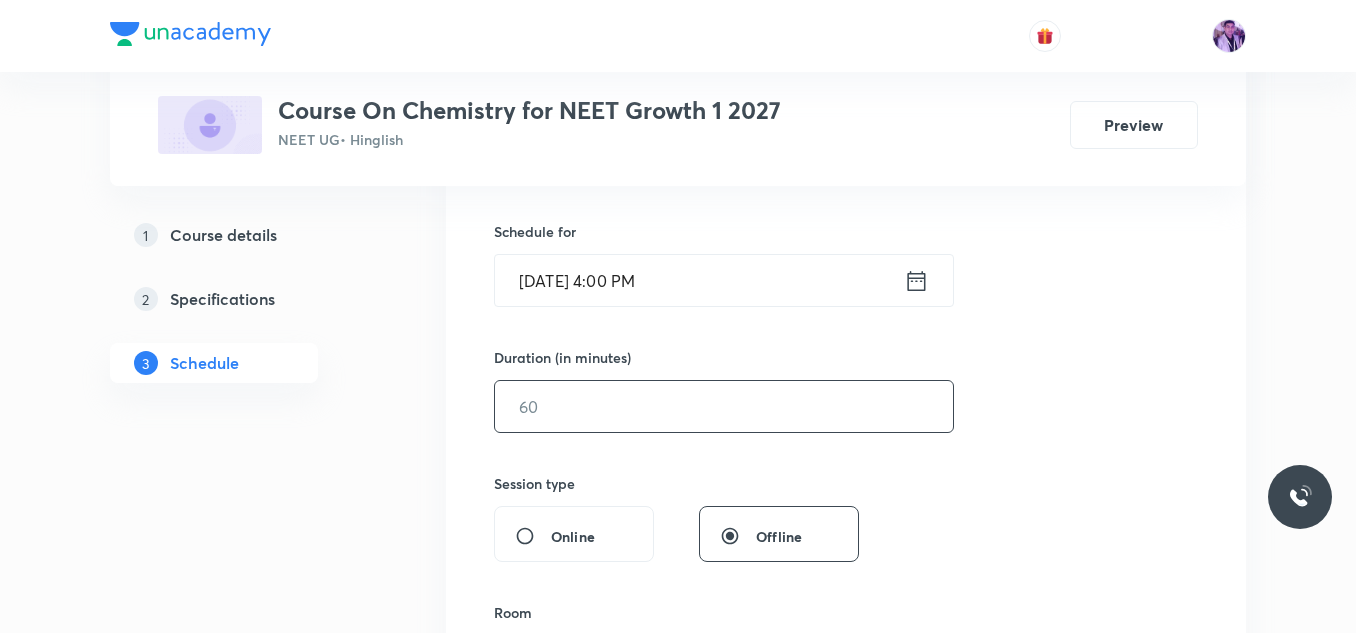 click at bounding box center [724, 406] 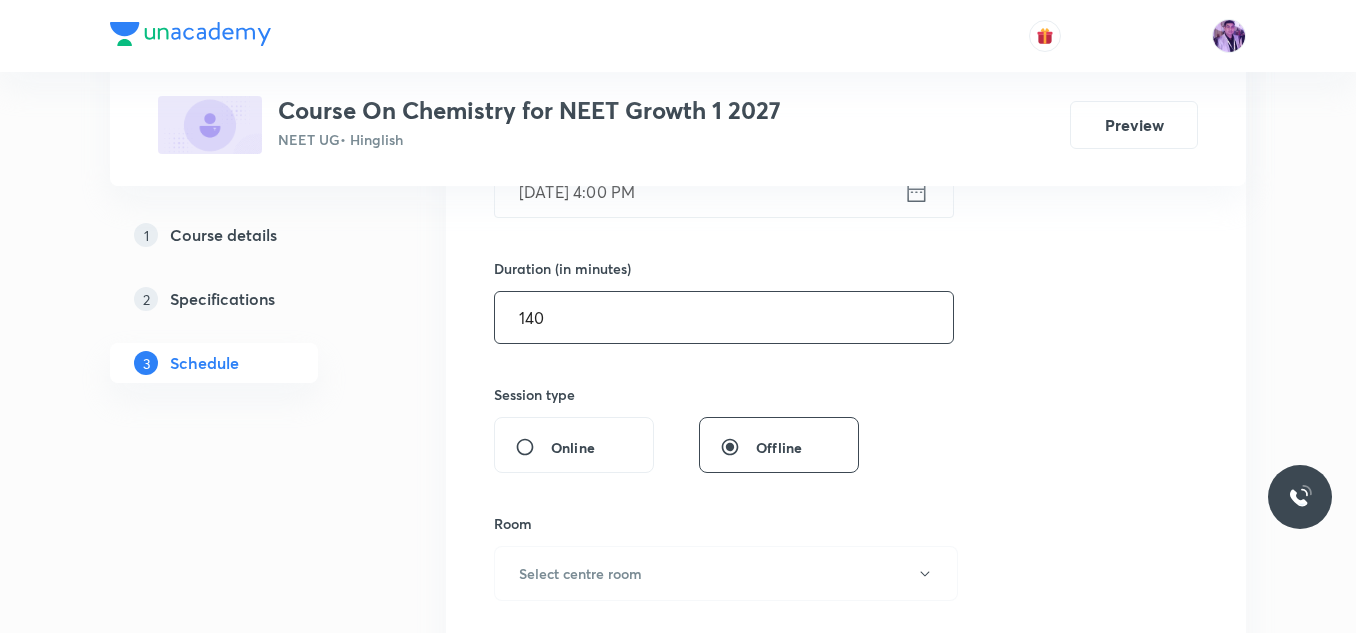 scroll, scrollTop: 672, scrollLeft: 0, axis: vertical 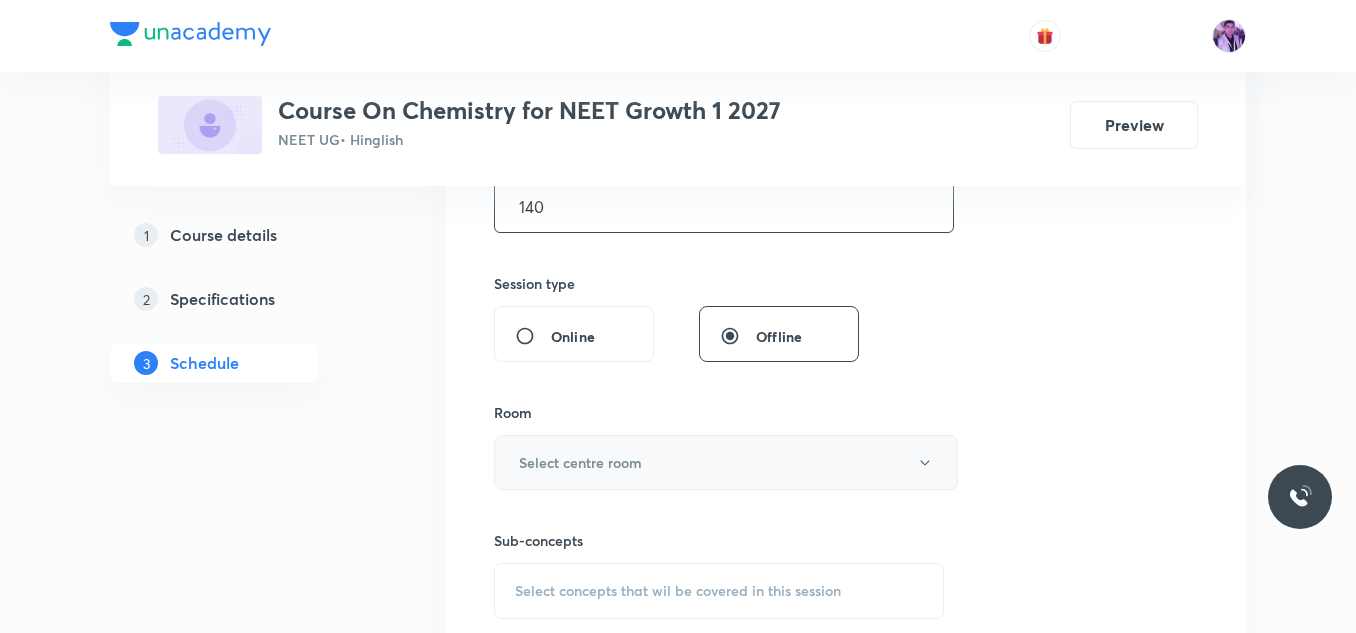 type on "140" 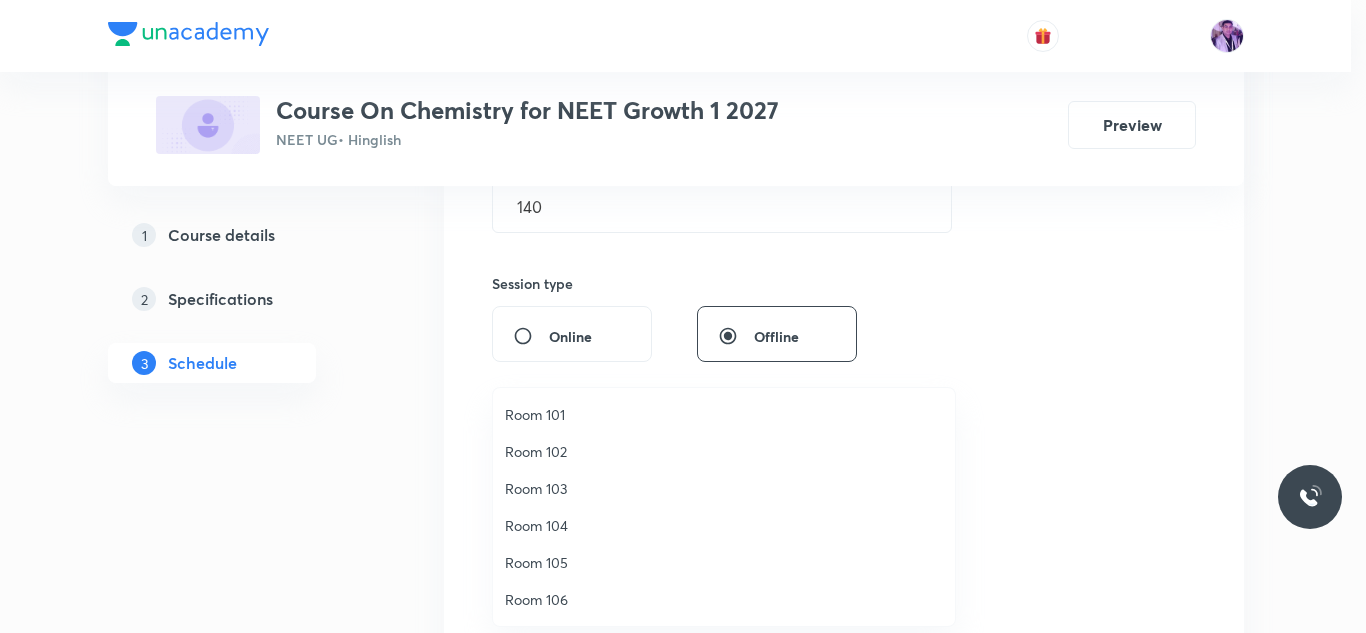 click on "Room 103" at bounding box center [724, 488] 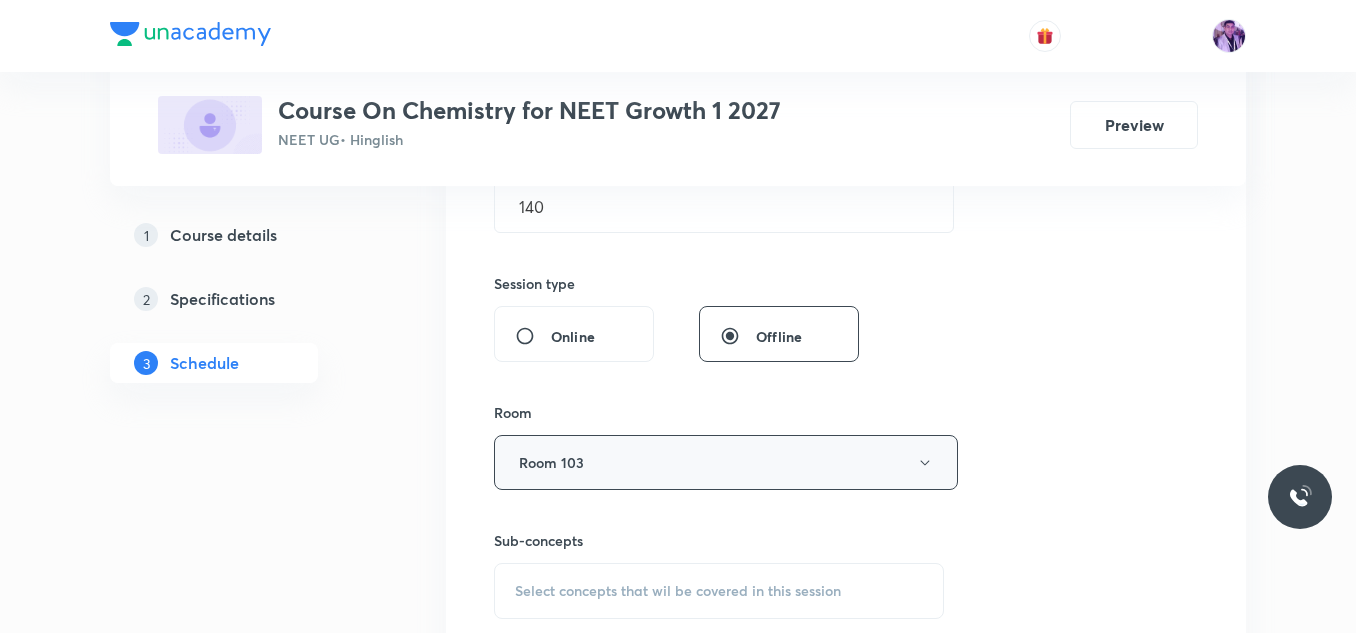 click on "Room 103" at bounding box center (726, 462) 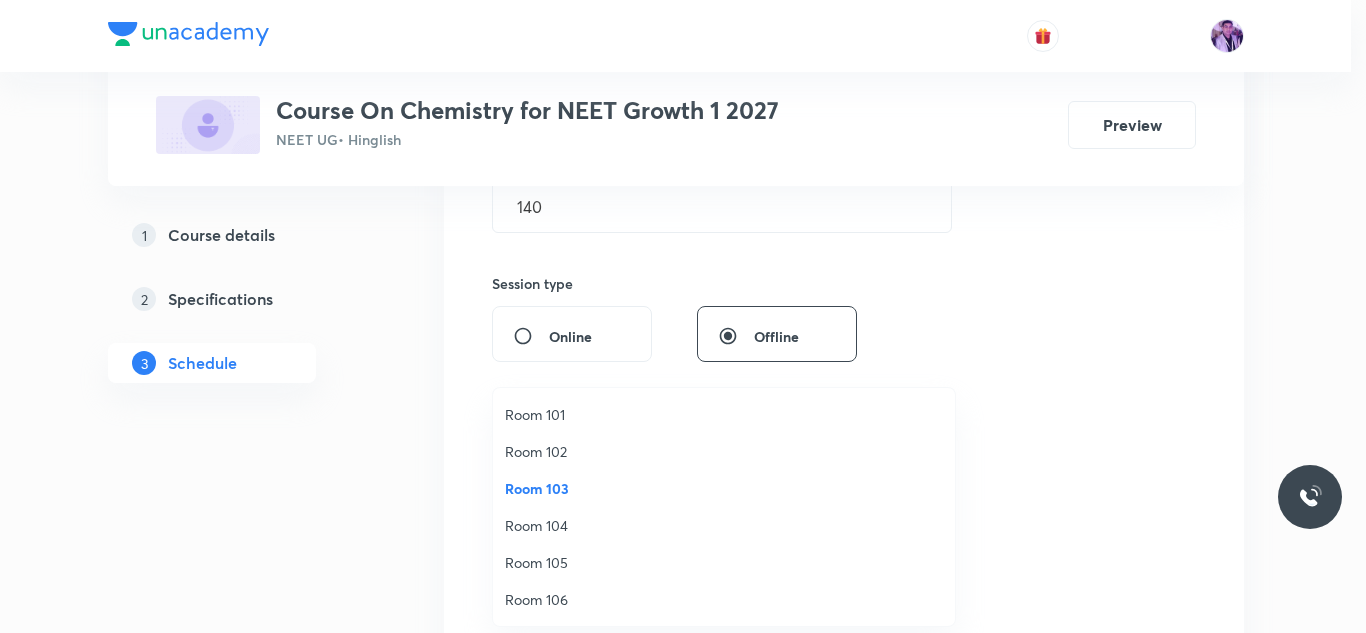 click on "Room 105" at bounding box center [724, 562] 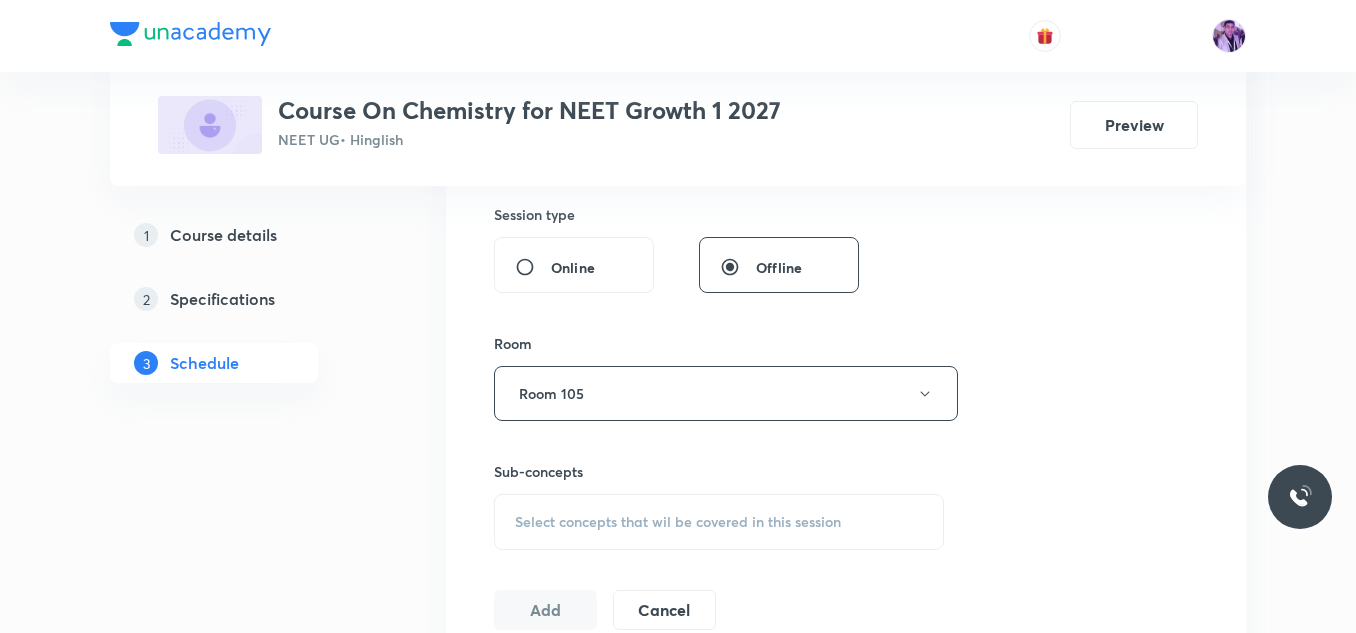 scroll, scrollTop: 872, scrollLeft: 0, axis: vertical 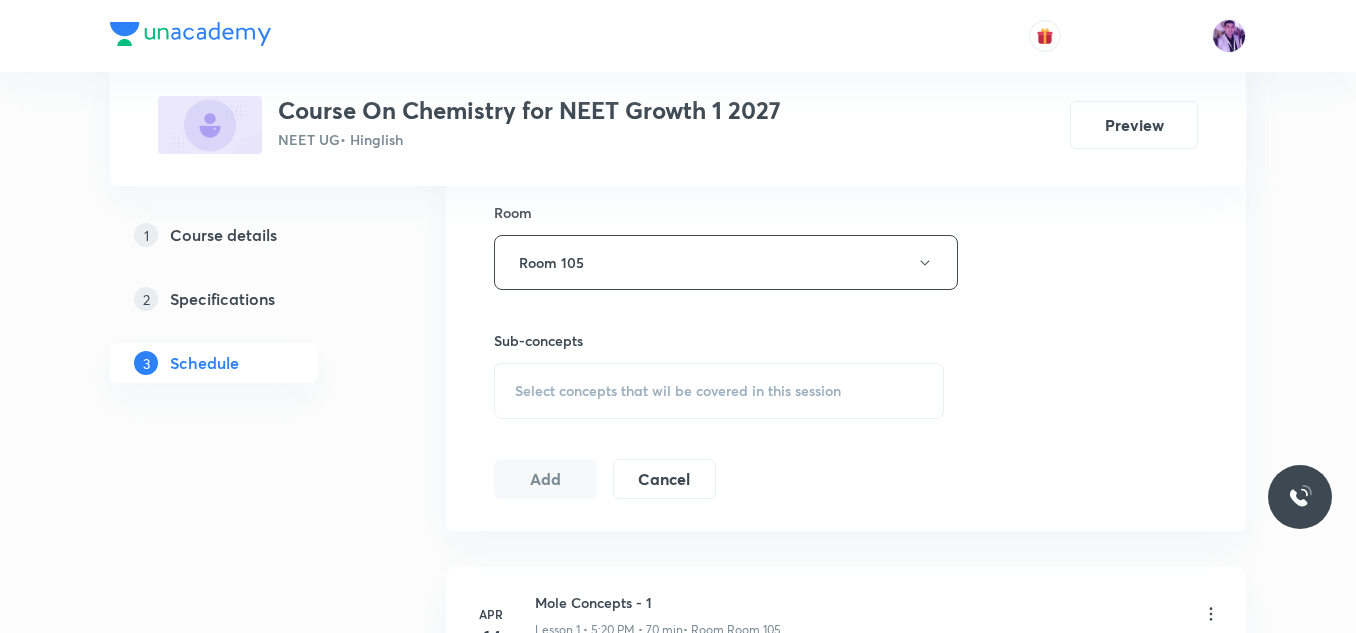click on "Select concepts that wil be covered in this session" at bounding box center [678, 391] 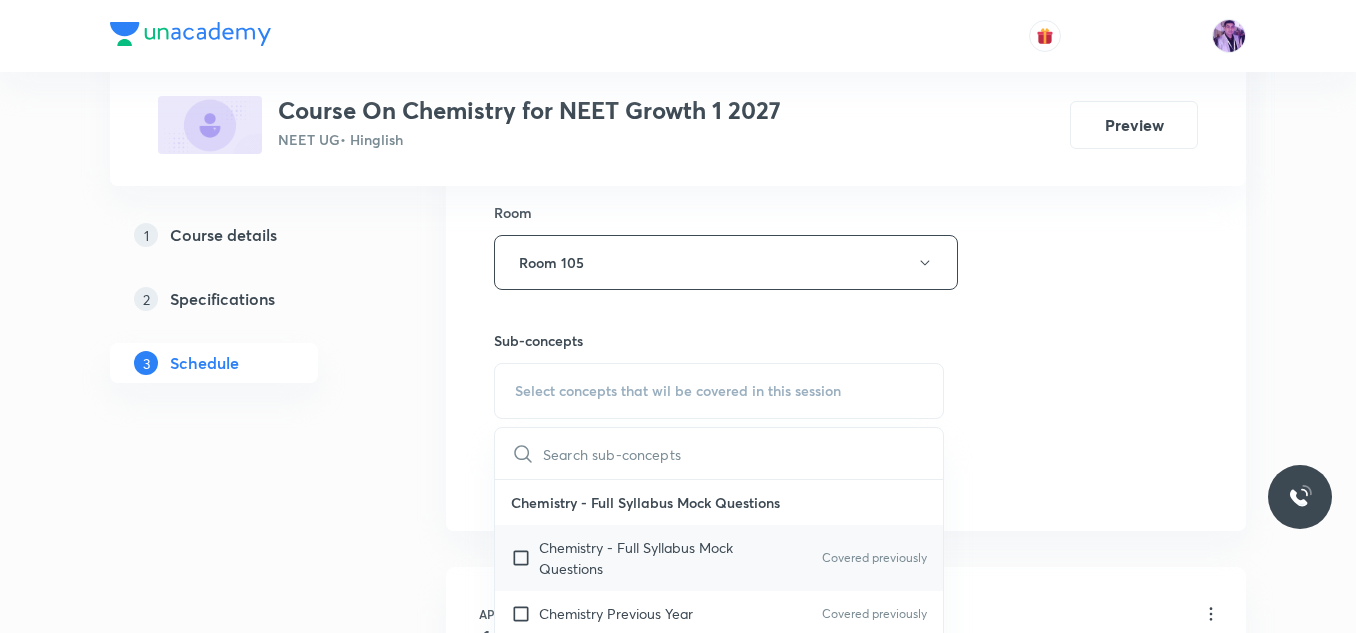 click on "Chemistry - Full Syllabus Mock Questions" at bounding box center (640, 558) 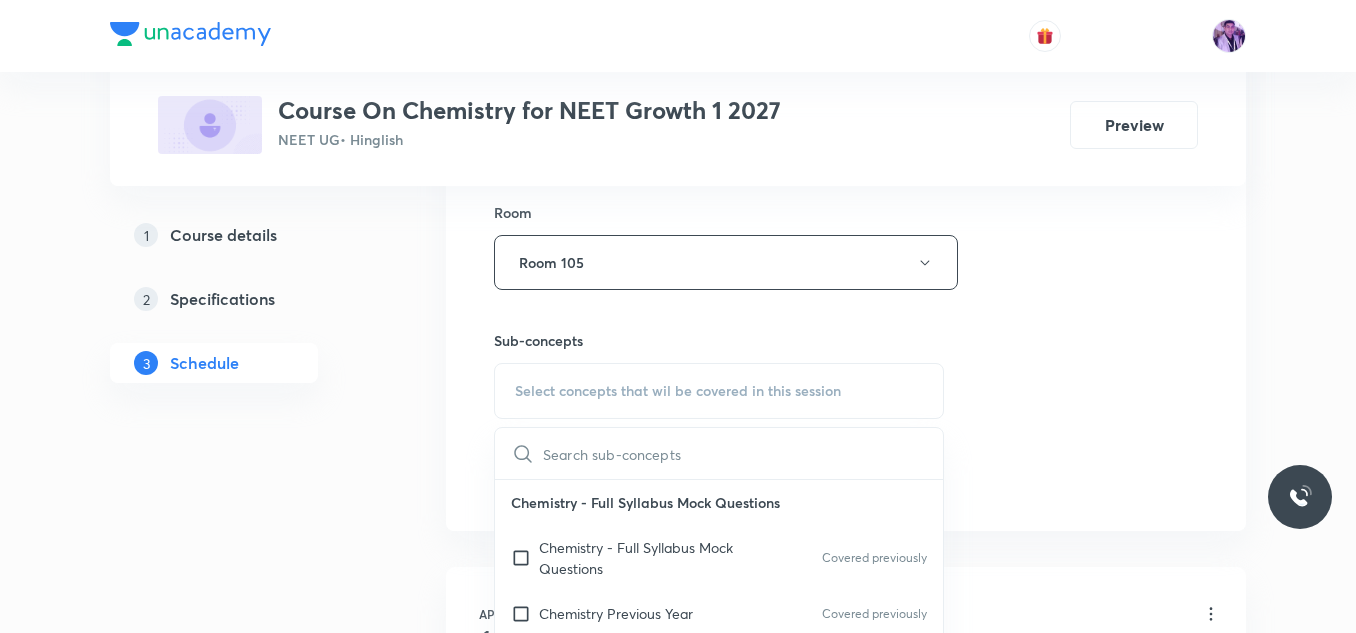 checkbox on "true" 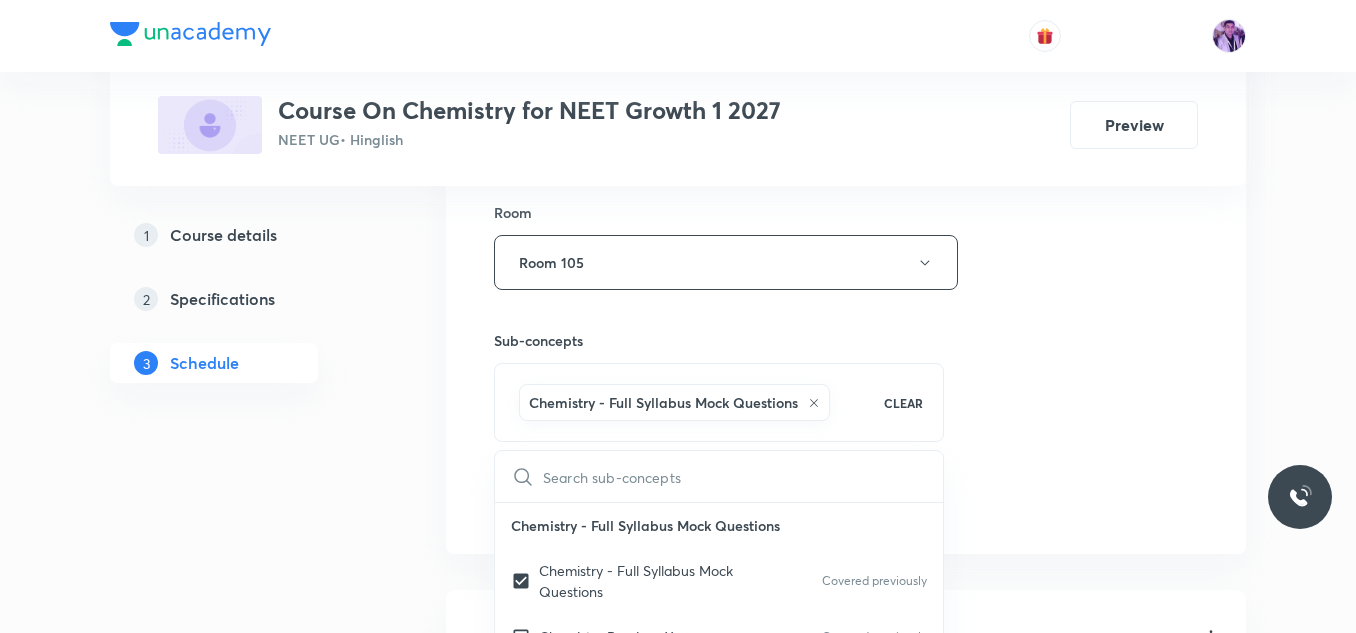 click on "Plus Courses Course On Chemistry for NEET Growth 1 2027 NEET UG  • Hinglish Preview 1 Course details 2 Specifications 3 Schedule Schedule 55  classes Session  56 Live class Session title 16/99 Chemical Bonding ​ Schedule for Jul 30, 2025, 4:00 PM ​ Duration (in minutes) 140 ​   Session type Online Offline Room Room 105 Sub-concepts Chemistry - Full Syllabus Mock Questions CLEAR ​ Chemistry - Full Syllabus Mock Questions Chemistry - Full Syllabus Mock Questions Covered previously Chemistry Previous Year Covered previously Chemistry Previous Year Questions Chemistry Previous Year Questions Covered previously General Topics & Mole Concept Basic Concepts Covered previously Mole – Basic Introduction Covered previously Percentage Composition Covered previously Stoichiometry Covered previously Principle of Atom Conservation (POAC) Covered previously Relation between Stoichiometric Quantities Covered previously Application of Mole Concept: Gravimetric Analysis Covered previously Covered previously Wave pH" at bounding box center (678, 4241) 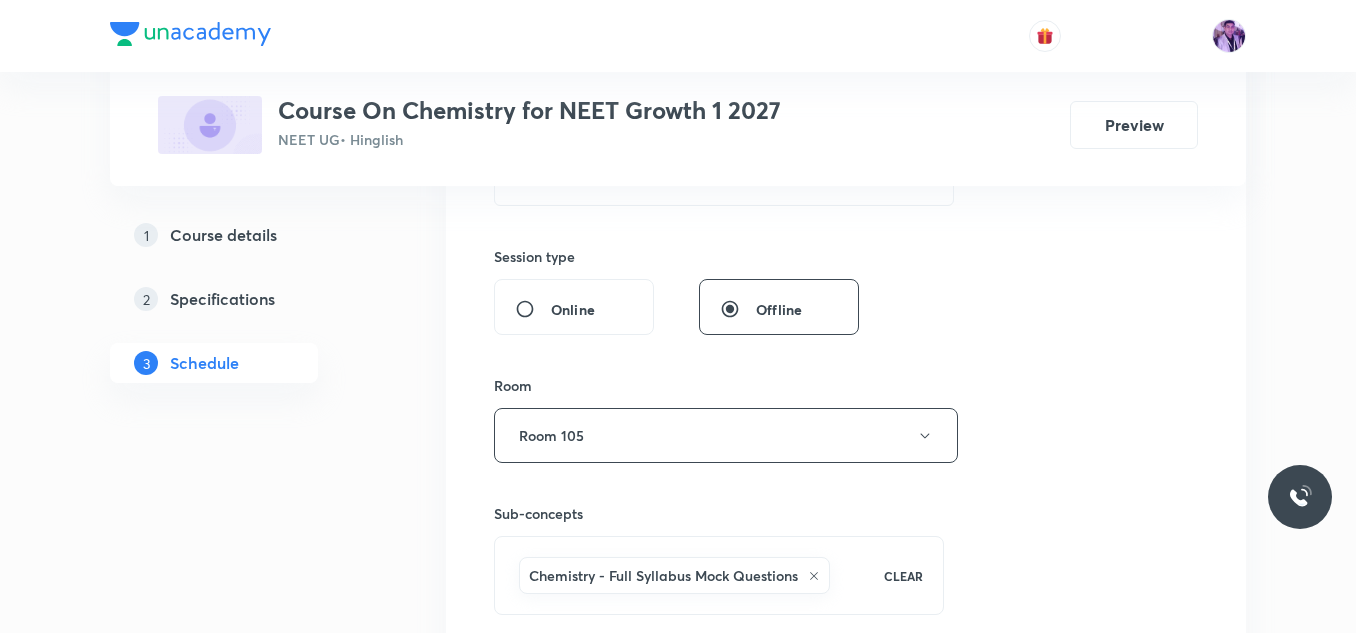scroll, scrollTop: 672, scrollLeft: 0, axis: vertical 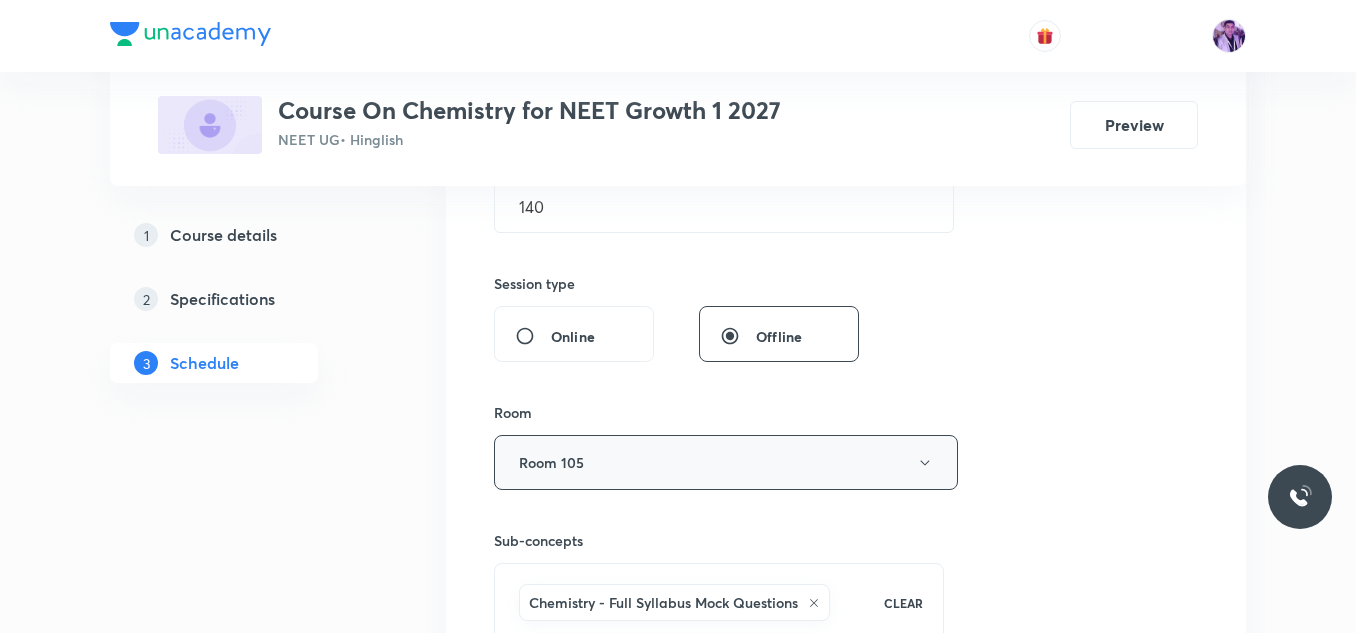 click on "Room 105" at bounding box center [726, 462] 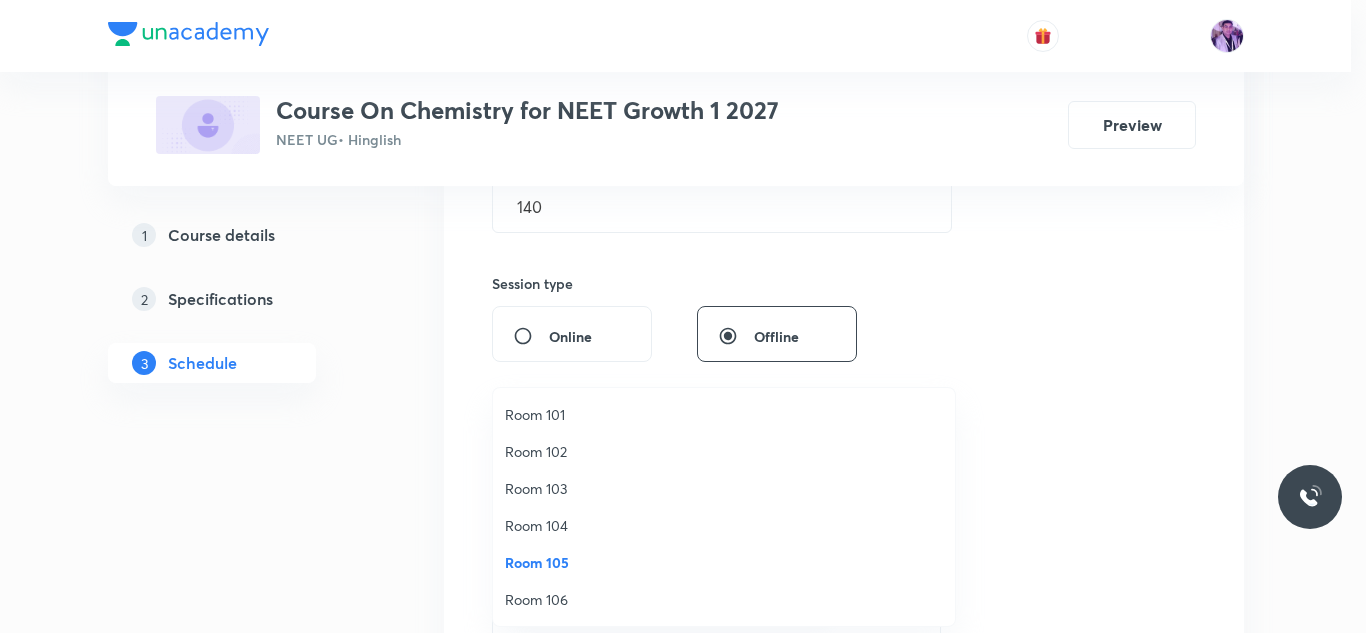 click on "Room 103" at bounding box center (724, 488) 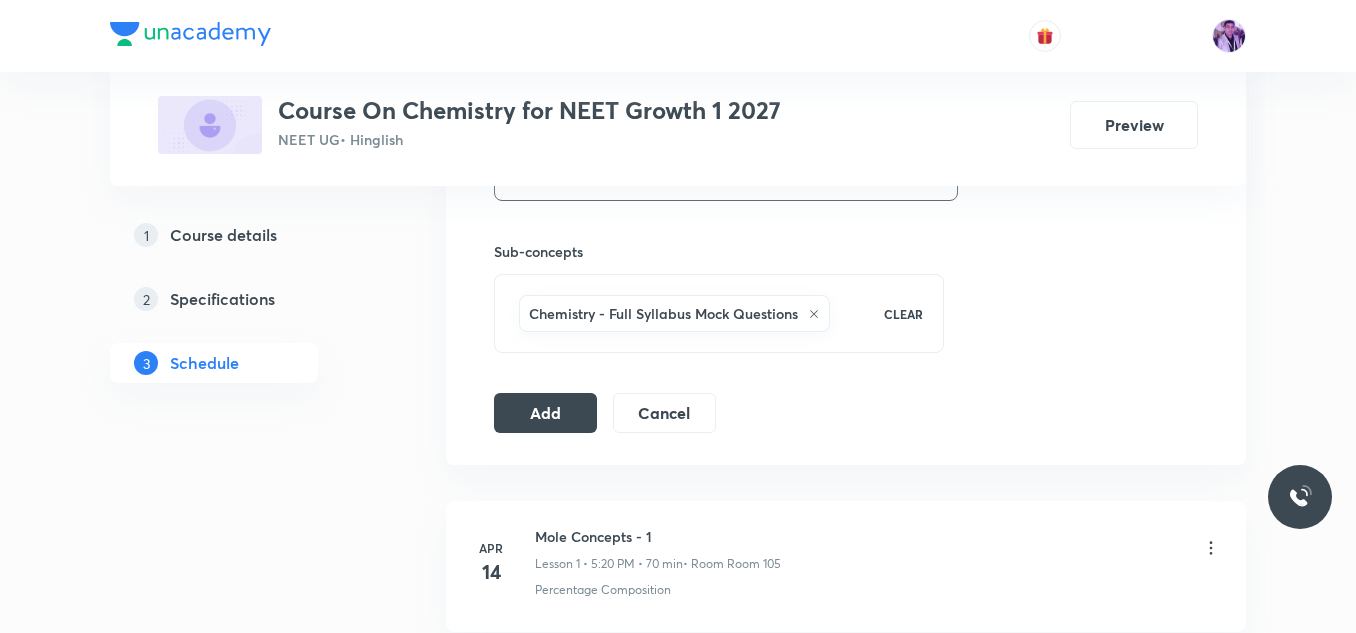 scroll, scrollTop: 972, scrollLeft: 0, axis: vertical 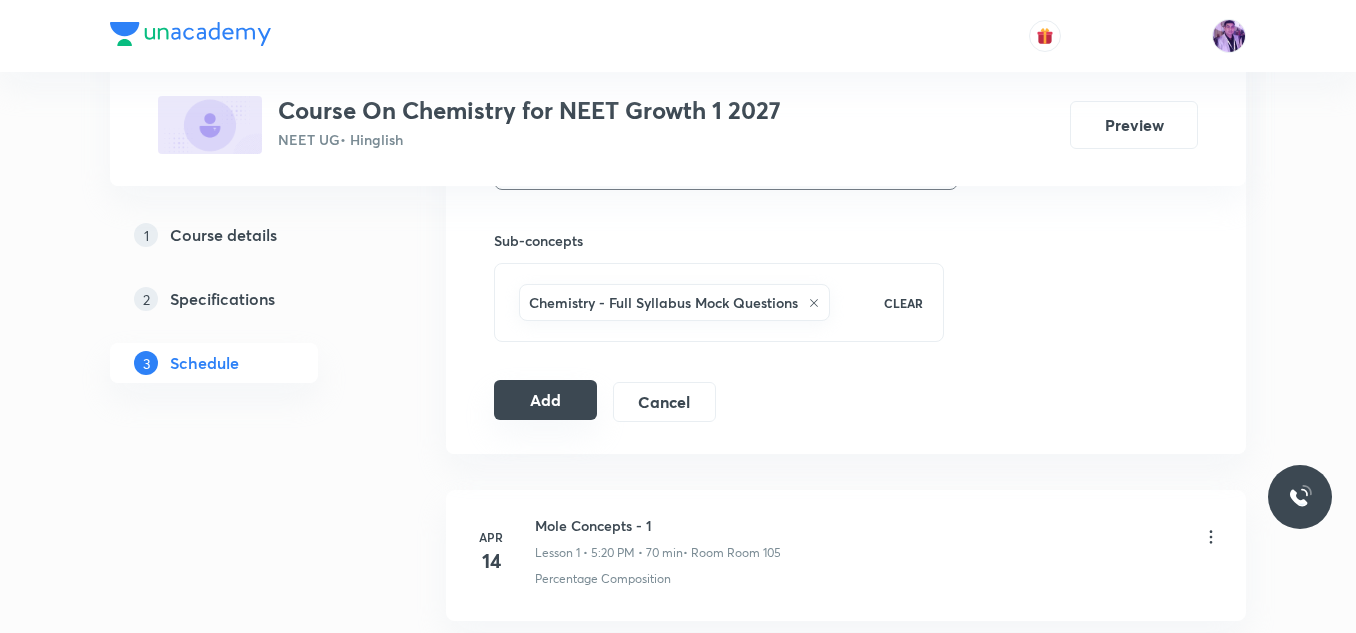 click on "Add" at bounding box center (545, 400) 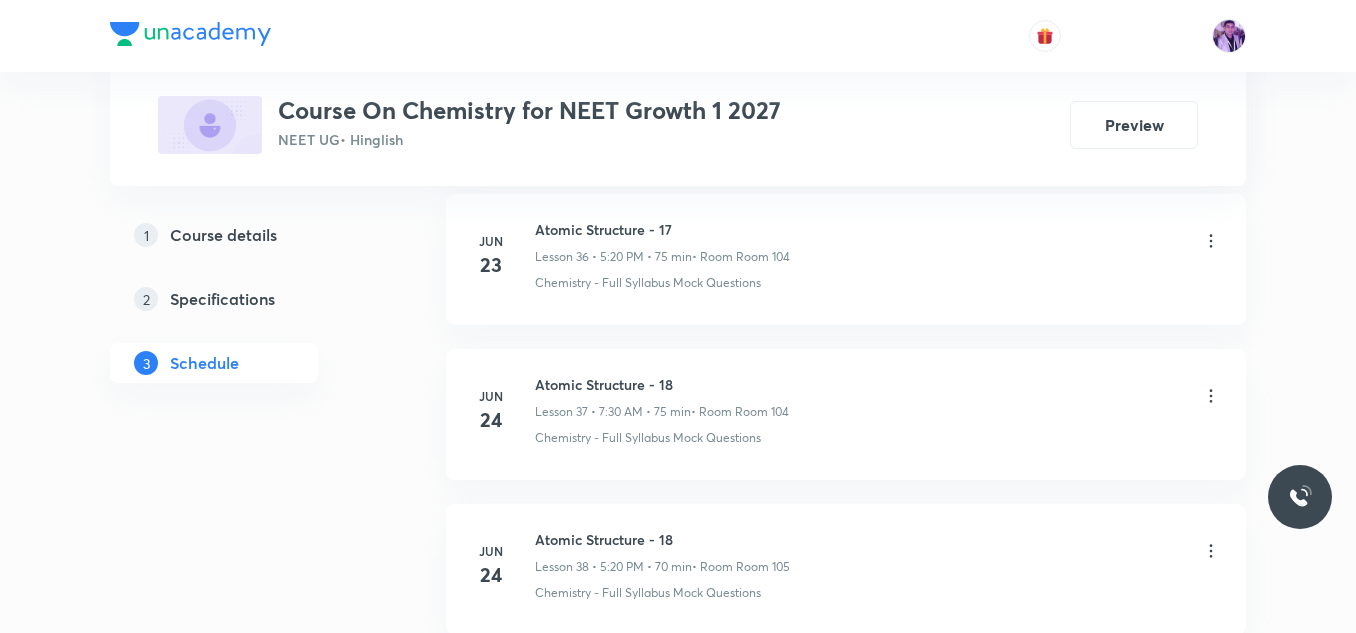 scroll, scrollTop: 8576, scrollLeft: 0, axis: vertical 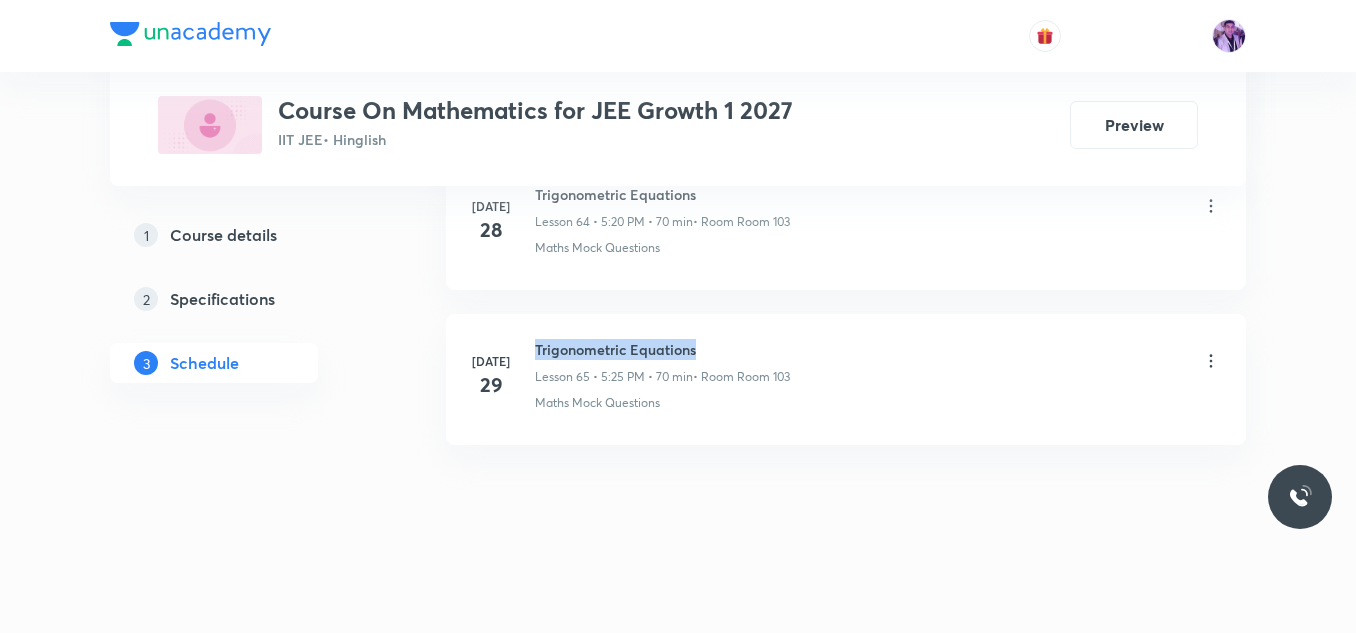 drag, startPoint x: 537, startPoint y: 350, endPoint x: 722, endPoint y: 340, distance: 185.27008 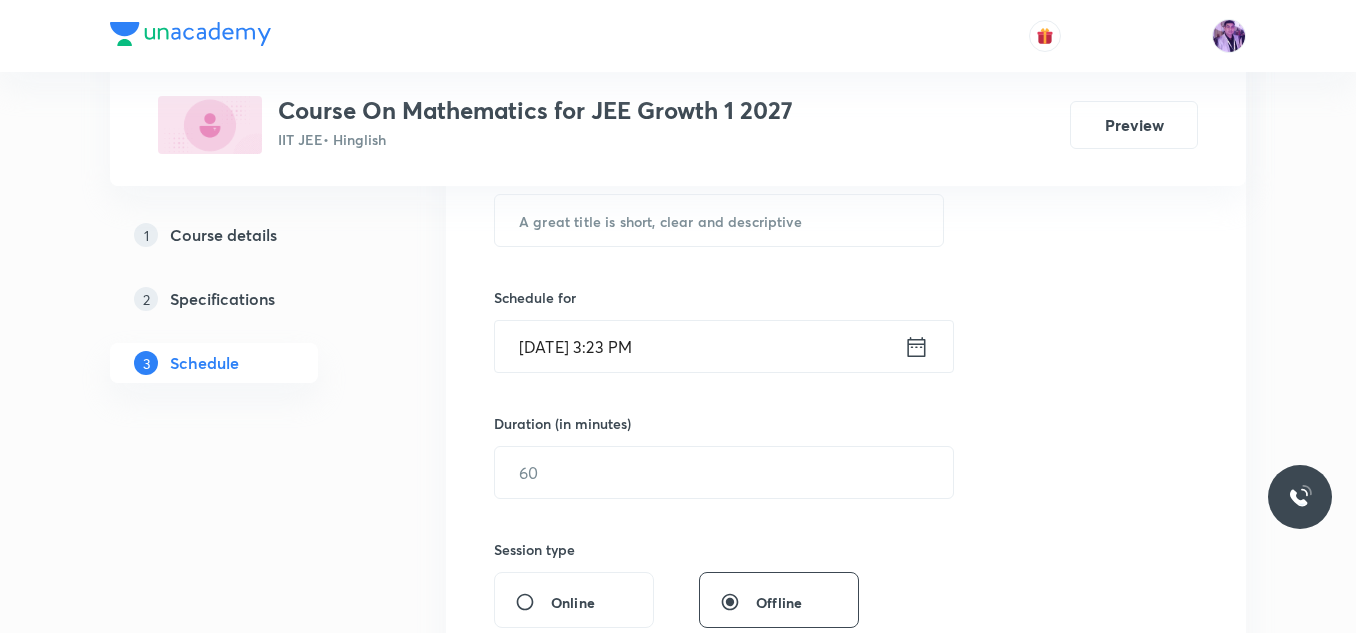 scroll, scrollTop: 350, scrollLeft: 0, axis: vertical 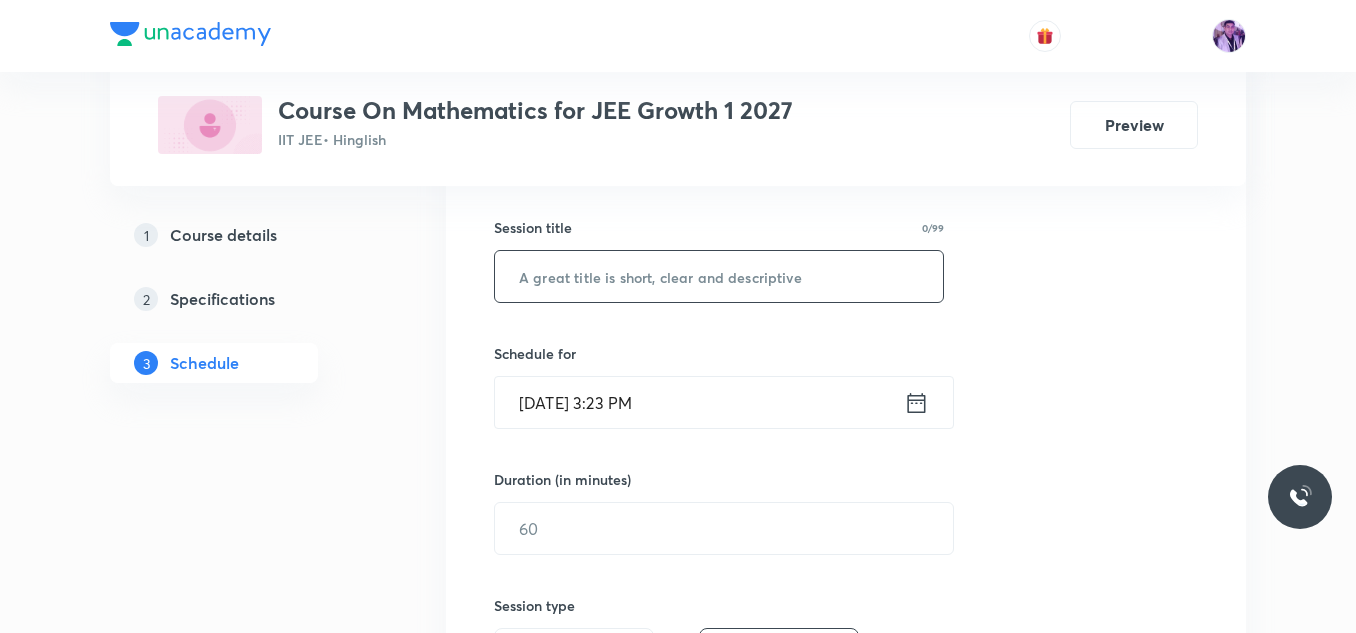 paste on "Trigonometric Equations" 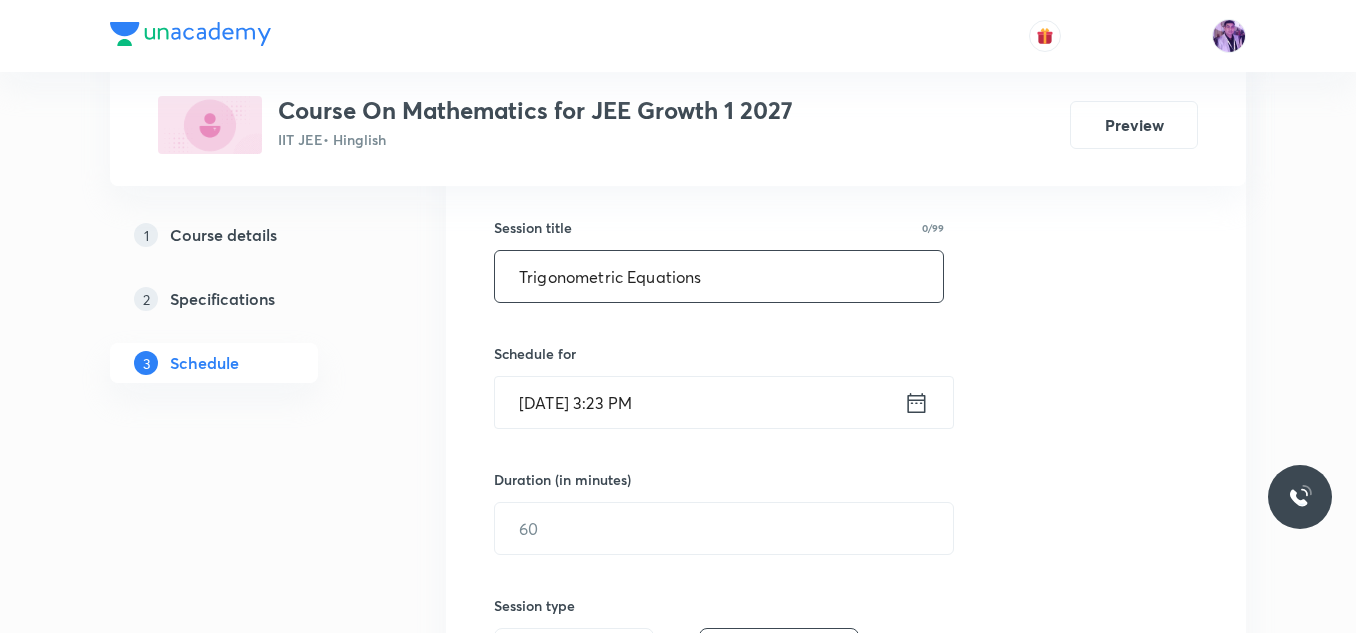 click on "Trigonometric Equations" at bounding box center [719, 276] 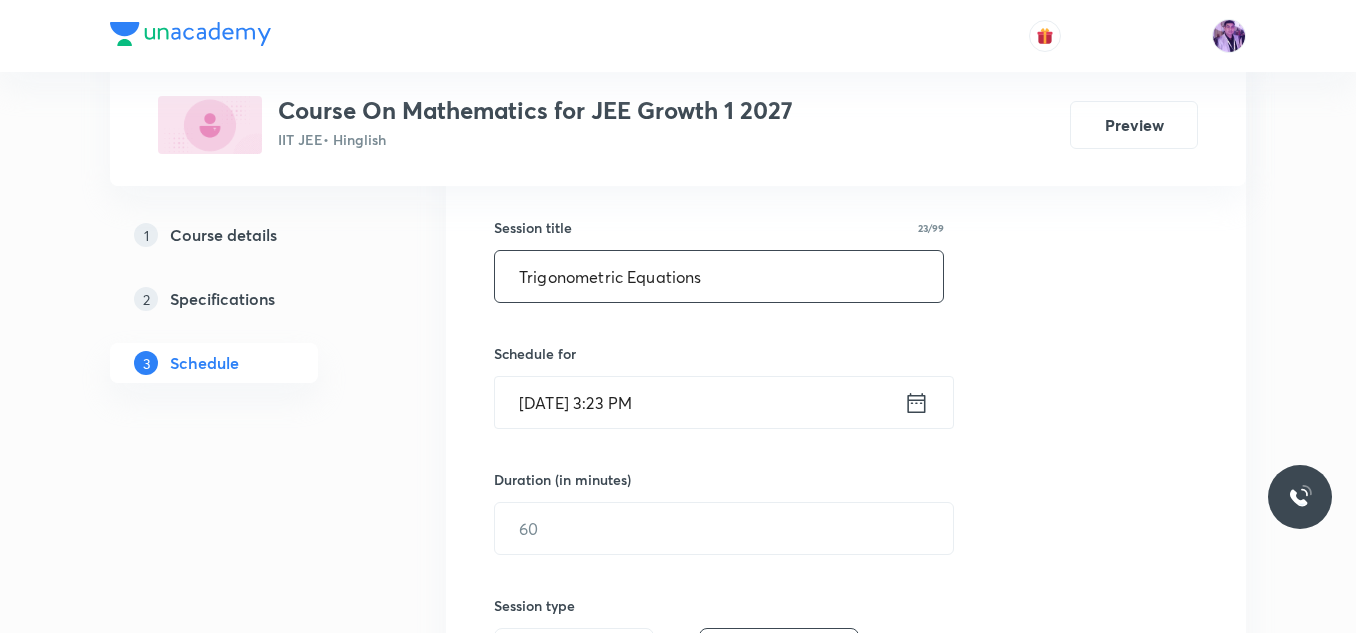 type on "Trigonometric Equations" 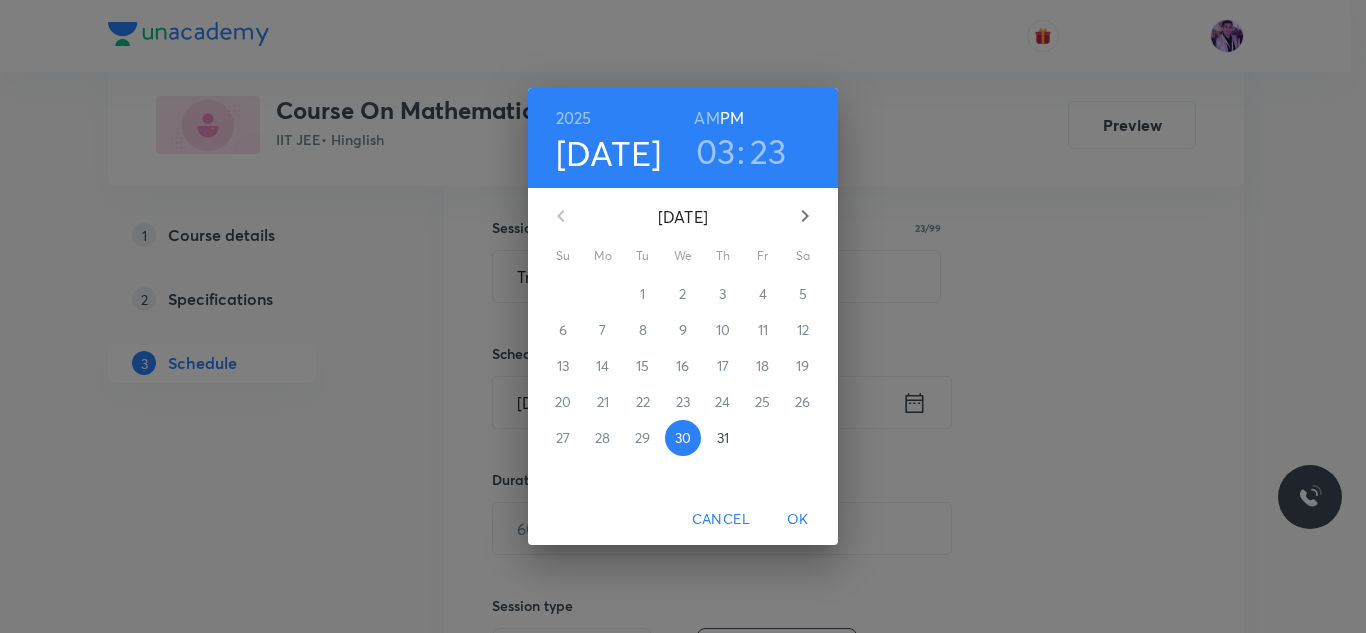 click on "03" at bounding box center [716, 151] 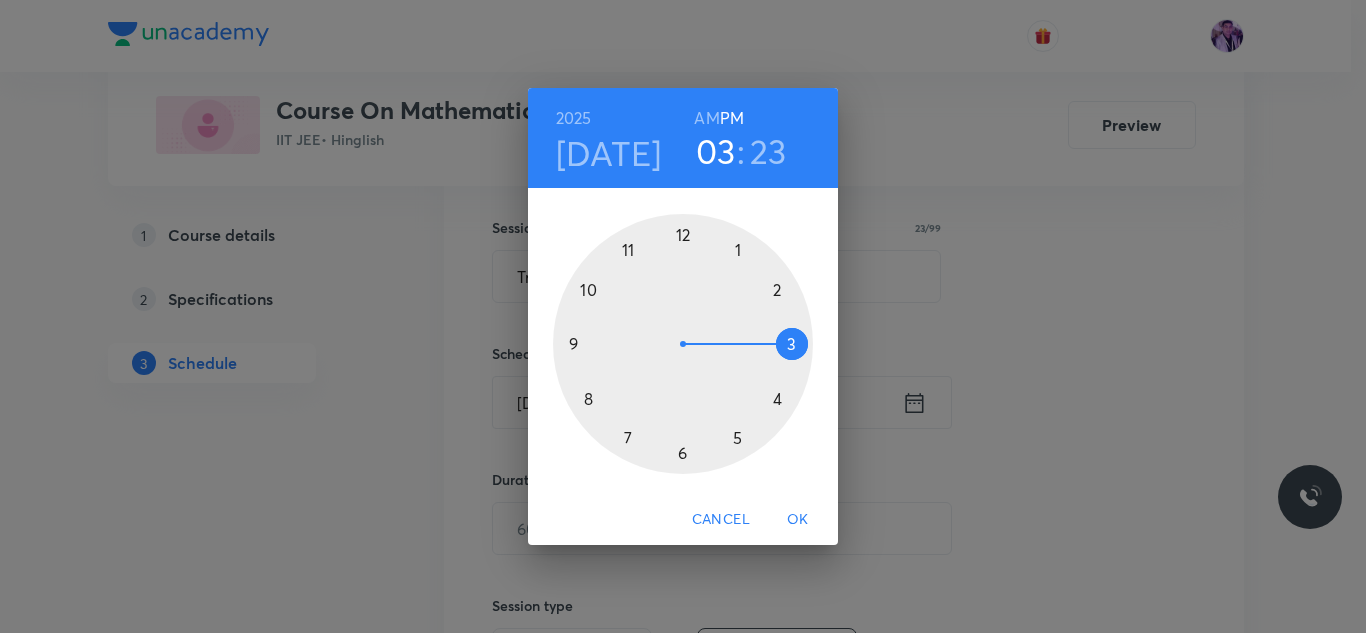 click at bounding box center (683, 344) 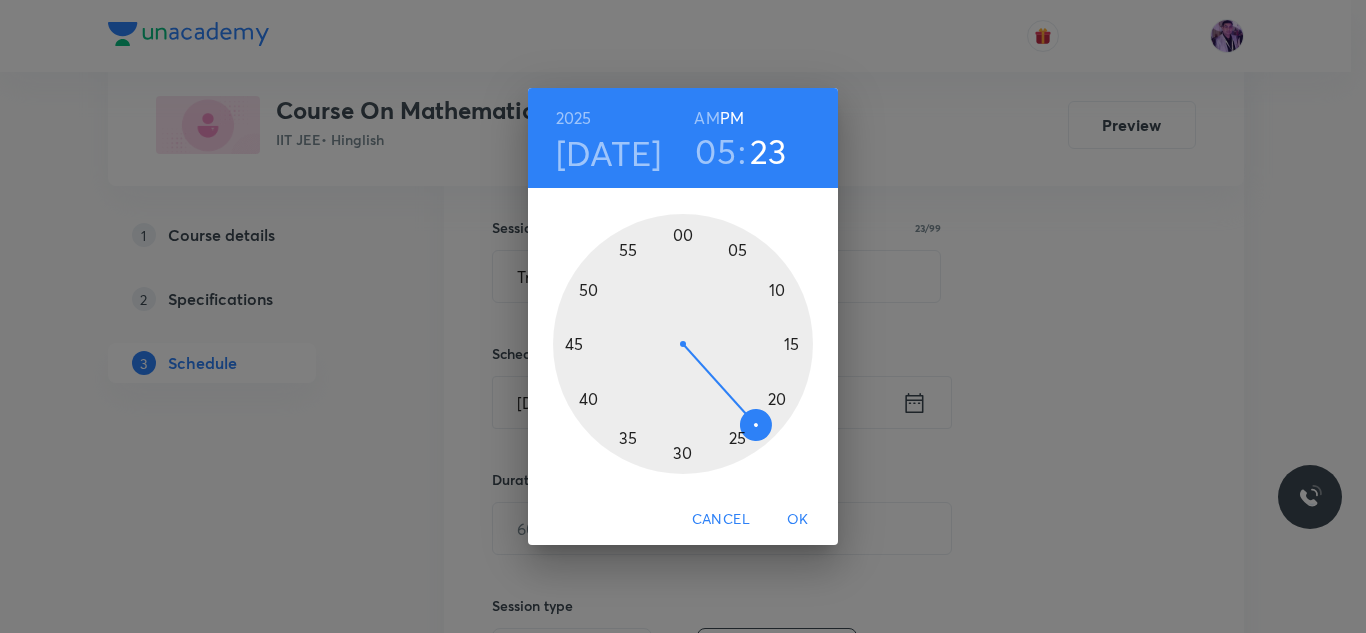 click at bounding box center [683, 344] 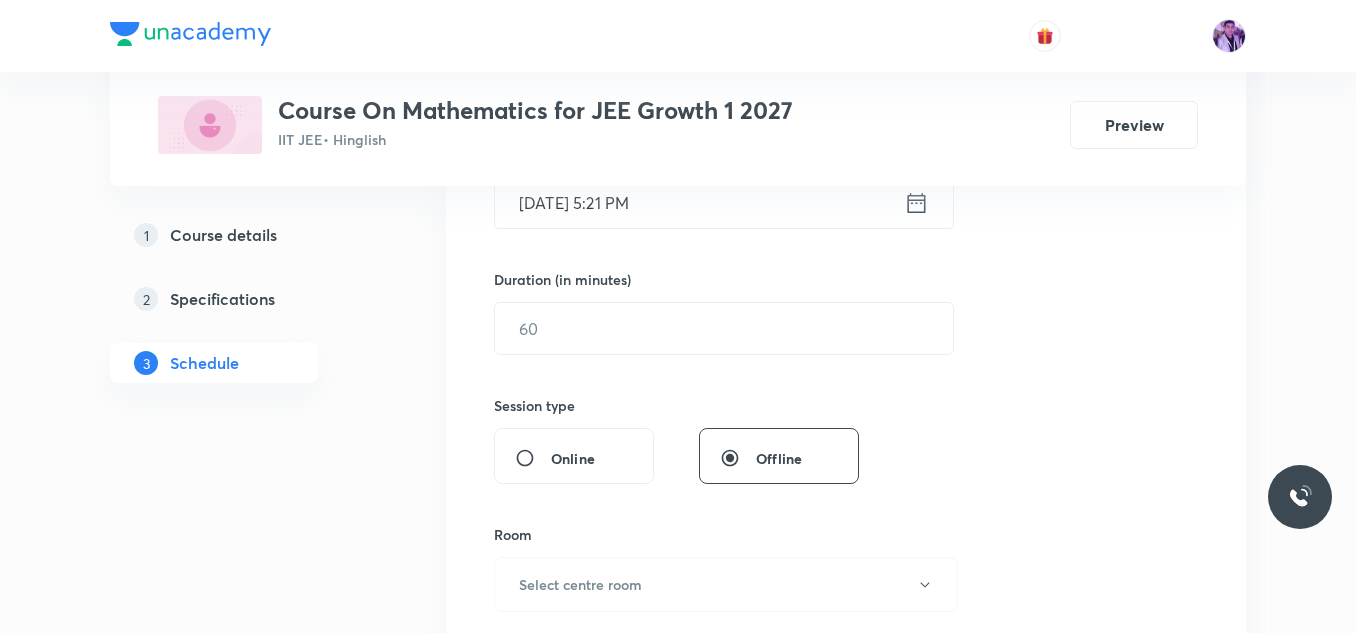 scroll, scrollTop: 450, scrollLeft: 0, axis: vertical 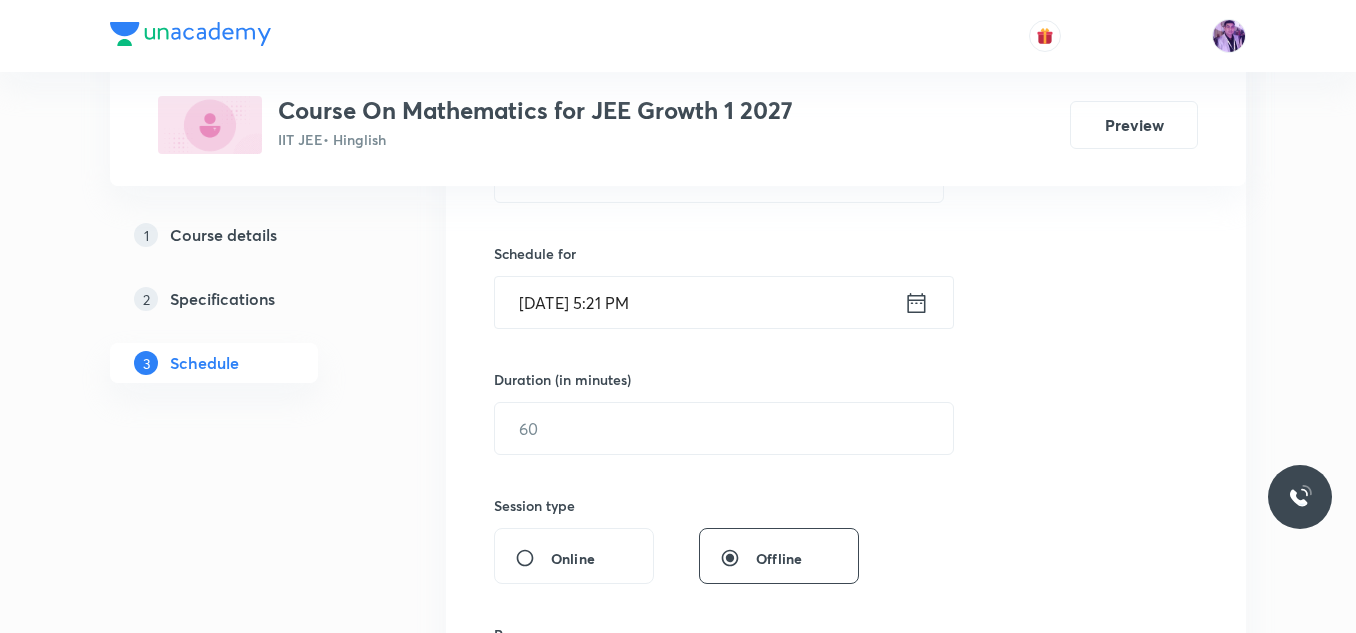 click on "[DATE] 5:21 PM" at bounding box center (699, 302) 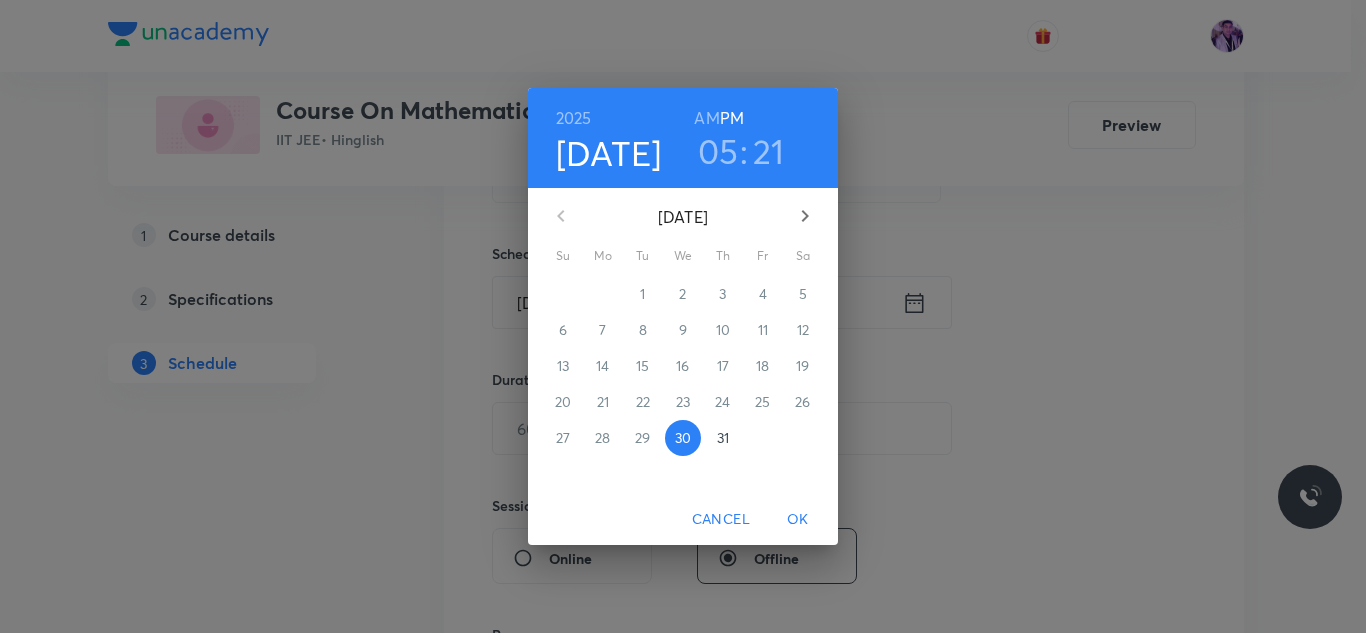 click on "05" at bounding box center (718, 151) 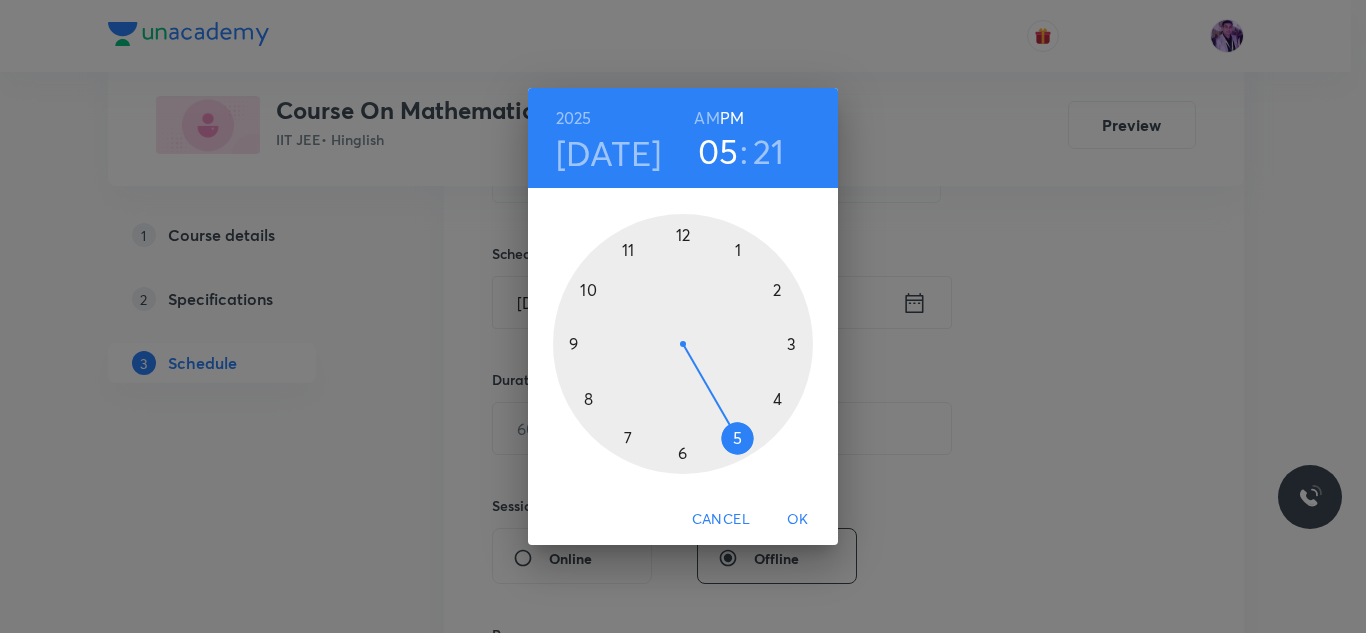 click at bounding box center [683, 344] 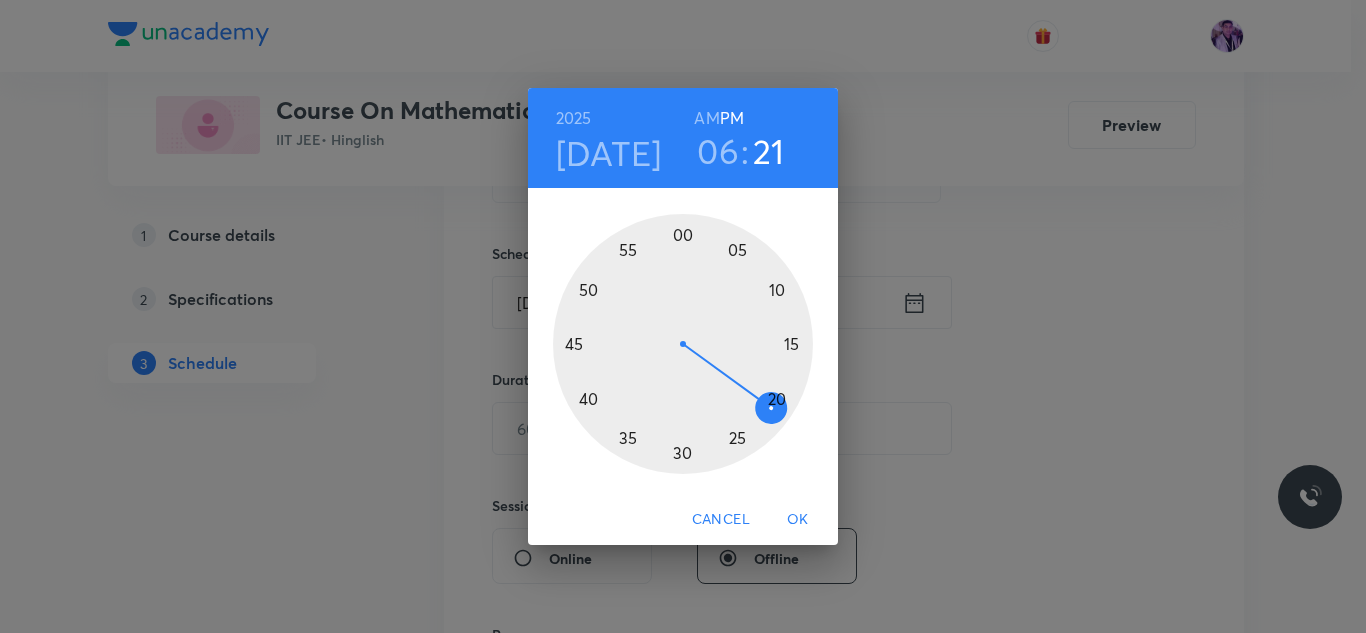 click at bounding box center (683, 344) 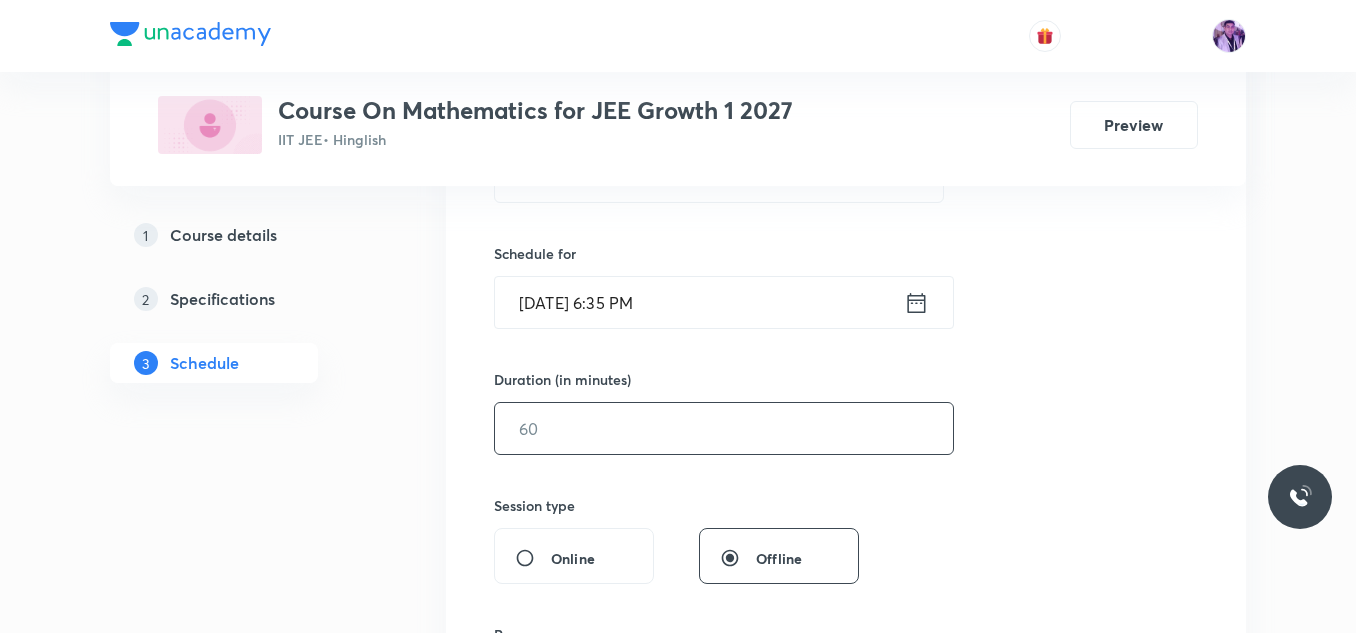 click at bounding box center [724, 428] 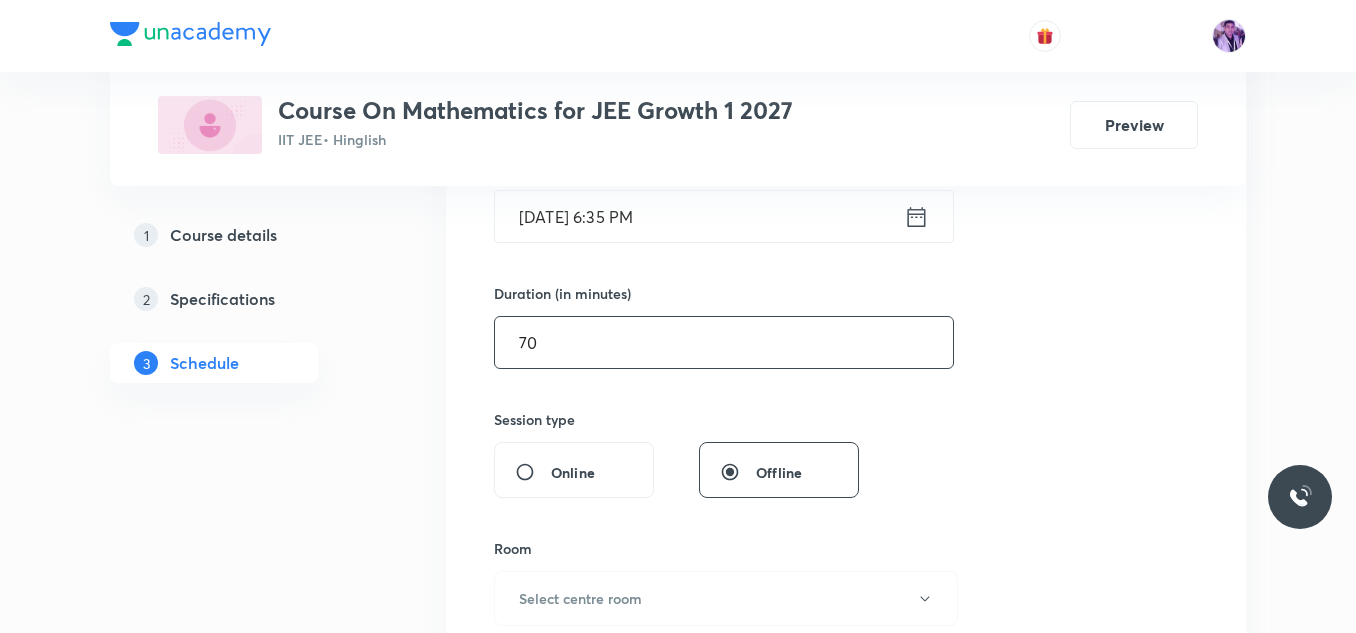 scroll, scrollTop: 750, scrollLeft: 0, axis: vertical 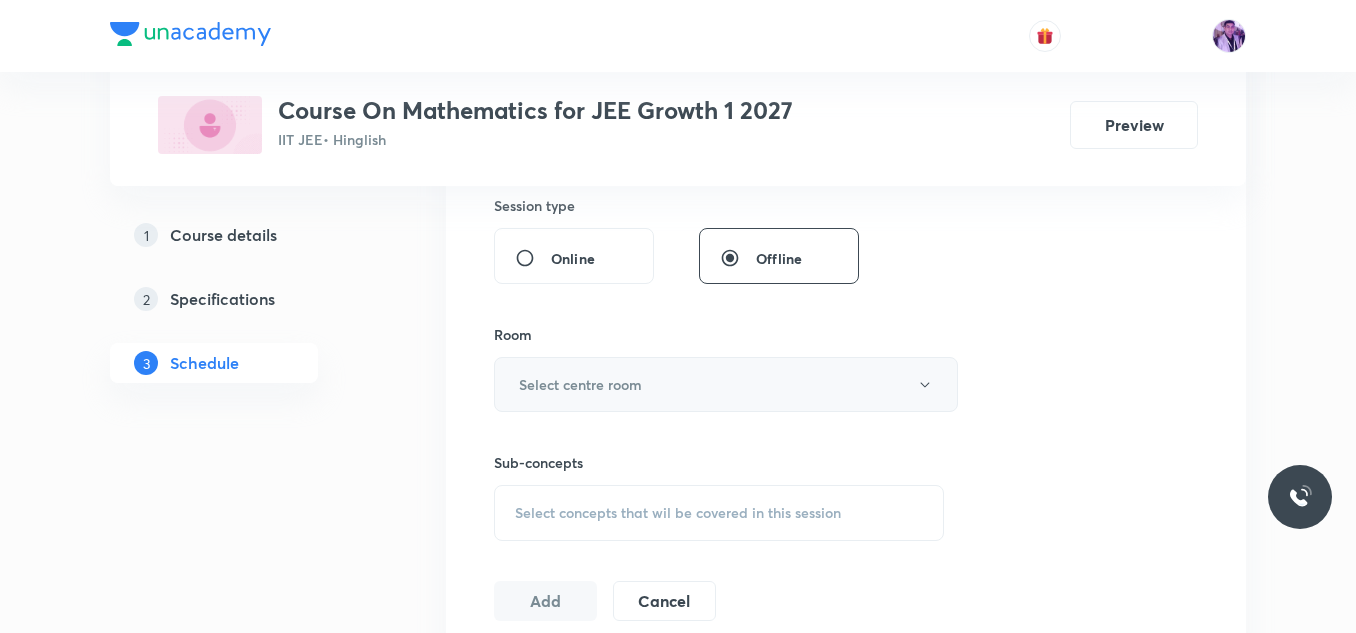 type on "70" 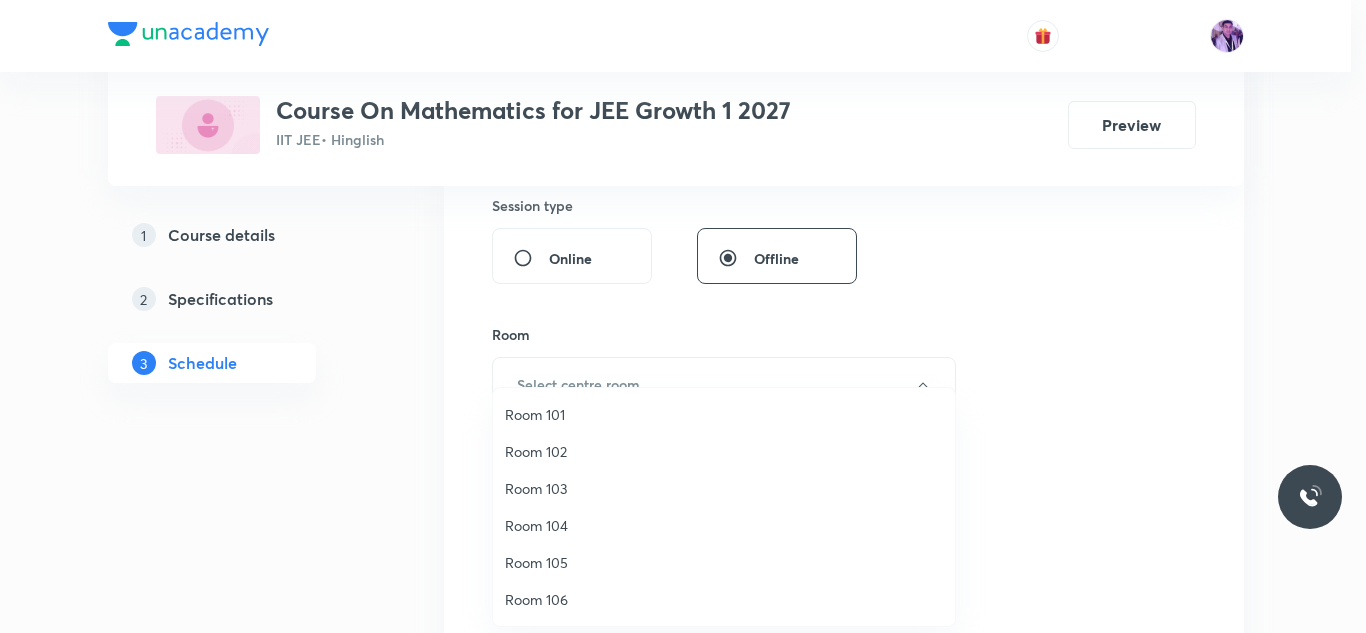 click on "Room 103" at bounding box center (724, 488) 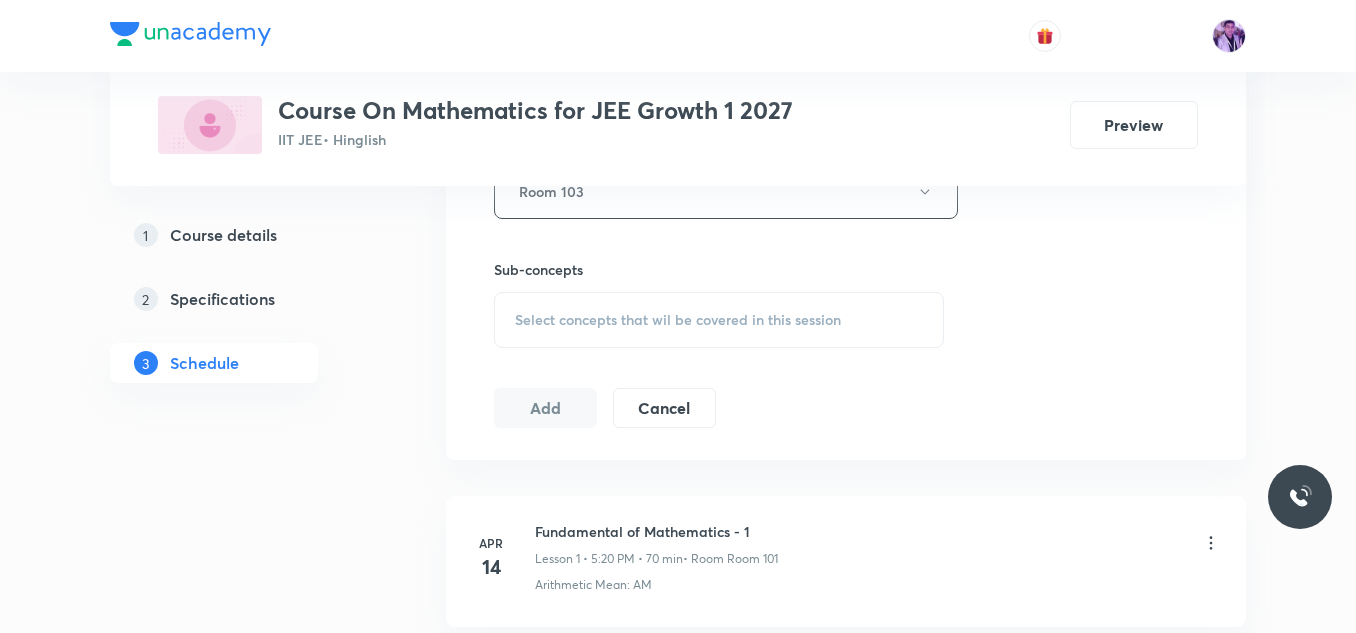 scroll, scrollTop: 950, scrollLeft: 0, axis: vertical 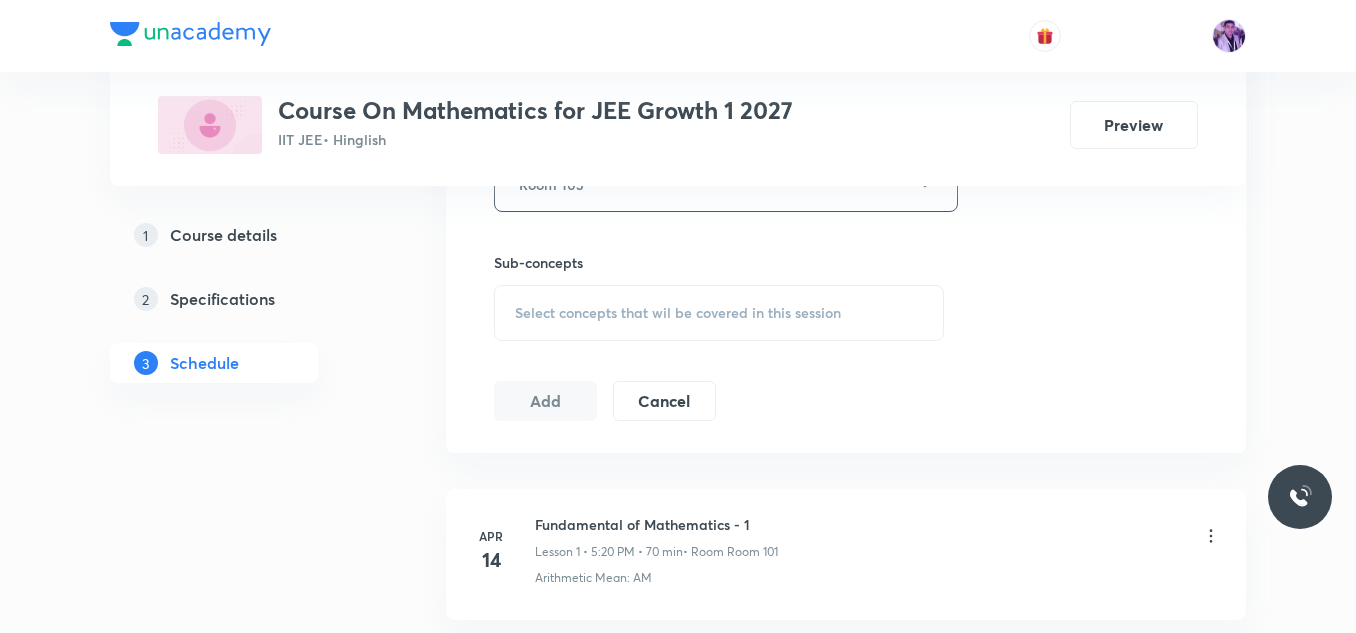 click on "Select concepts that wil be covered in this session" at bounding box center [678, 313] 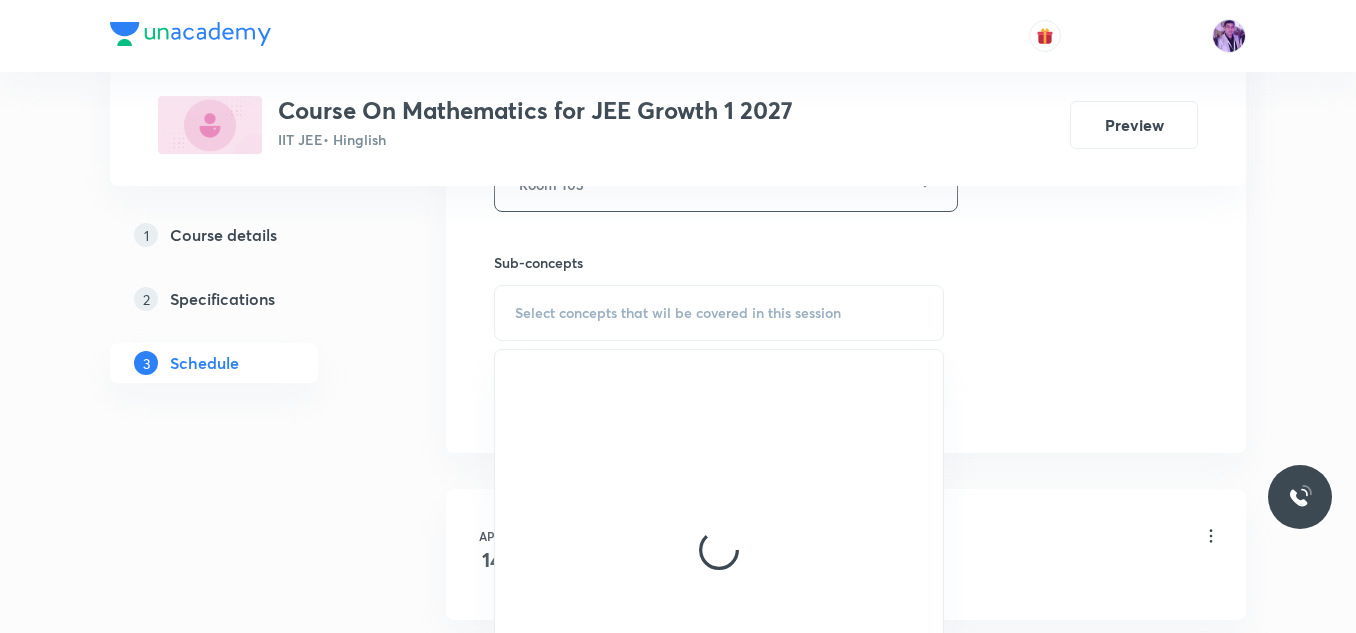 scroll, scrollTop: 1050, scrollLeft: 0, axis: vertical 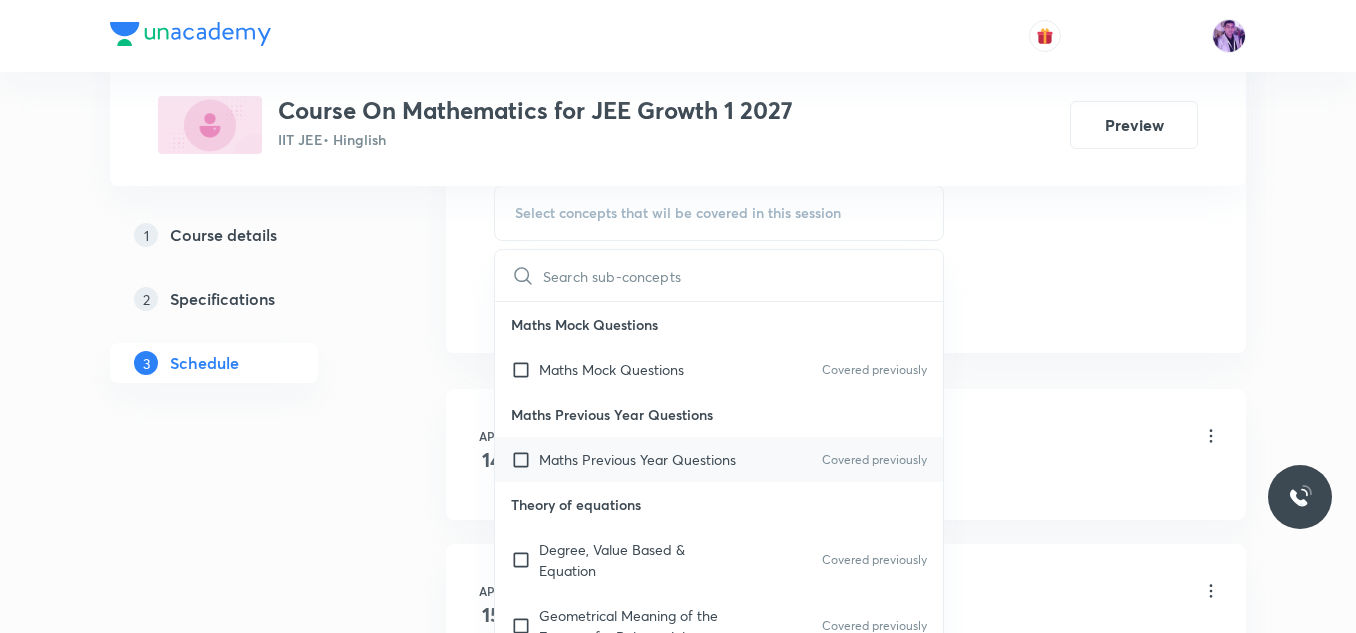 click on "Maths Previous Year Questions" at bounding box center (637, 459) 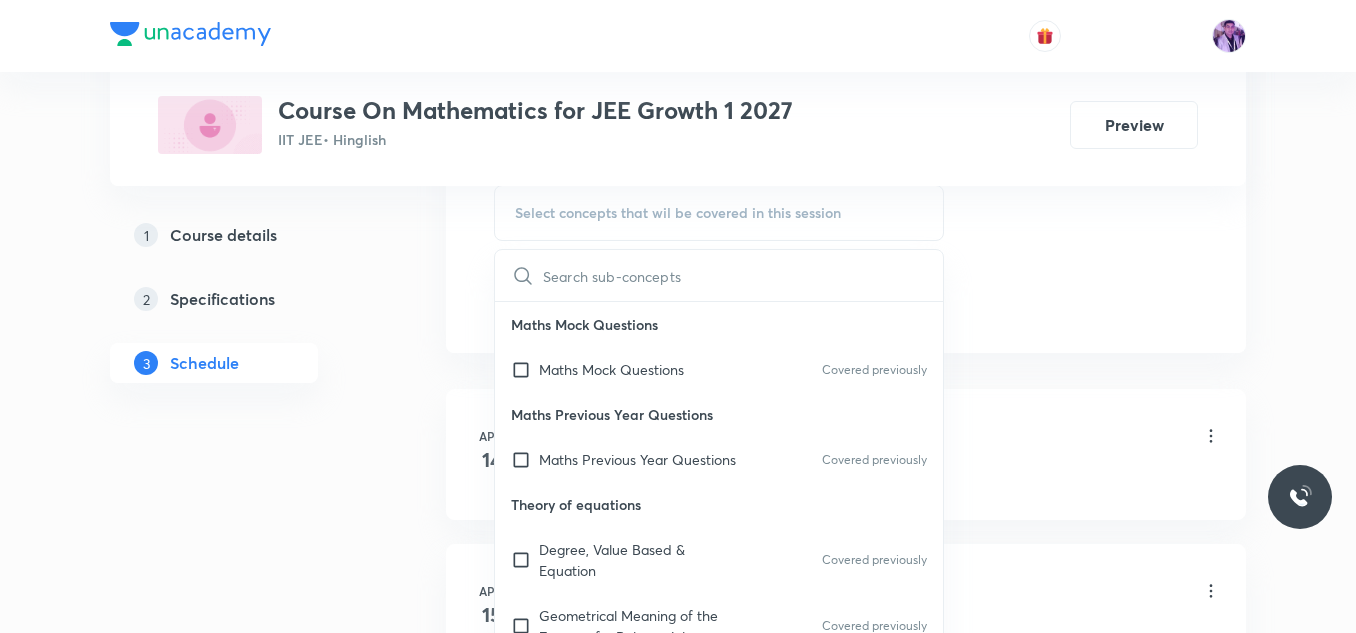 checkbox on "true" 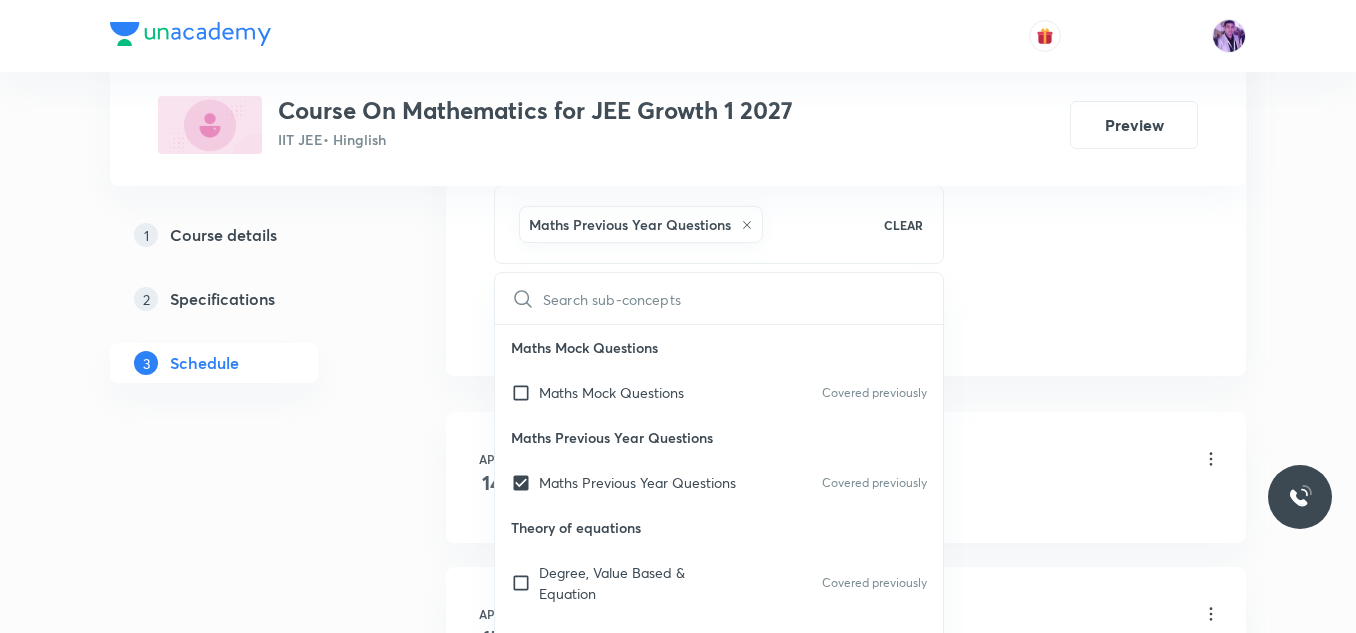 click on "1 Course details 2 Specifications 3 Schedule" at bounding box center [246, 311] 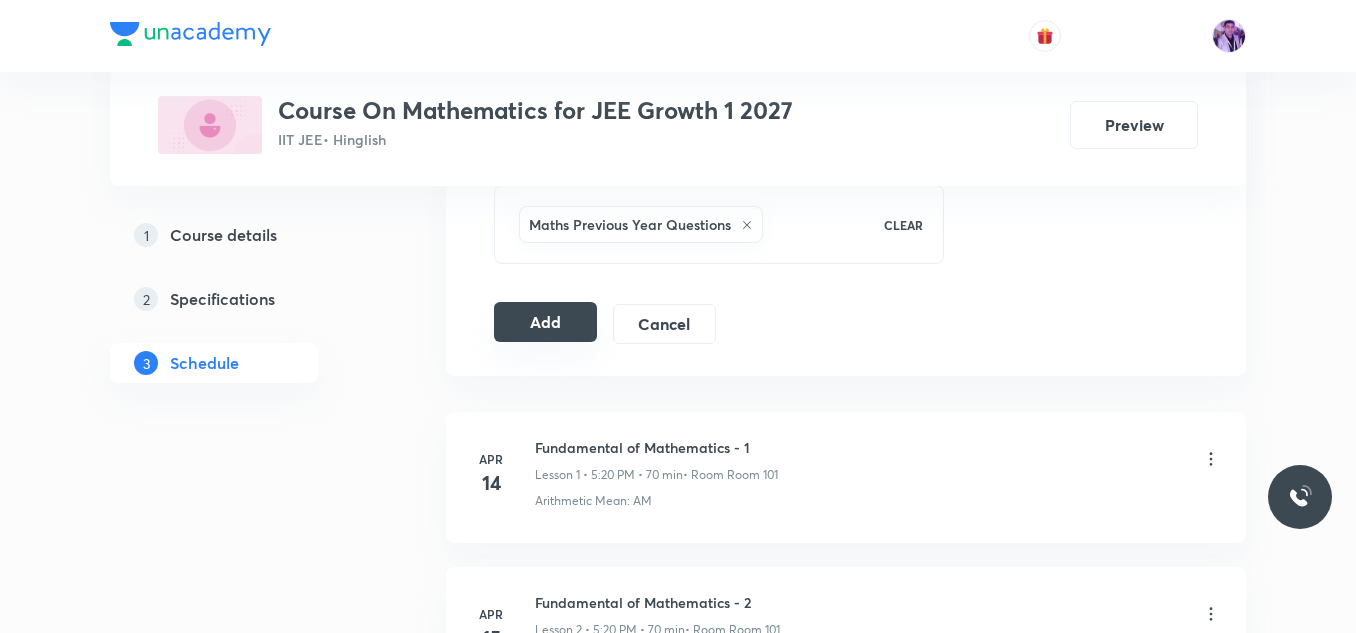 click on "Add" at bounding box center [545, 322] 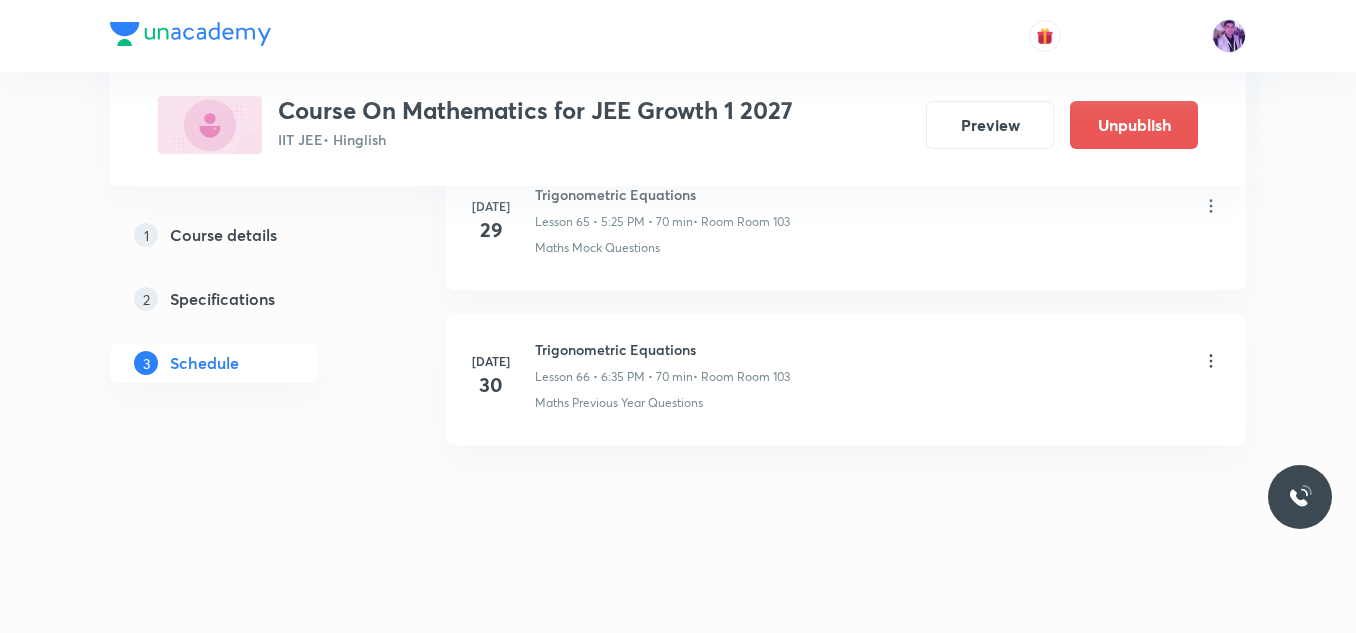 scroll, scrollTop: 10076, scrollLeft: 0, axis: vertical 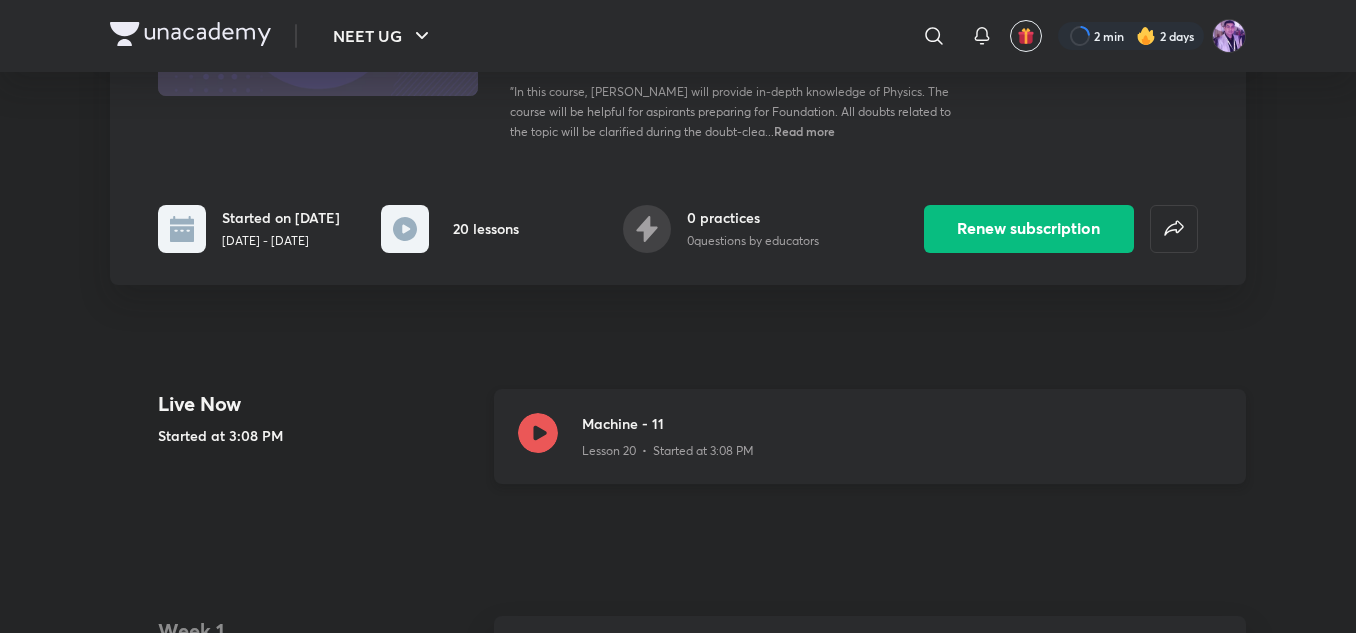 click 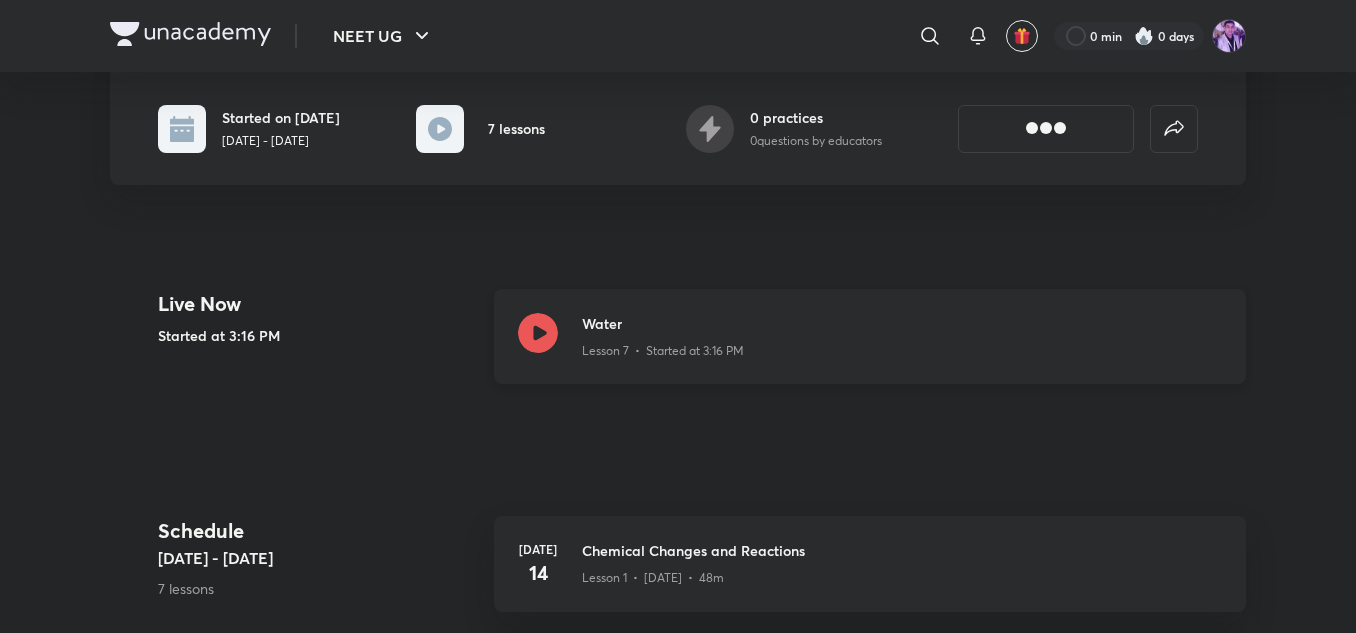 scroll, scrollTop: 400, scrollLeft: 0, axis: vertical 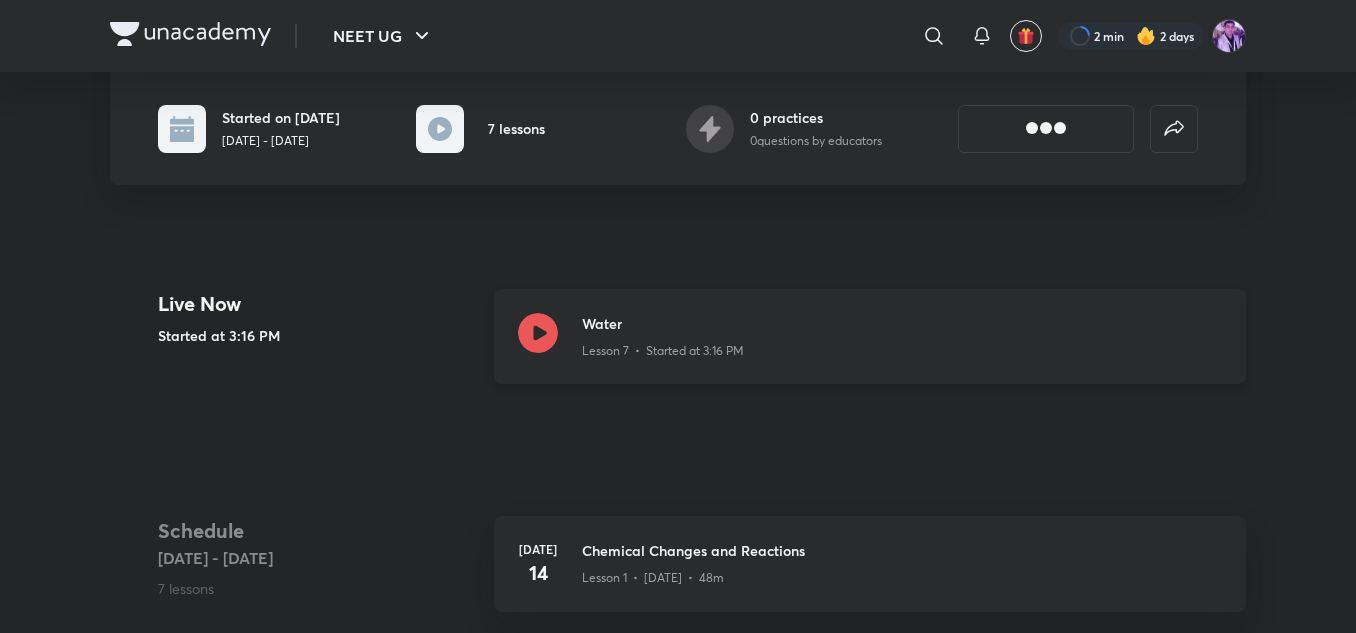 click 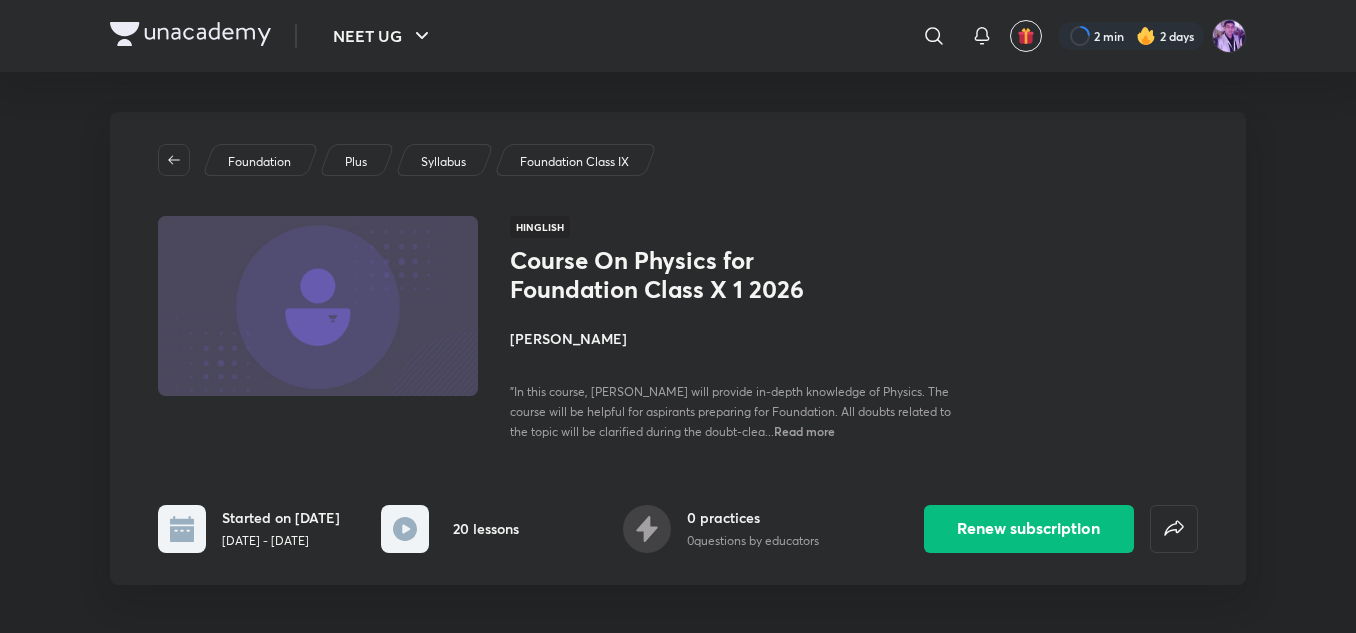 scroll, scrollTop: 0, scrollLeft: 0, axis: both 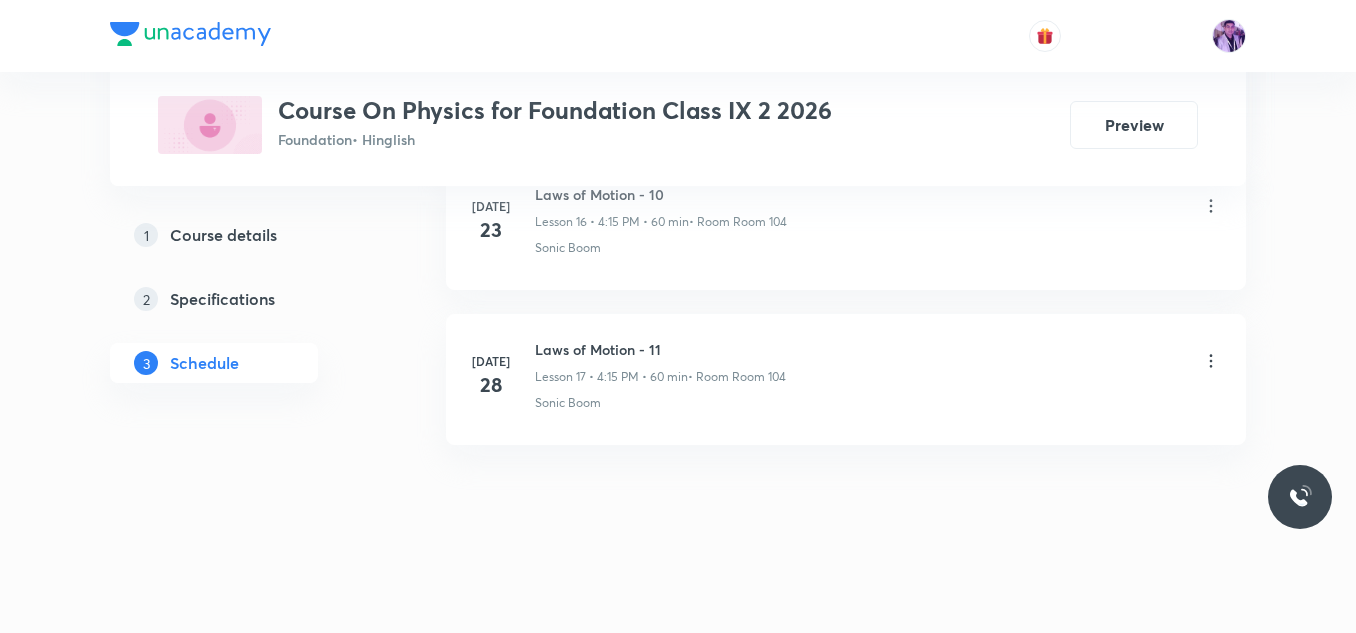 click on "Lesson 17 • 4:15 PM • 60 min" at bounding box center (611, 377) 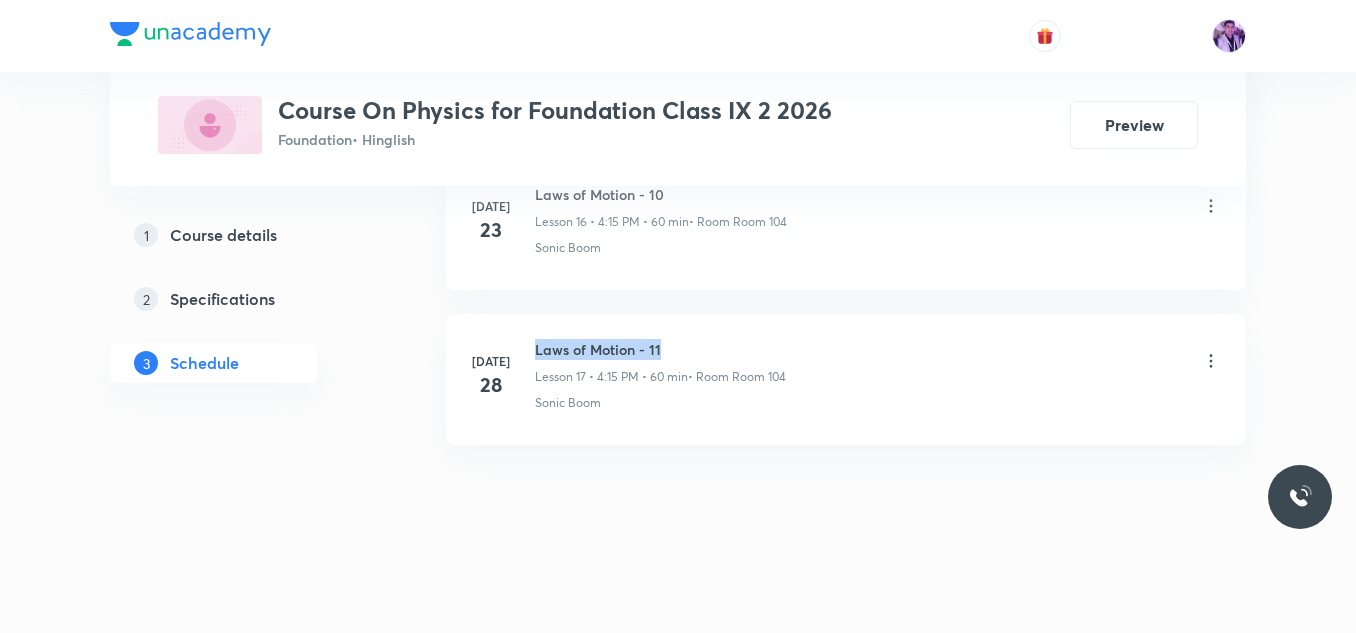 drag, startPoint x: 537, startPoint y: 346, endPoint x: 672, endPoint y: 346, distance: 135 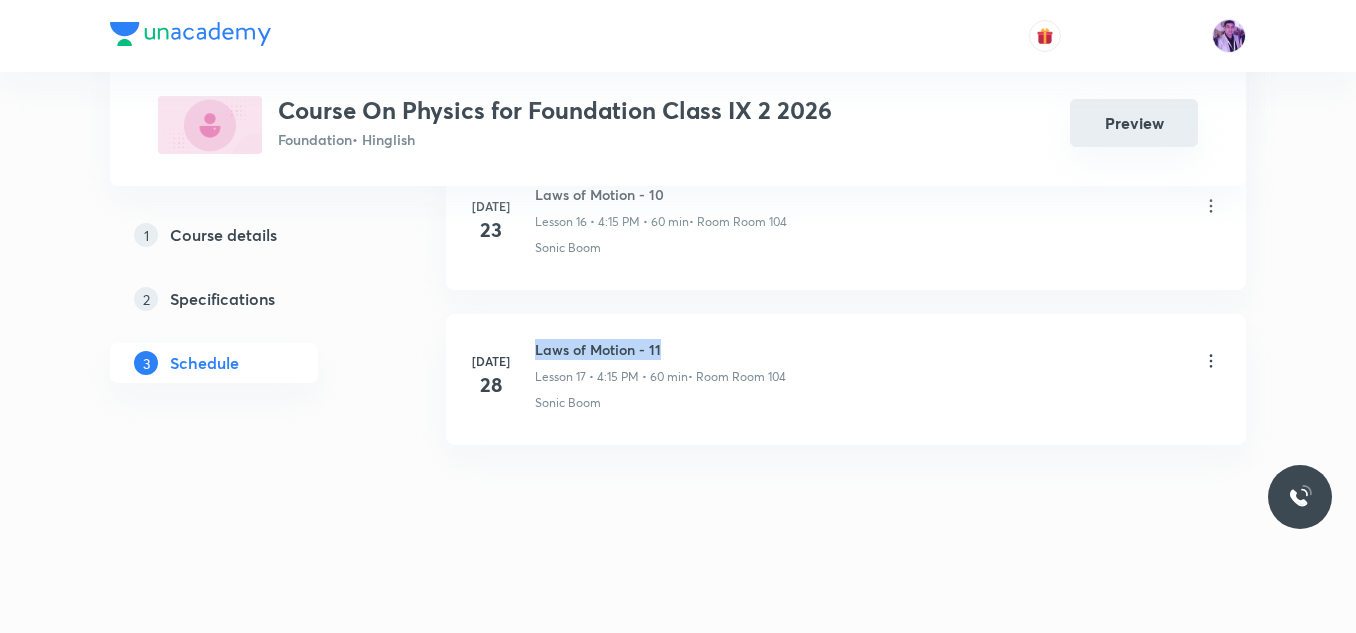 click on "Preview" at bounding box center [1134, 123] 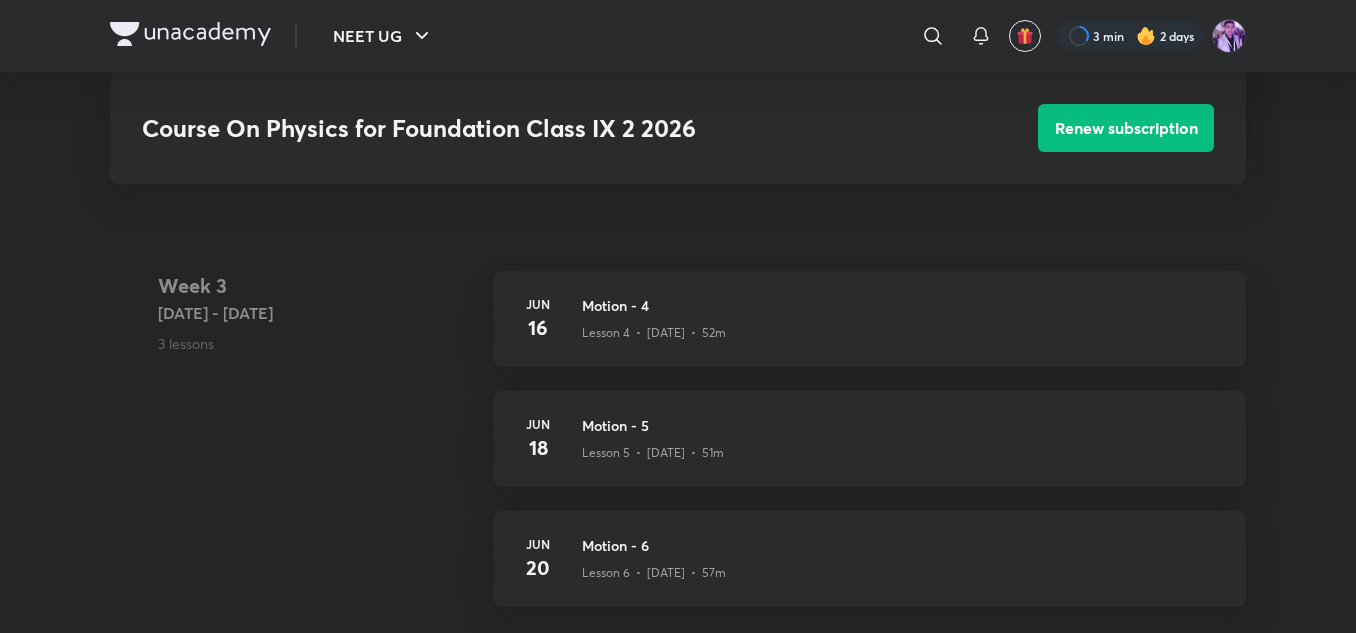 scroll, scrollTop: 1400, scrollLeft: 0, axis: vertical 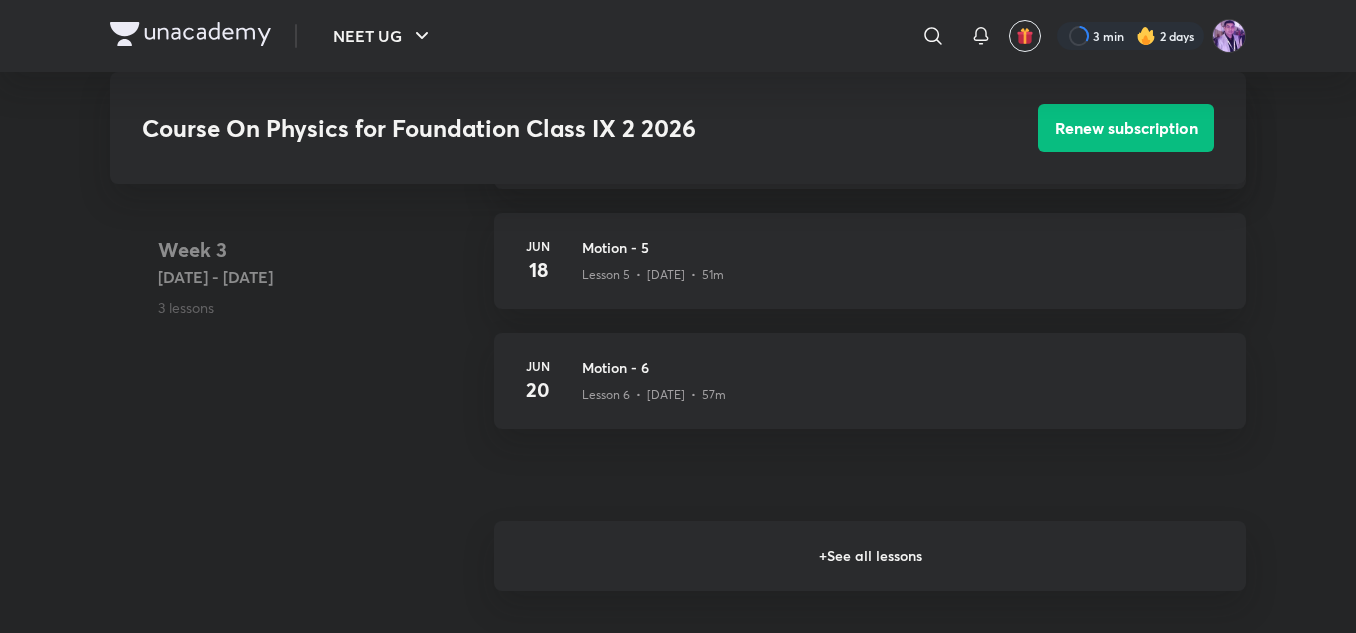 click on "+  See all lessons" at bounding box center [870, 556] 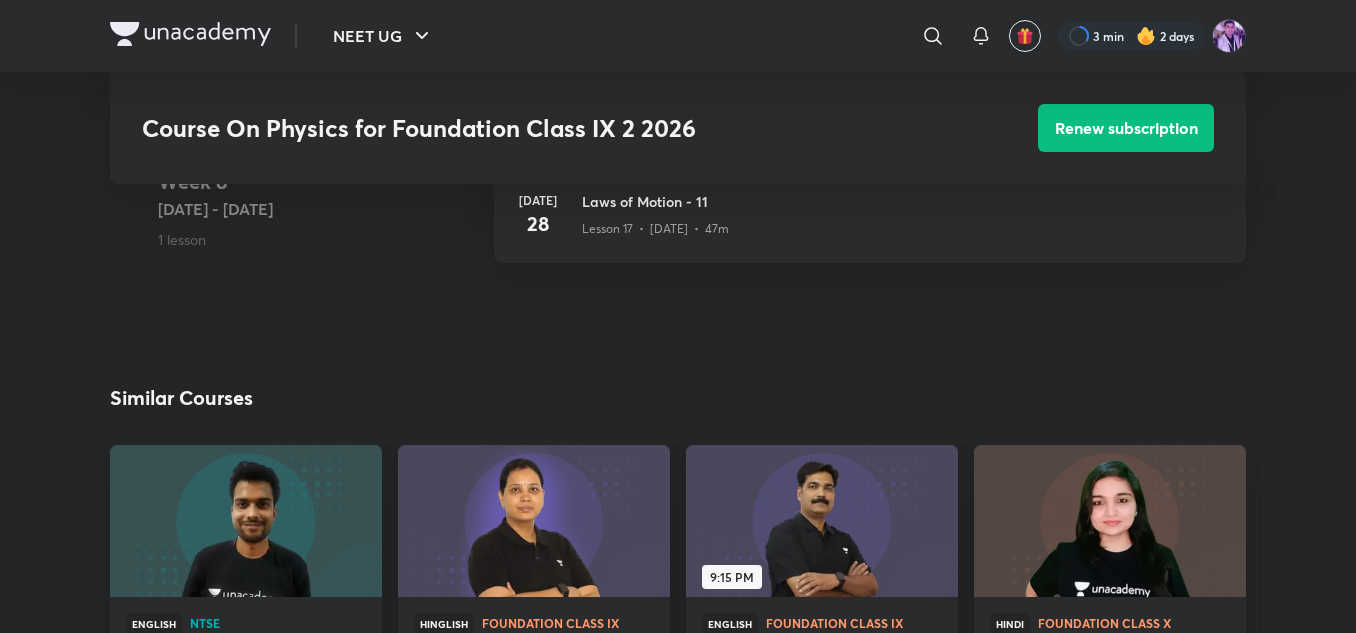 scroll, scrollTop: 3300, scrollLeft: 0, axis: vertical 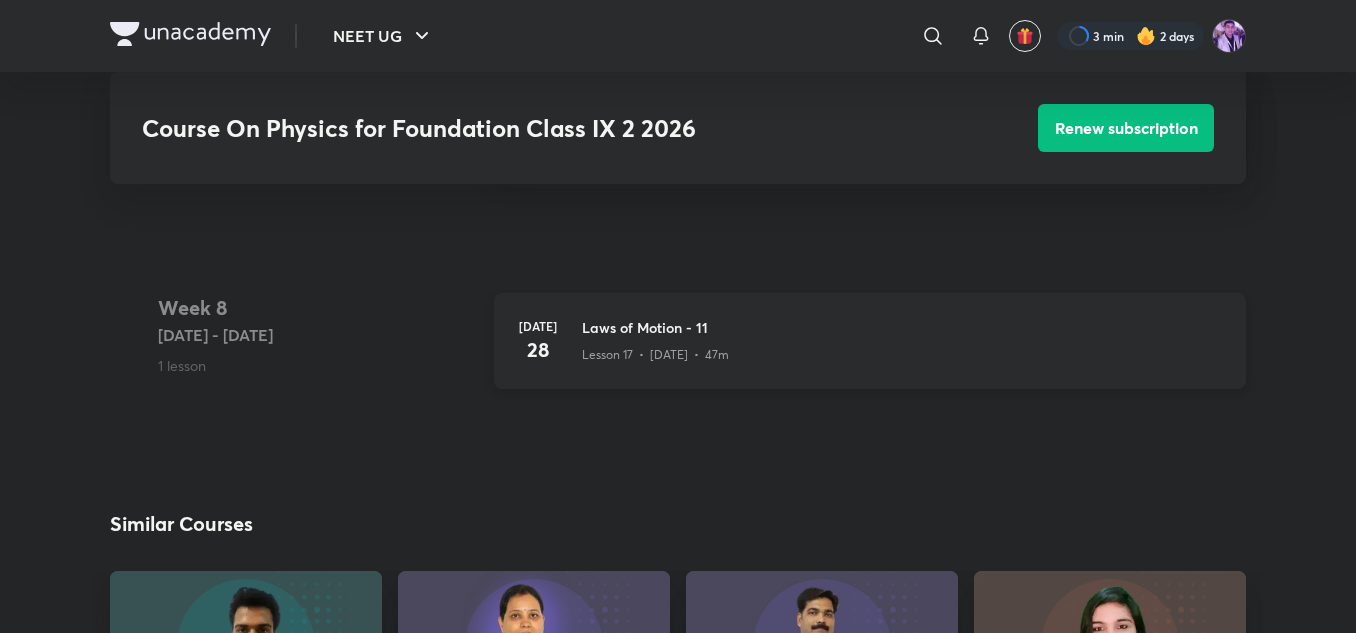 click on "Lesson 17  •  Jul 28  •  47m" at bounding box center (902, -2553) 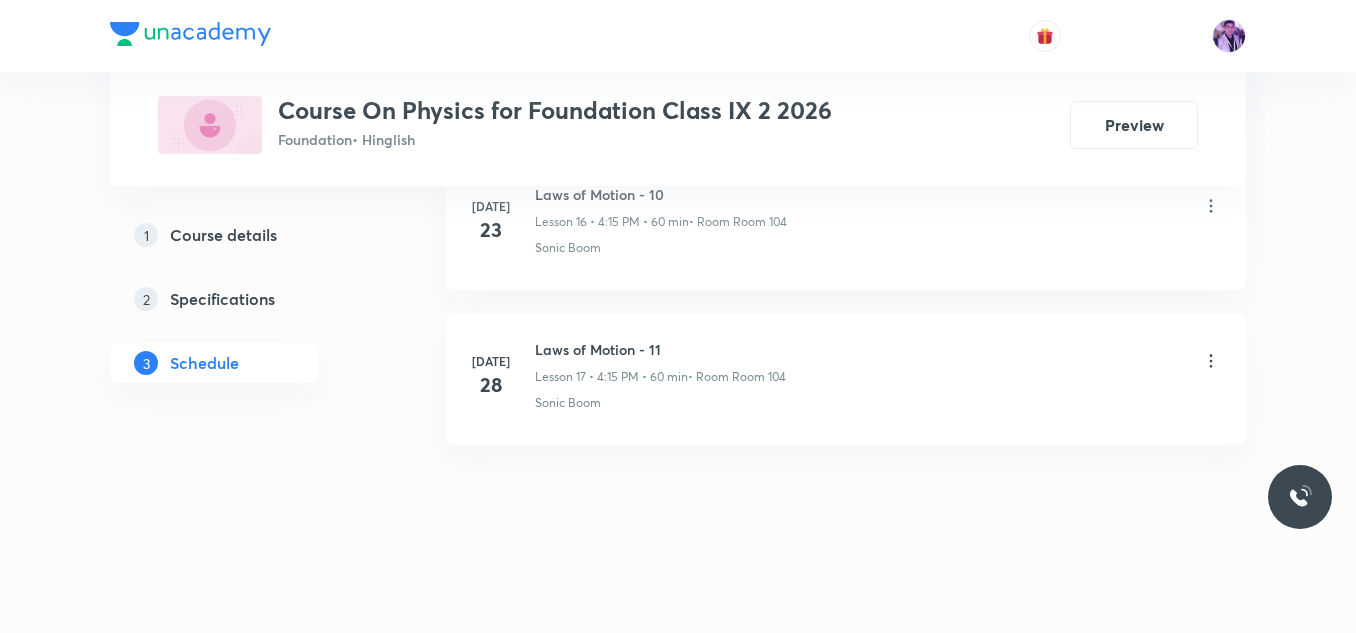 scroll, scrollTop: 0, scrollLeft: 0, axis: both 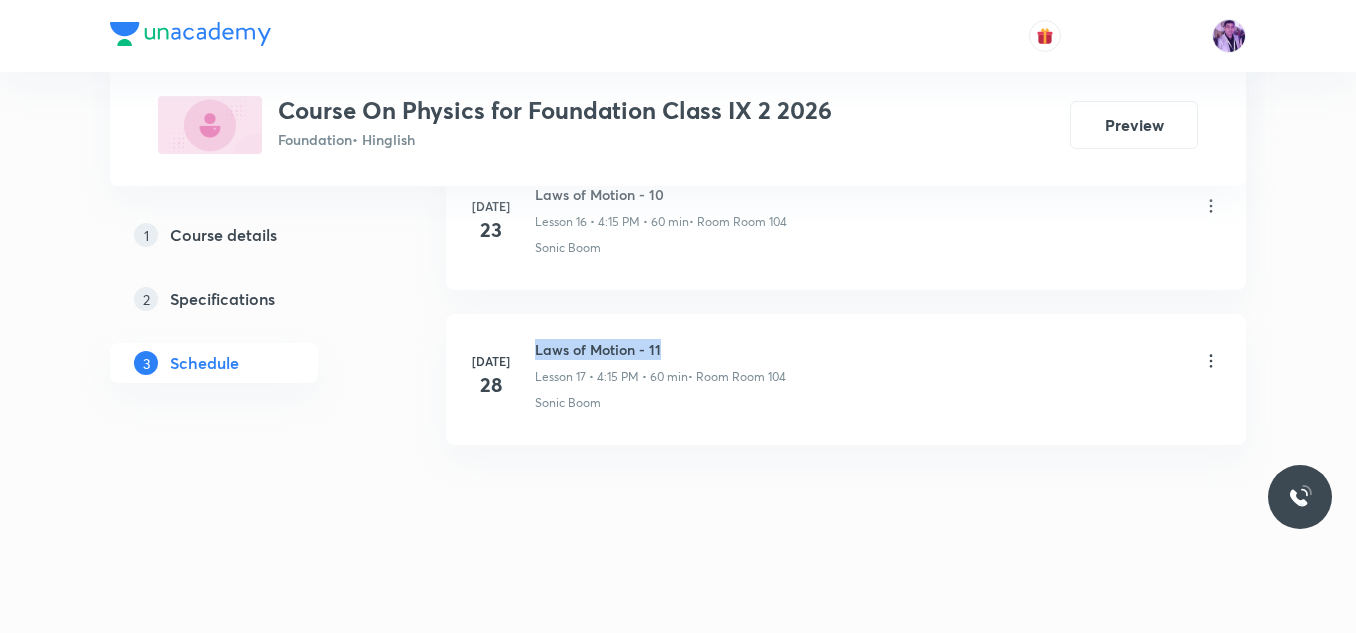 drag, startPoint x: 535, startPoint y: 348, endPoint x: 660, endPoint y: 347, distance: 125.004 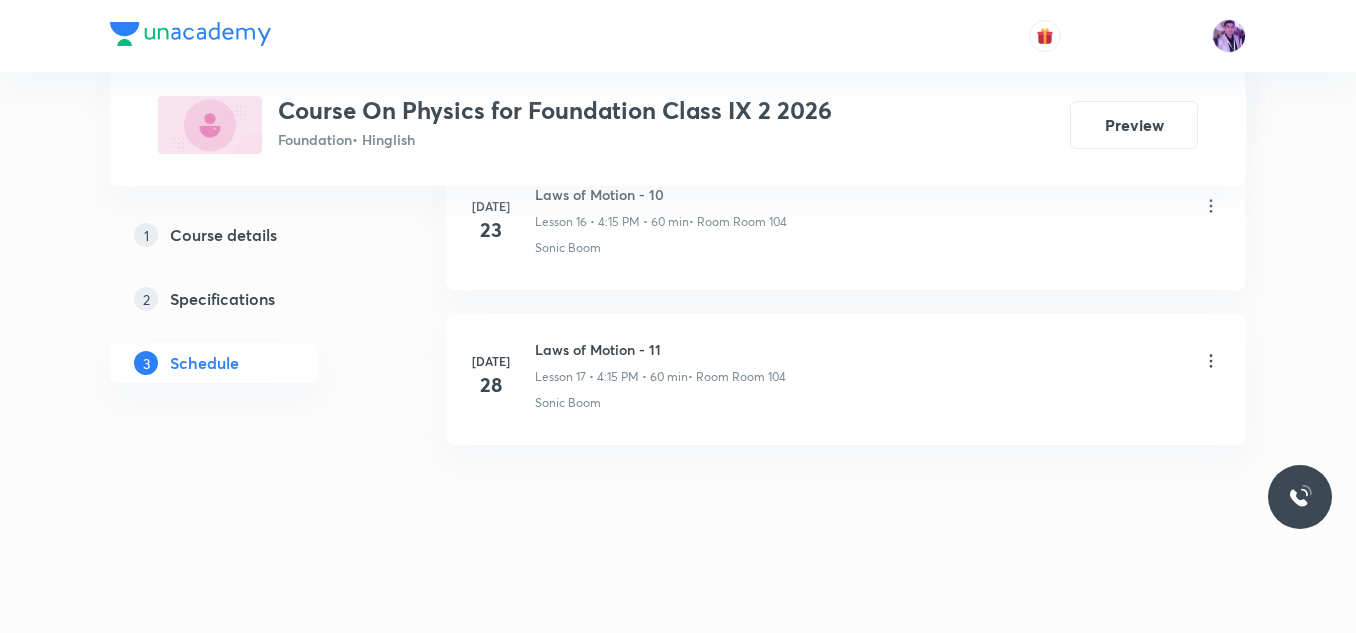 copy 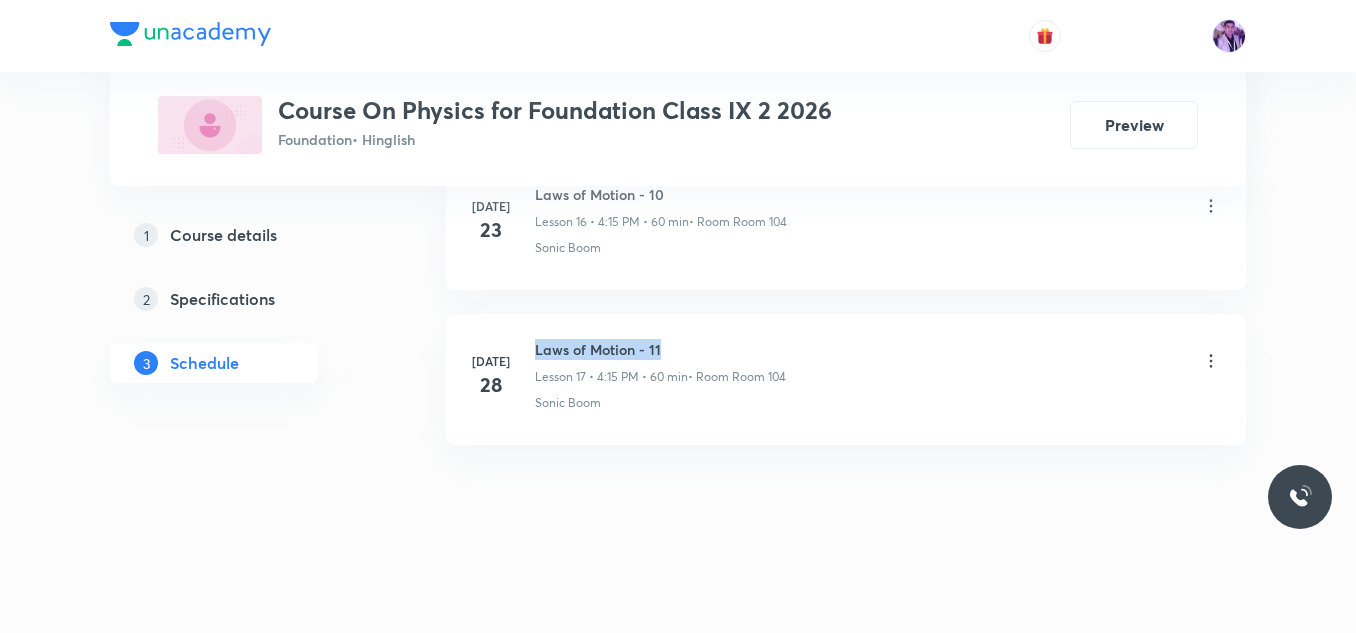 drag, startPoint x: 535, startPoint y: 348, endPoint x: 681, endPoint y: 347, distance: 146.00342 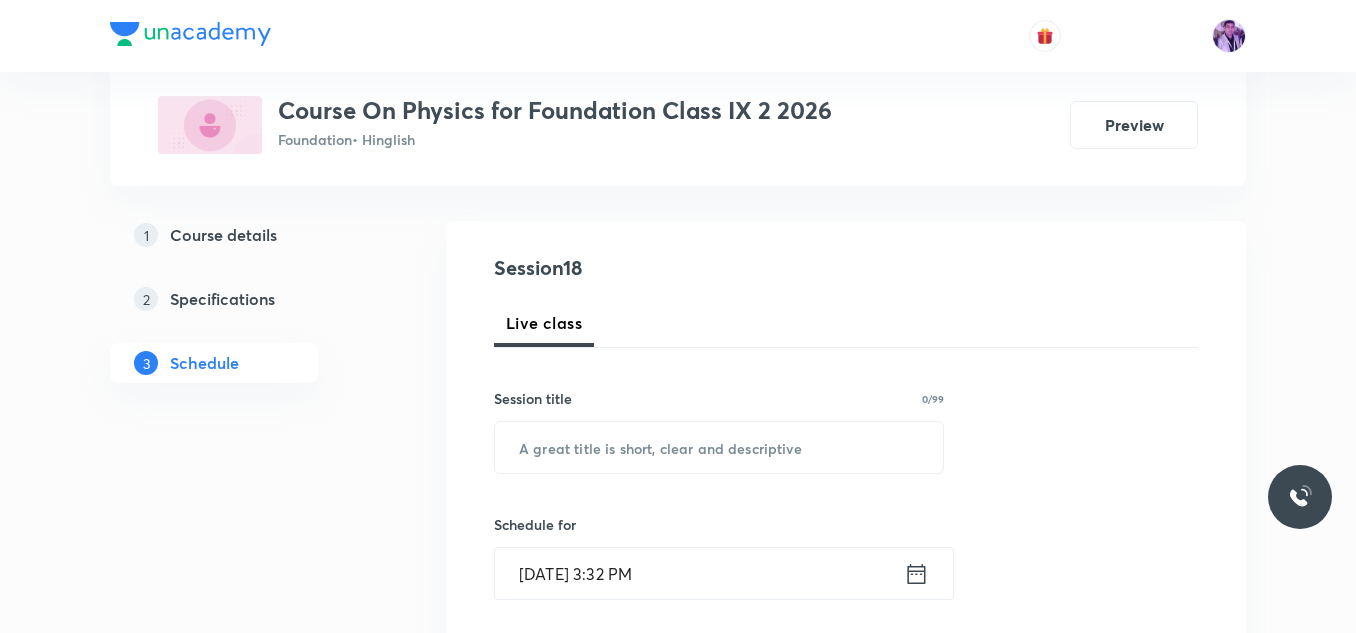 scroll, scrollTop: 301, scrollLeft: 0, axis: vertical 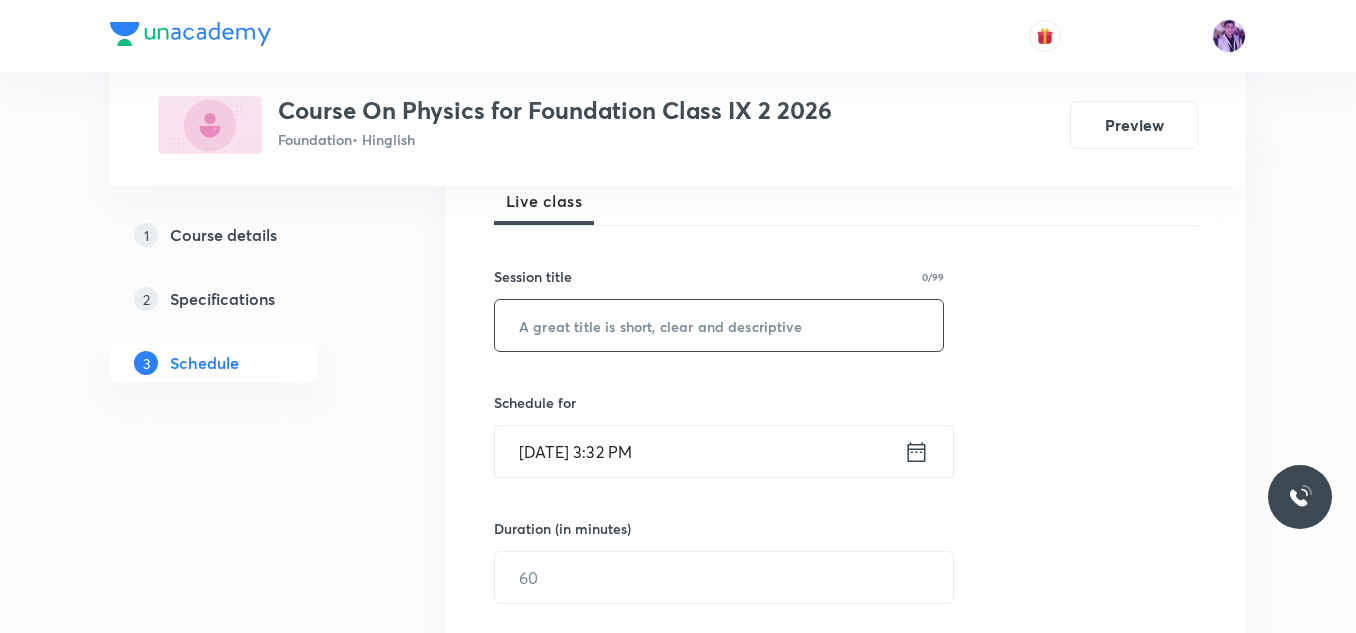 paste on "Laws of Motion - 11" 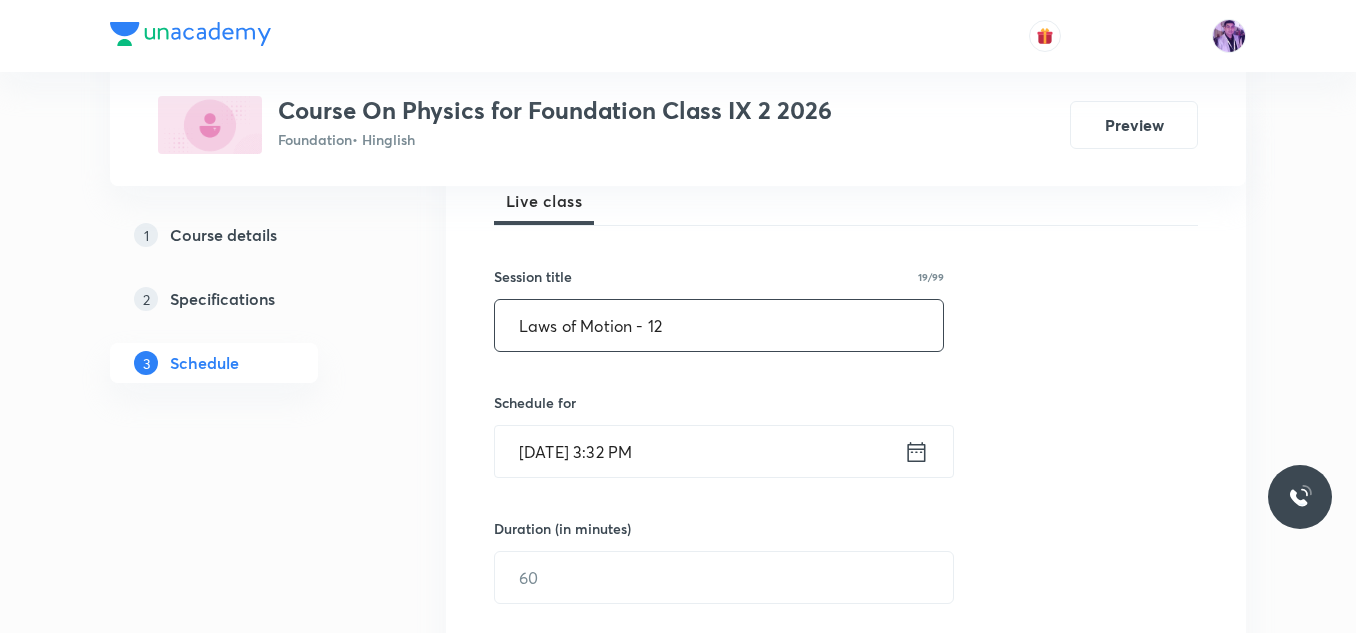 type on "Laws of Motion - 12" 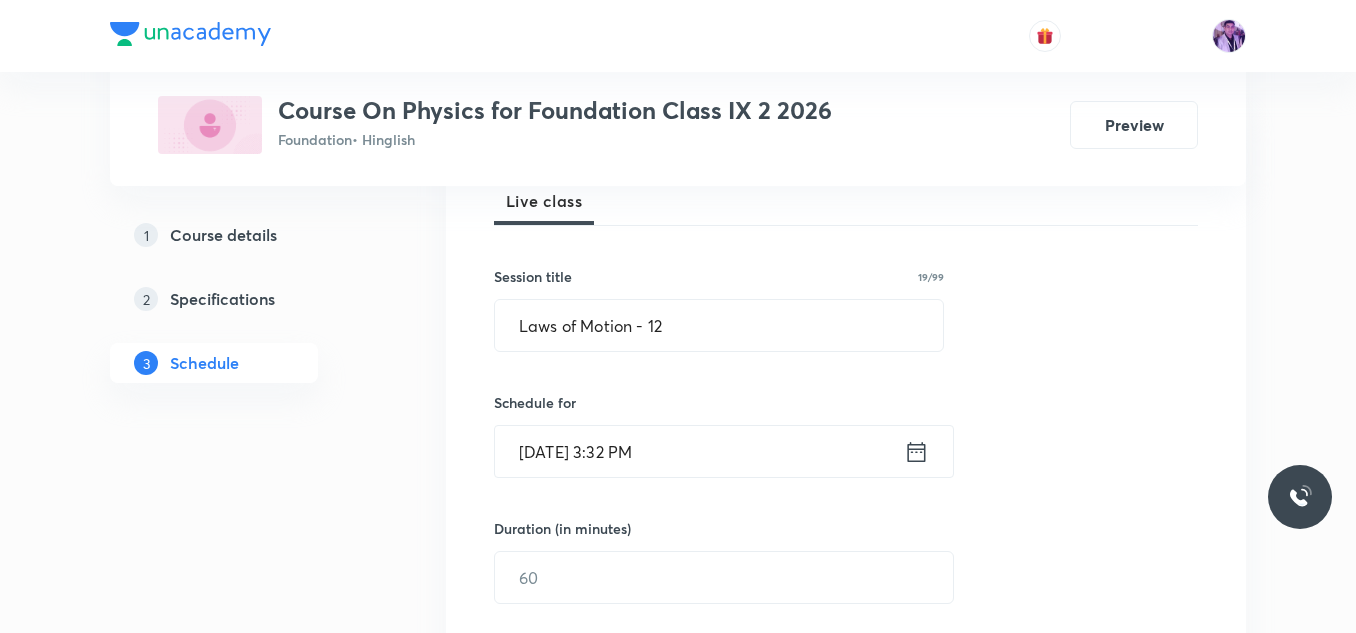 click on "Jul 30, 2025, 3:32 PM" at bounding box center [699, 451] 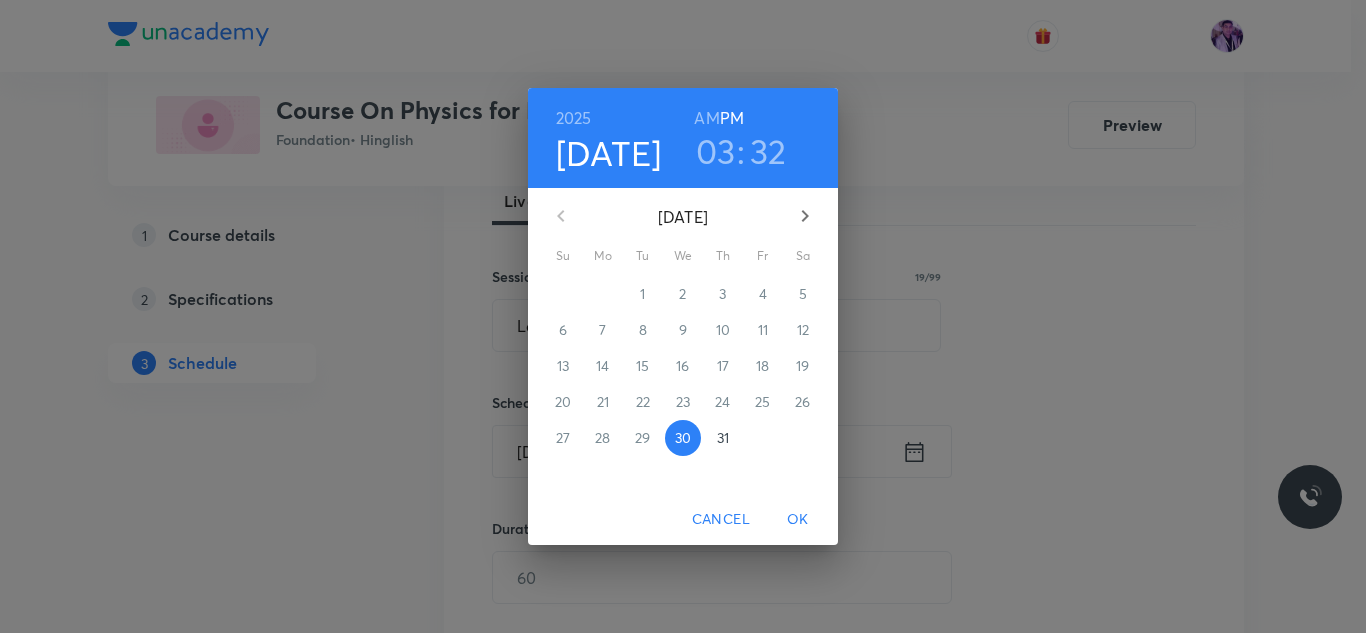 click on "03" at bounding box center [716, 151] 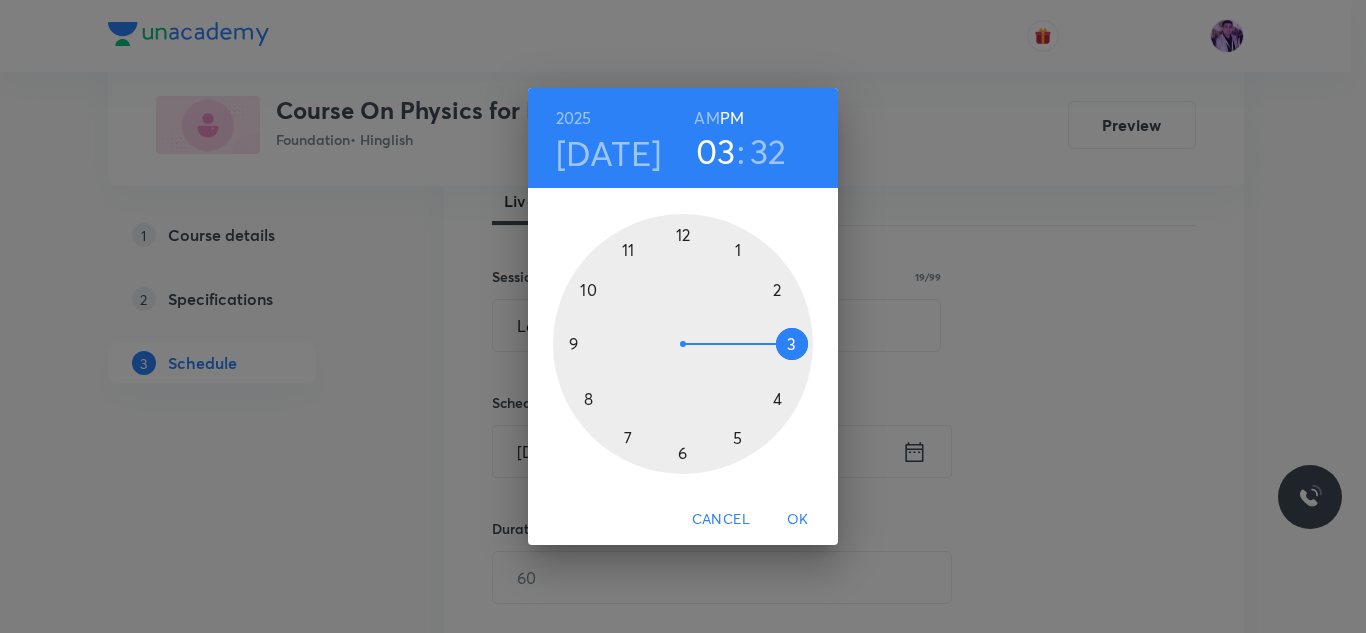 click at bounding box center [683, 344] 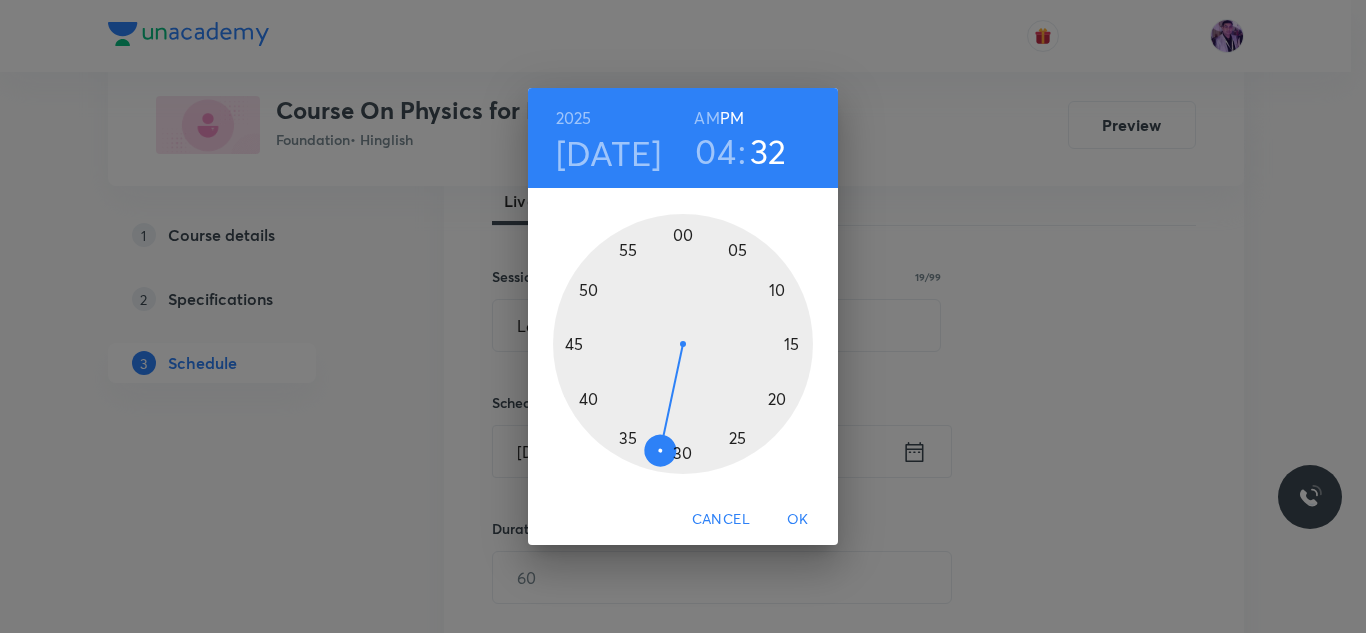 click at bounding box center [683, 344] 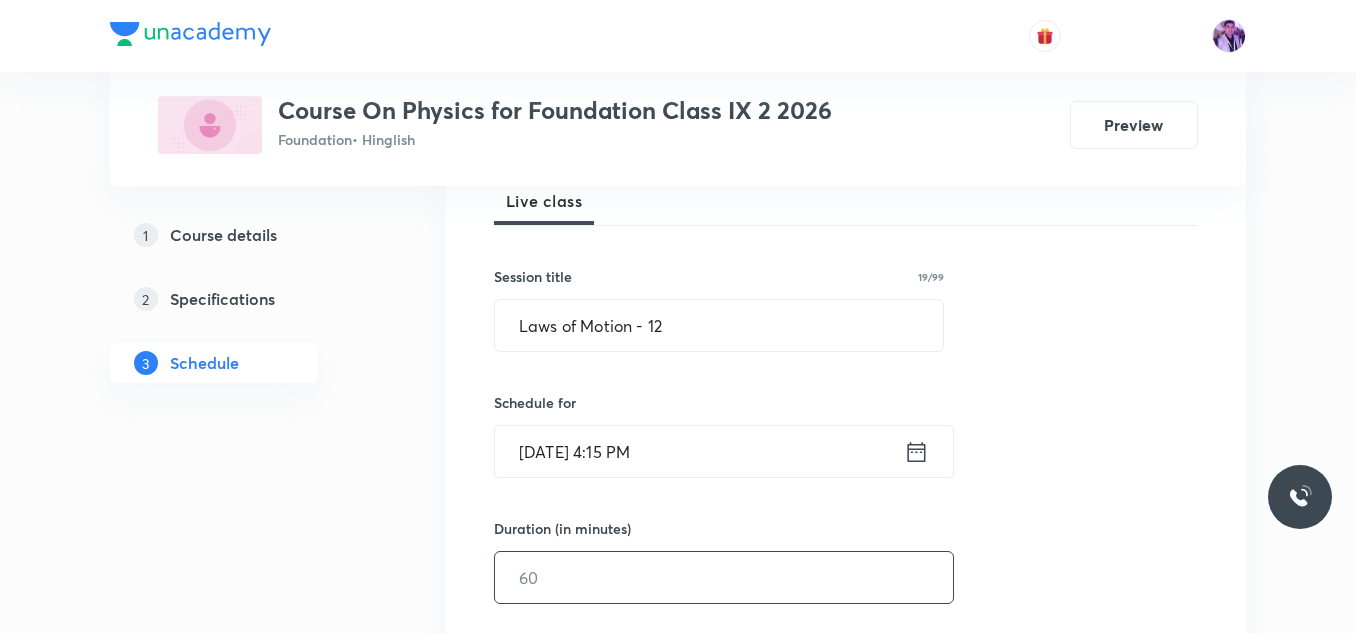 click at bounding box center [724, 577] 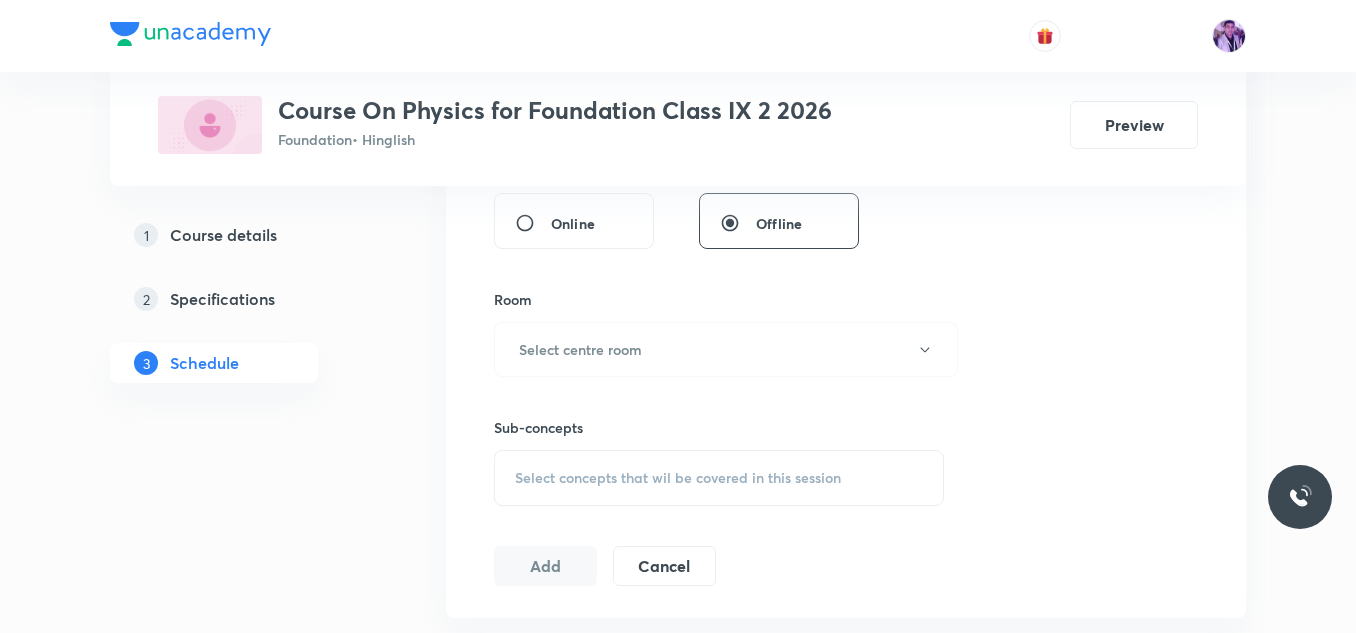 scroll, scrollTop: 801, scrollLeft: 0, axis: vertical 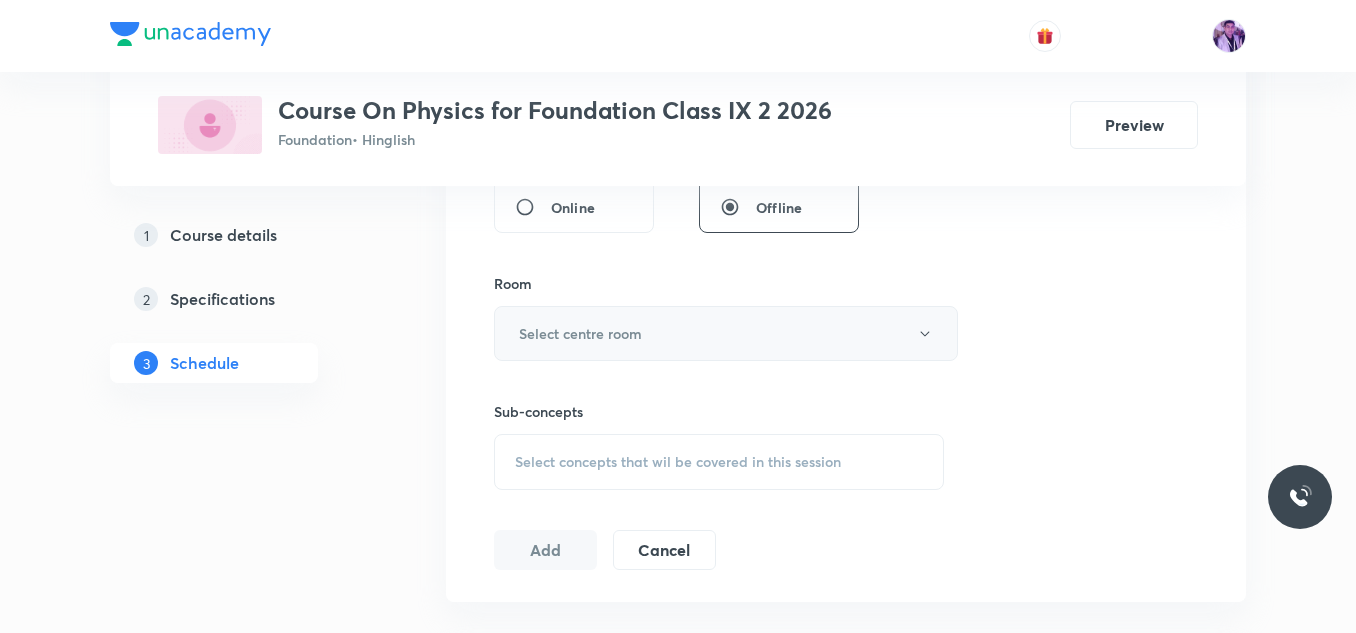 type on "60" 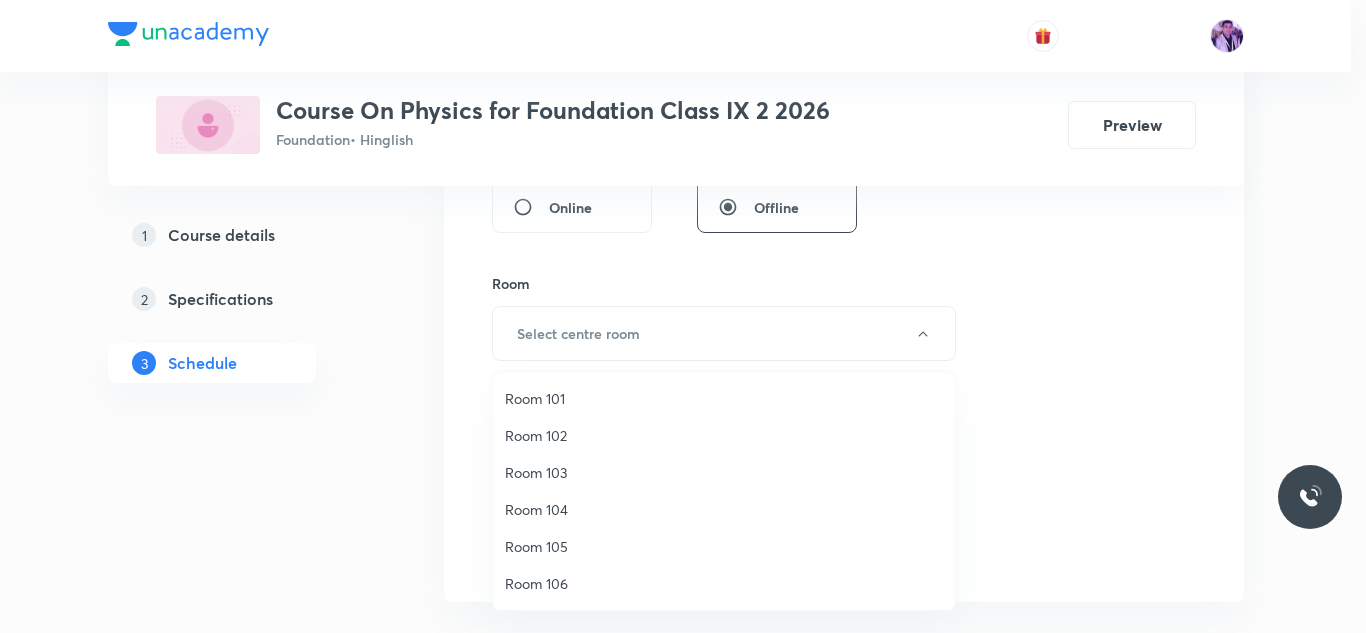 click on "Room 102" at bounding box center [724, 435] 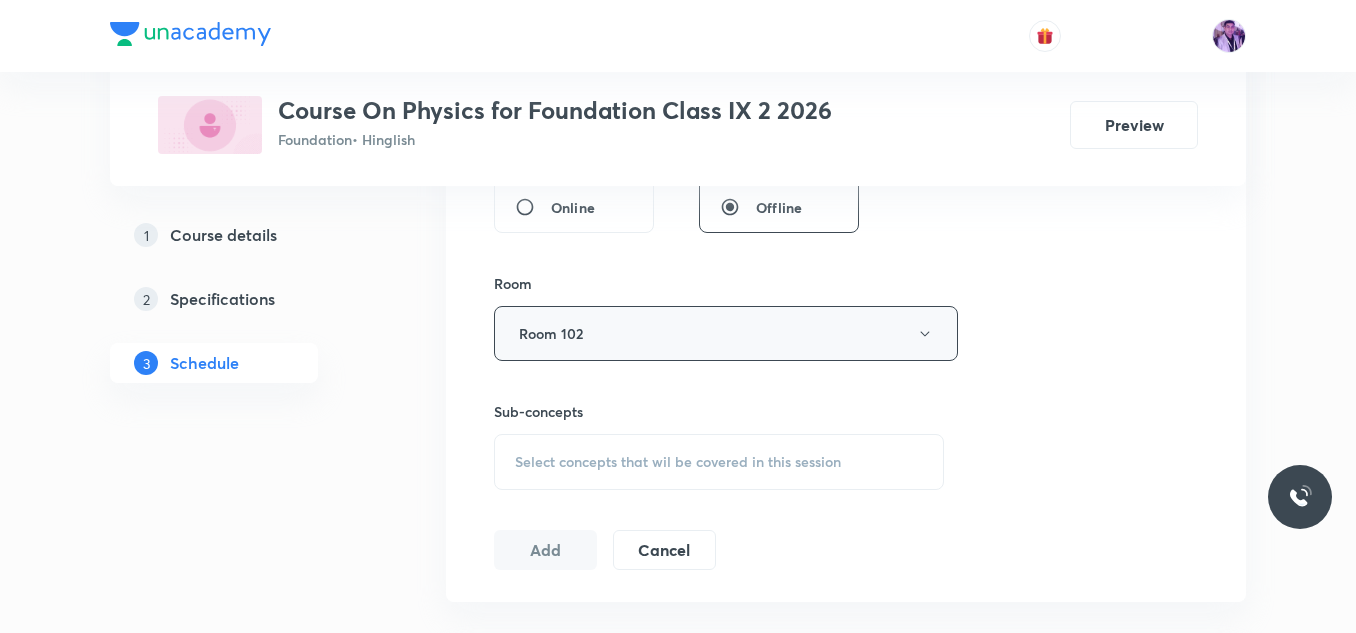 click on "Room 102" at bounding box center (726, 333) 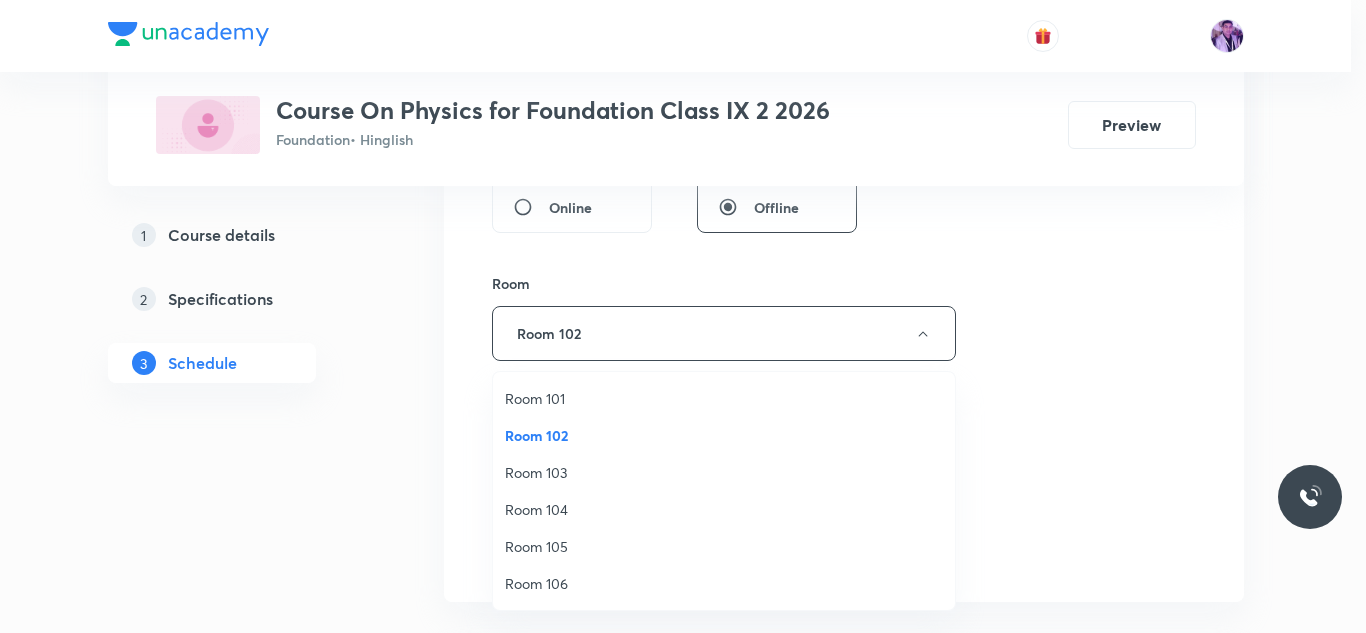 click on "Room 104" at bounding box center [724, 509] 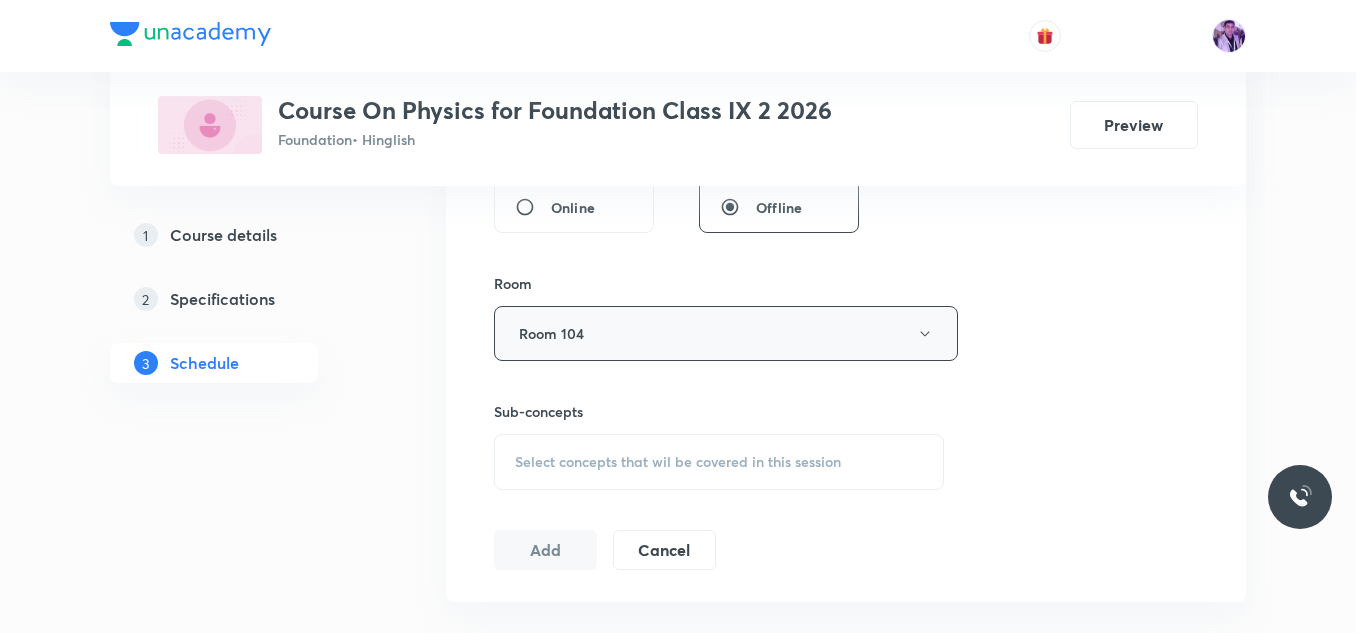 click on "Room 104" at bounding box center [726, 333] 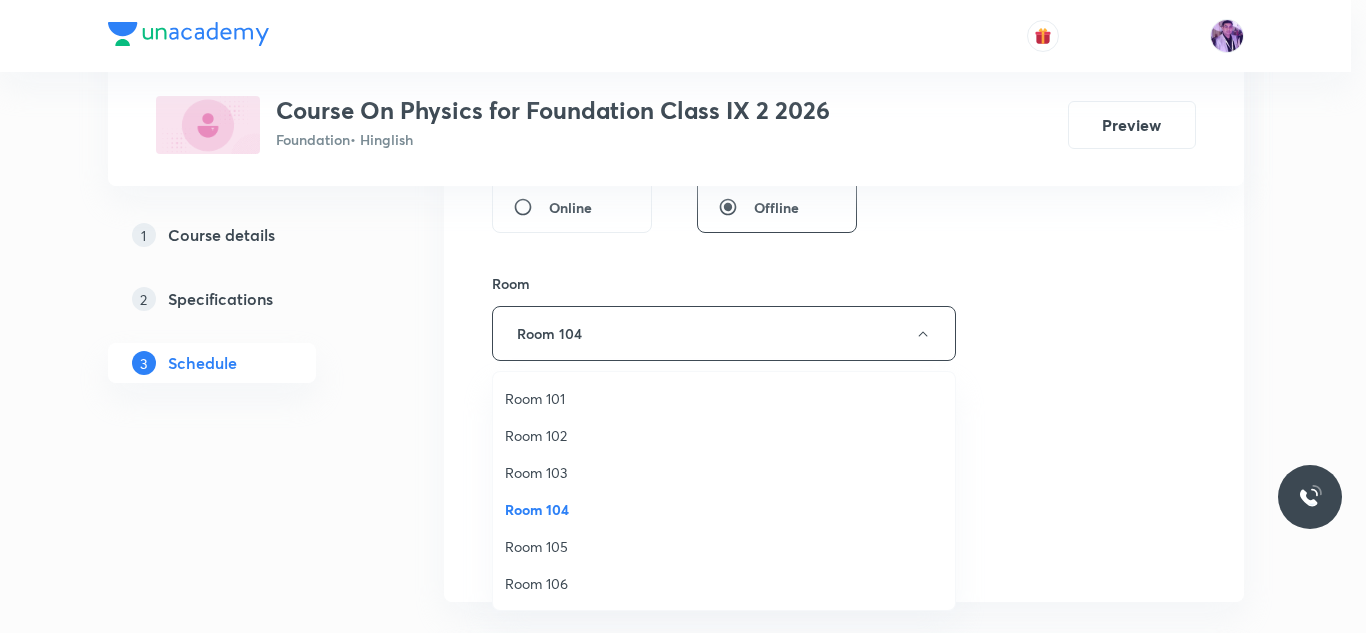 click on "Room 105" at bounding box center (724, 546) 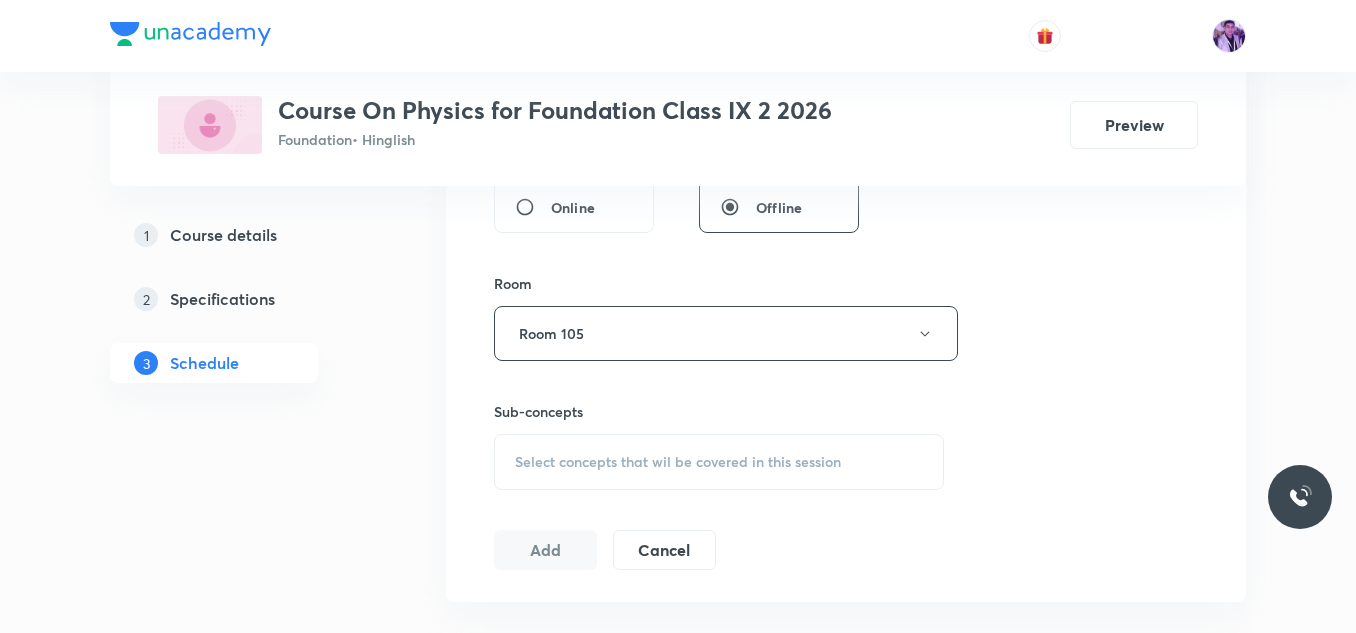 click on "Select concepts that wil be covered in this session" at bounding box center [678, 462] 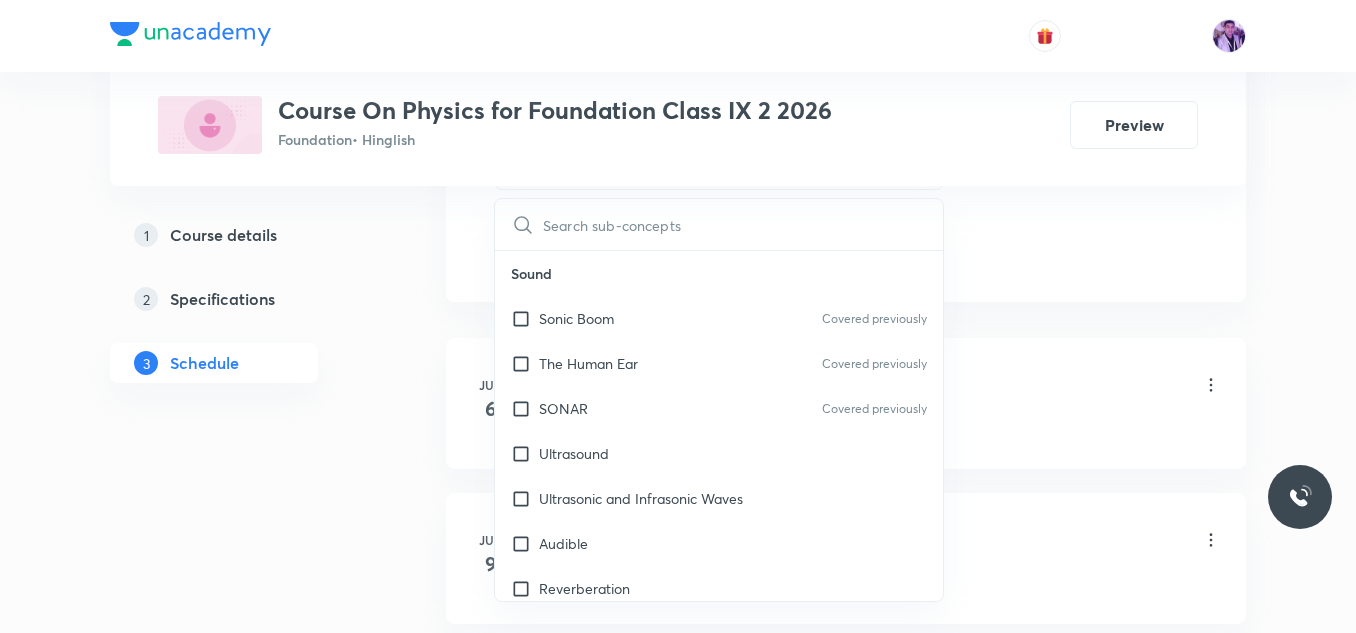 scroll, scrollTop: 1001, scrollLeft: 0, axis: vertical 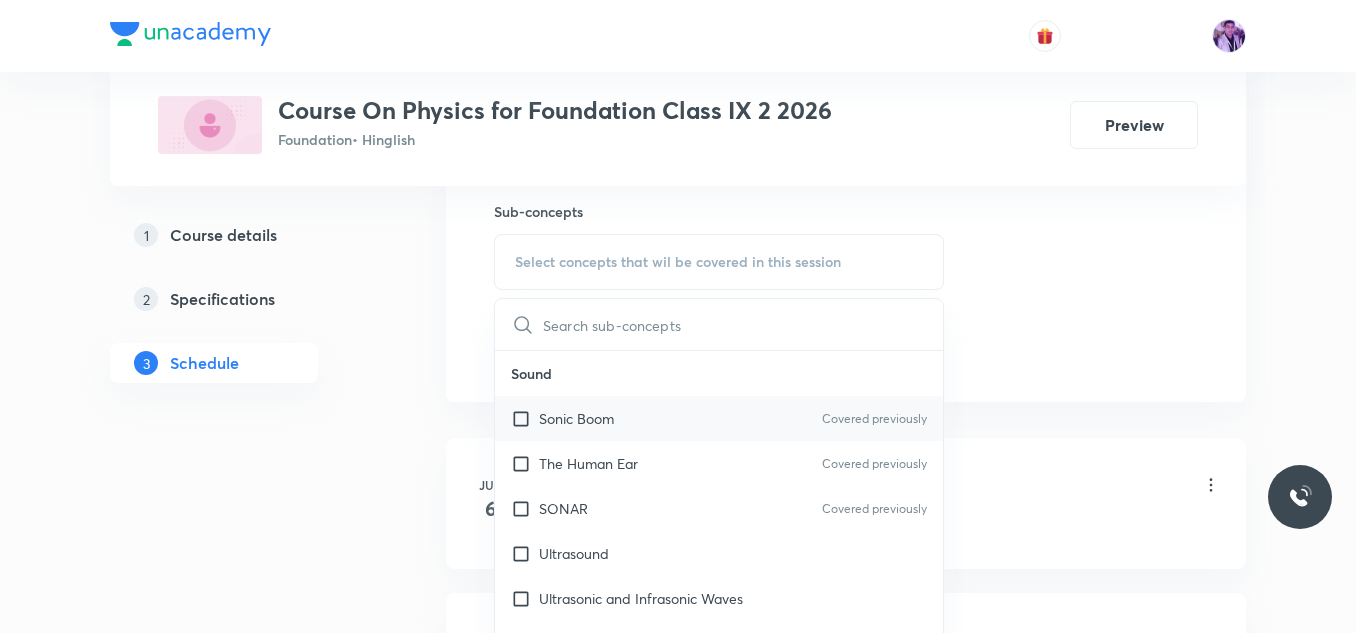 click on "Sonic Boom" at bounding box center [576, 418] 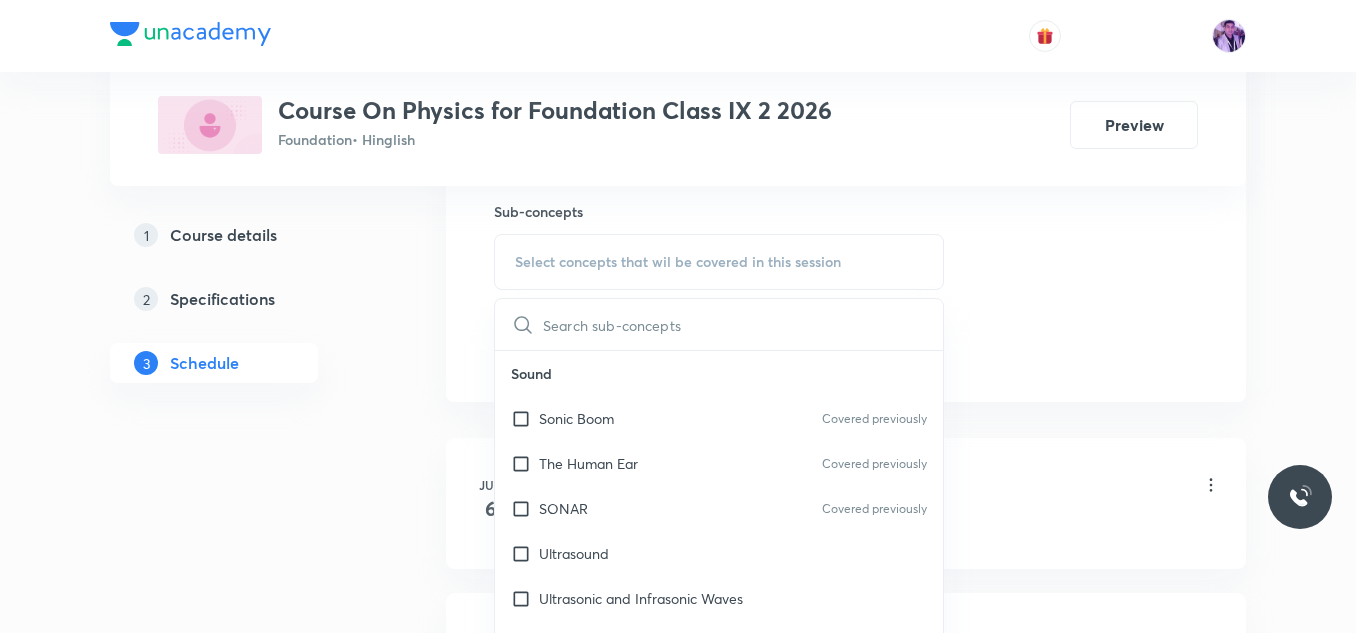 checkbox on "true" 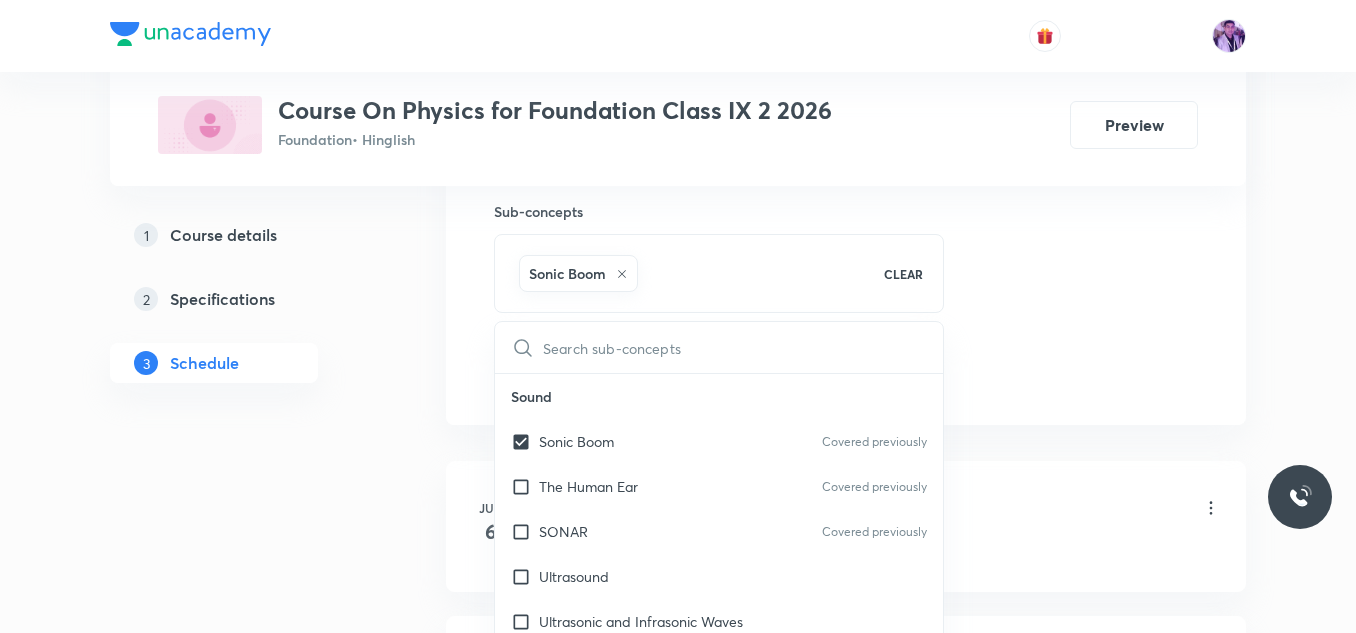 click on "Plus Courses Course On Physics for Foundation Class IX 2 2026 Foundation  • Hinglish Preview 1 Course details 2 Specifications 3 Schedule Schedule 17  classes Session  18 Live class Session title 19/99 Laws of Motion - 12 ​ Schedule for Jul 30, 2025, 4:15 PM ​ Duration (in minutes) 60 ​   Session type Online Offline Room Room 105 Sub-concepts Sonic Boom CLEAR ​ Sound Sonic Boom Covered previously The Human Ear Covered previously SONAR Covered previously Ultrasound Ultrasonic and Infrasonic Waves Audible Reverberation Echo Effect of Temperature on the Speed of Sound Speed of Sound in Different Medium Reflection of Sound Wave Motion Range of Hearing Characteristics of Sound Sound Needs a Material Medium for Its Propagation Propagation of Sound Production of Sound Waves Sound Wave Relation Between Frequency and Time Period Wave Terminology Classification of Waves Electricity Static and Current Electricity Colour Coding of Wires Earthing Hazards of Electricity Ring System Tree System Electric Fuse Cell" at bounding box center (678, 1167) 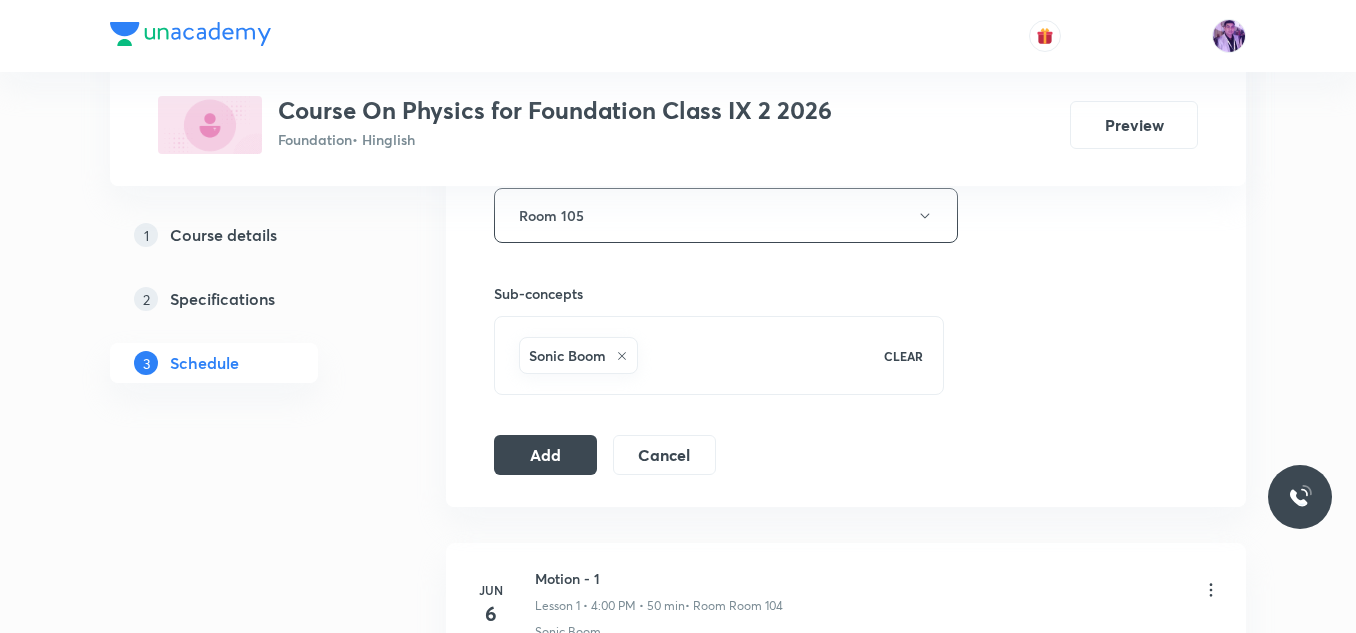 scroll, scrollTop: 801, scrollLeft: 0, axis: vertical 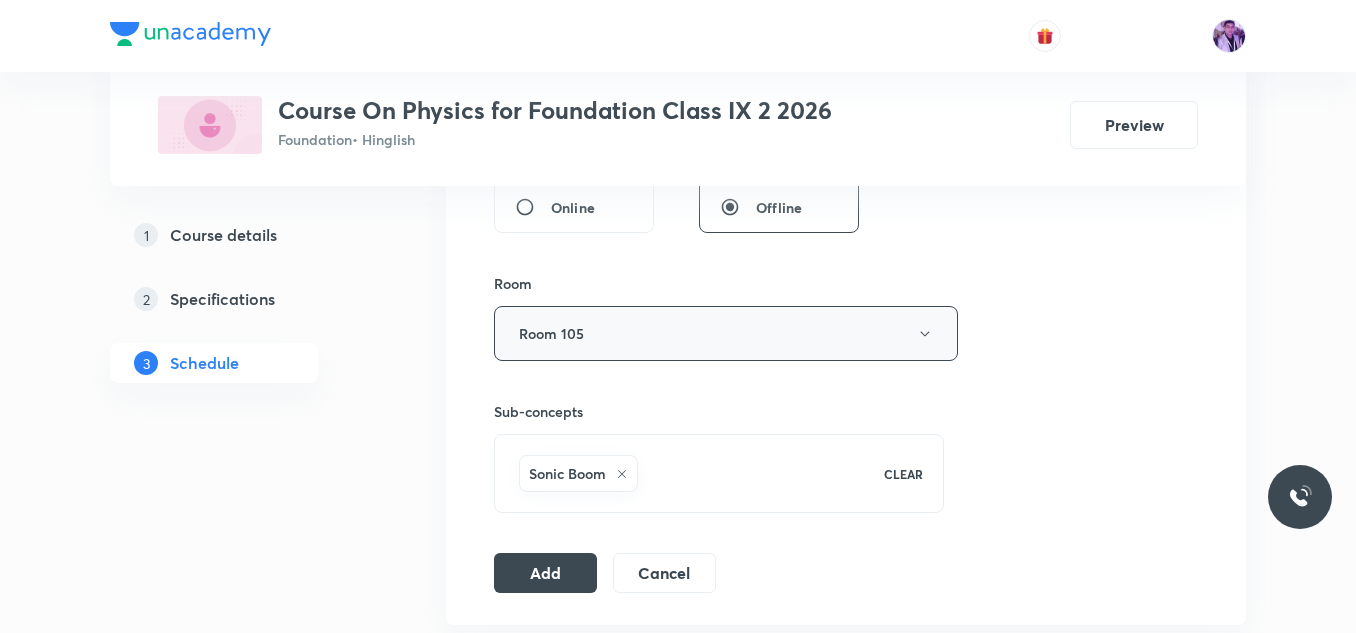 click on "Room 105" at bounding box center [726, 333] 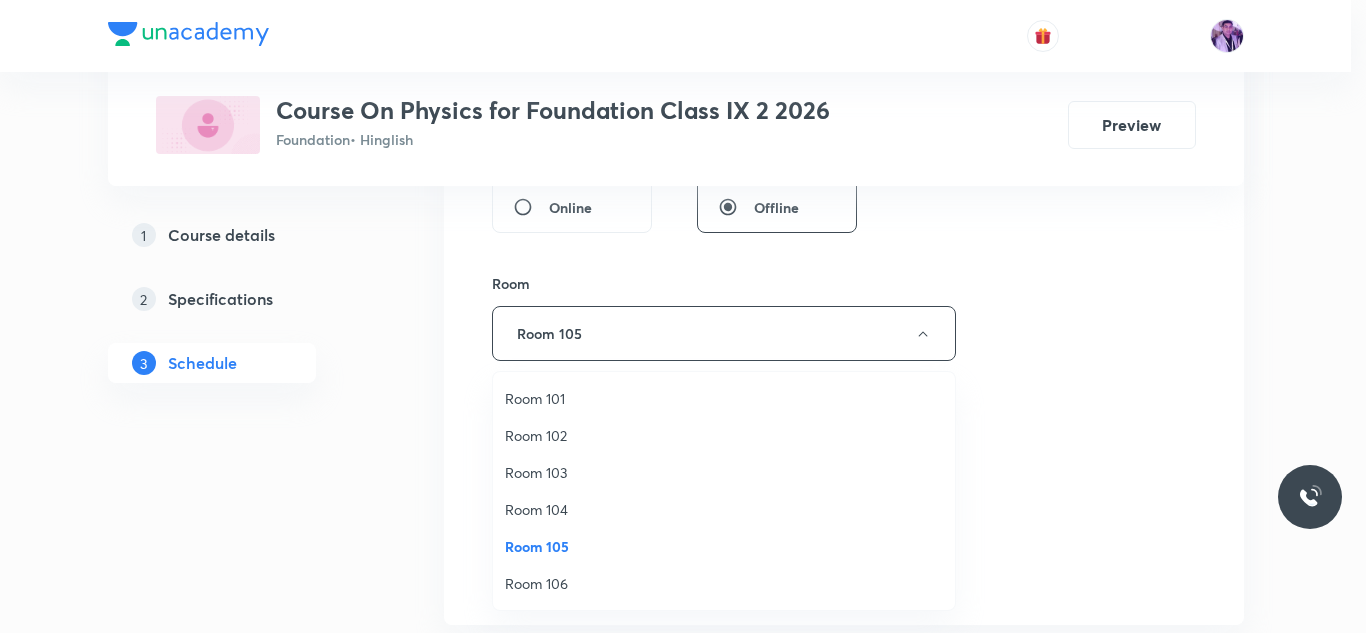 click on "Room 105" at bounding box center [724, 546] 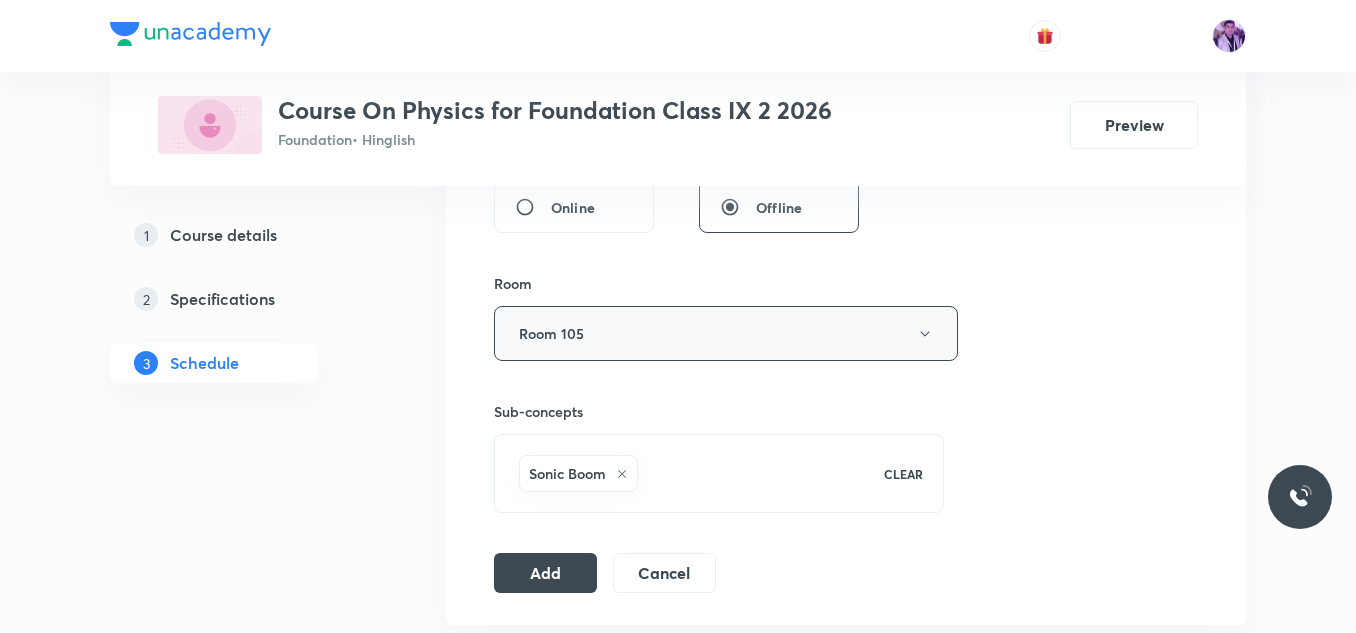 click on "Room 105" at bounding box center [726, 333] 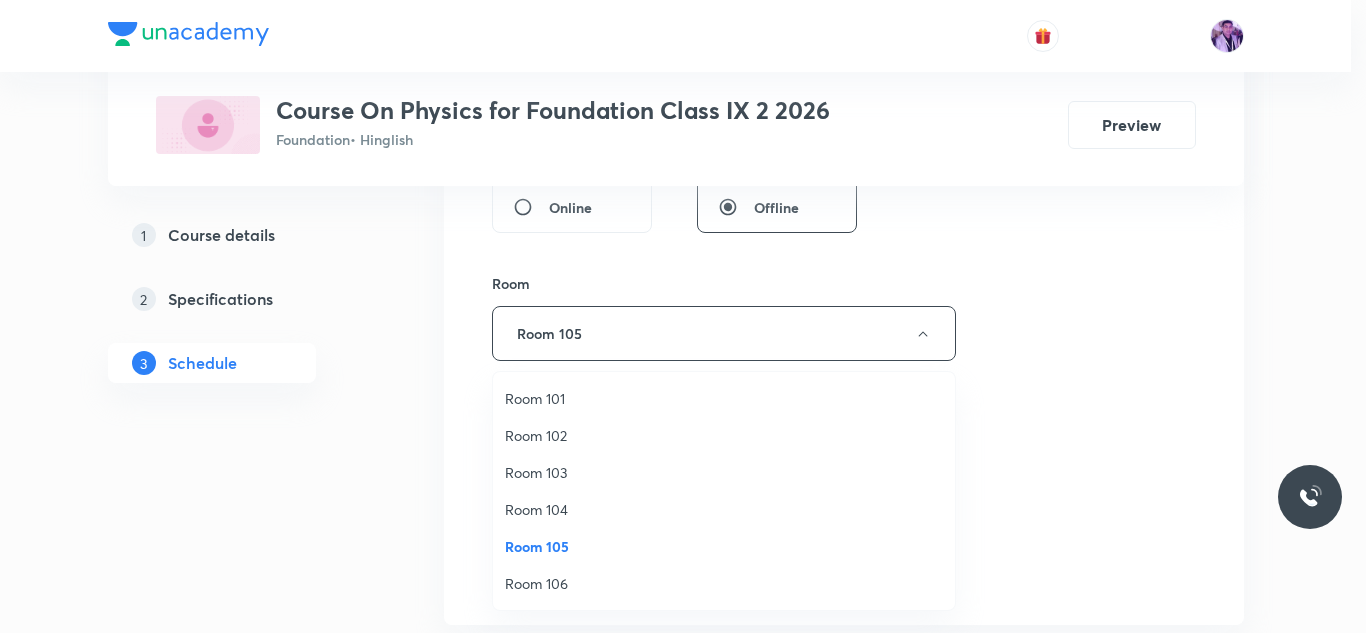 click on "Room 104" at bounding box center (724, 509) 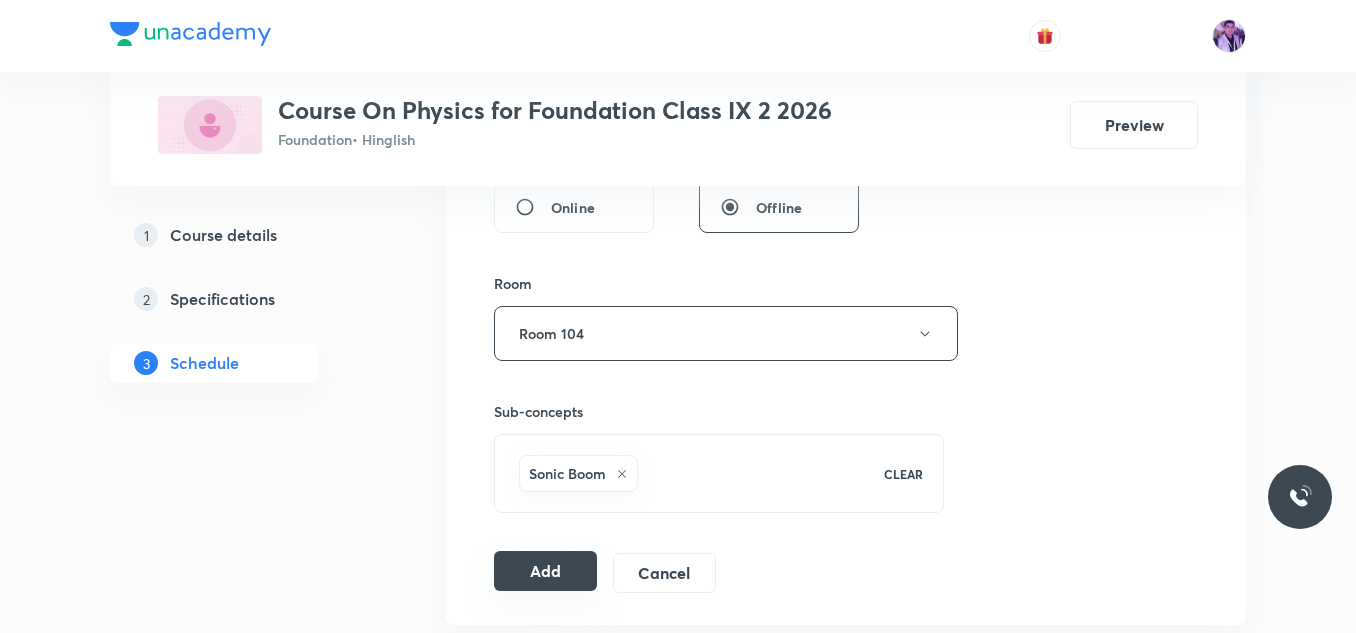 click on "Add" at bounding box center (545, 571) 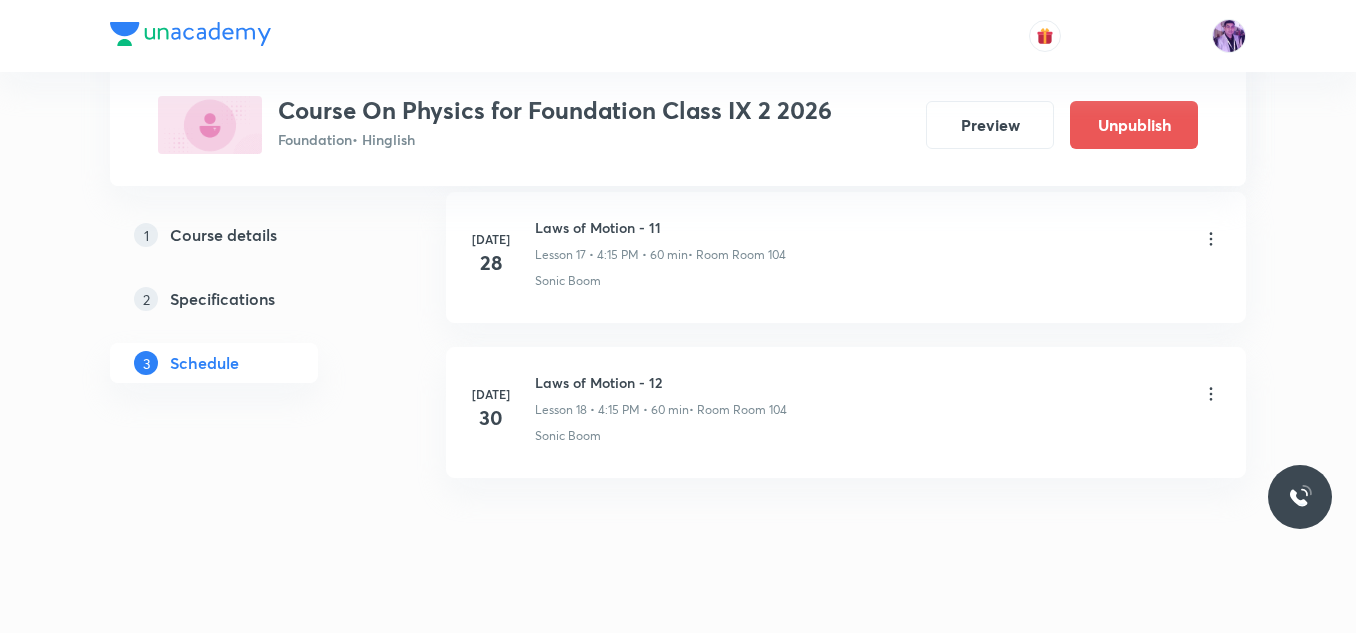 scroll, scrollTop: 2841, scrollLeft: 0, axis: vertical 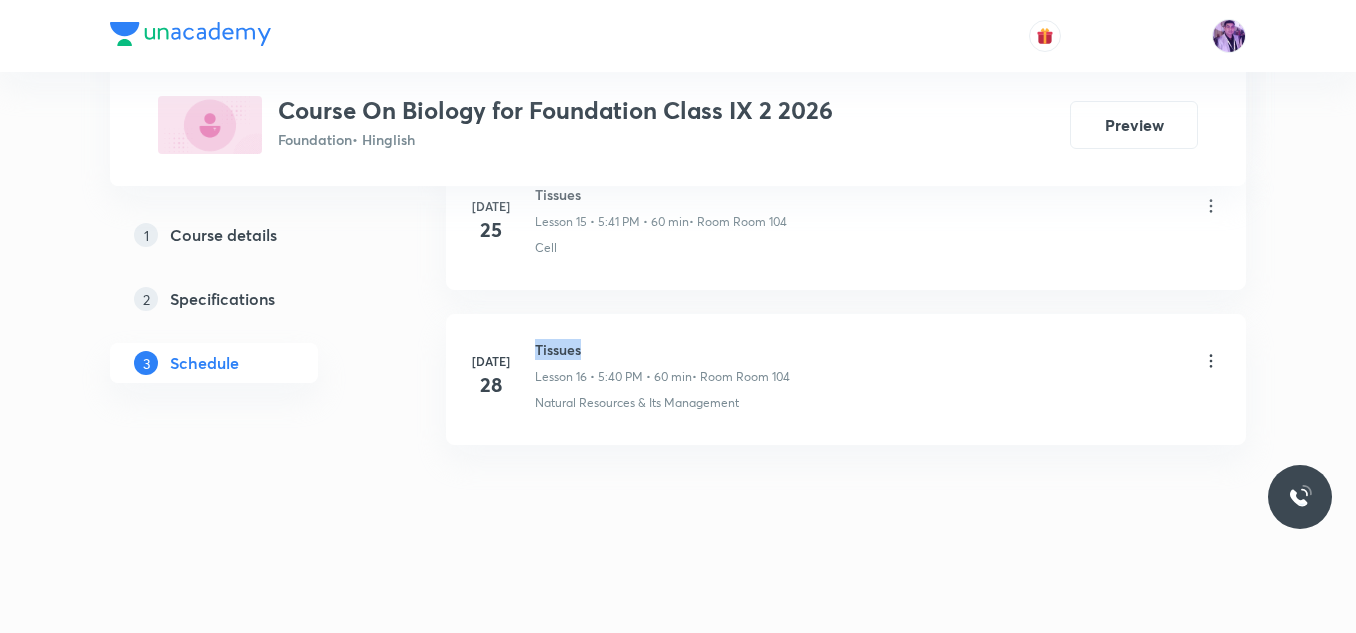 drag, startPoint x: 535, startPoint y: 343, endPoint x: 601, endPoint y: 349, distance: 66.27216 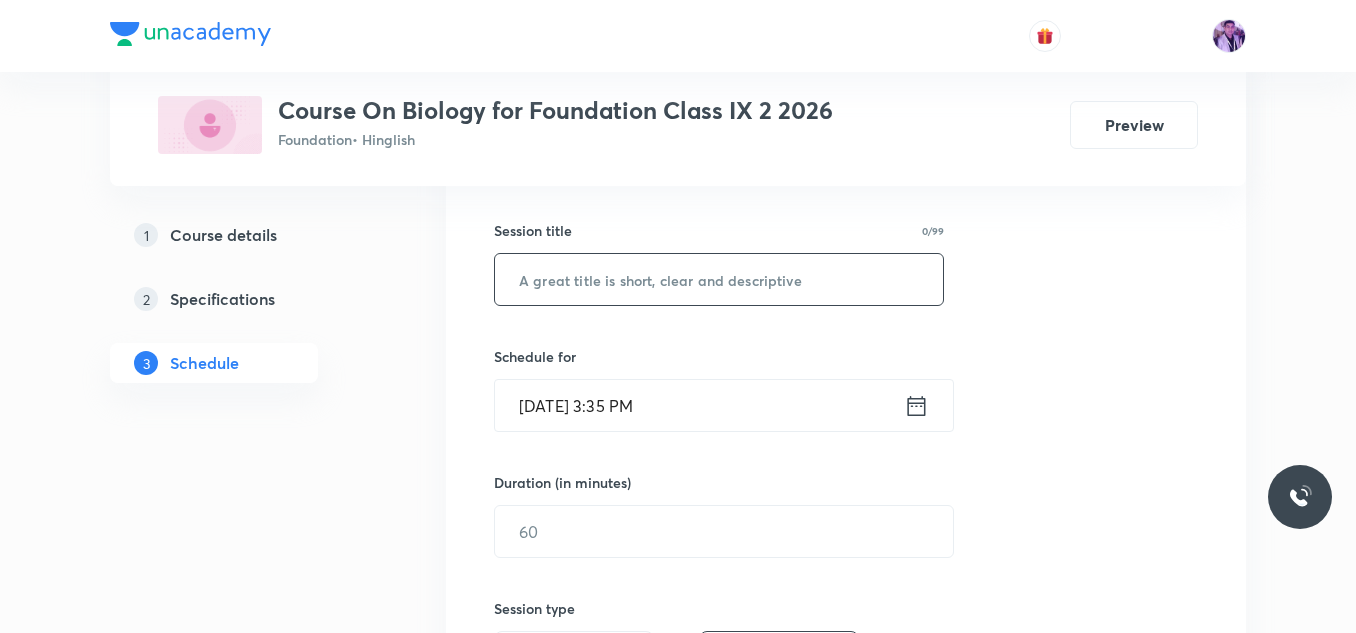 scroll, scrollTop: 374, scrollLeft: 0, axis: vertical 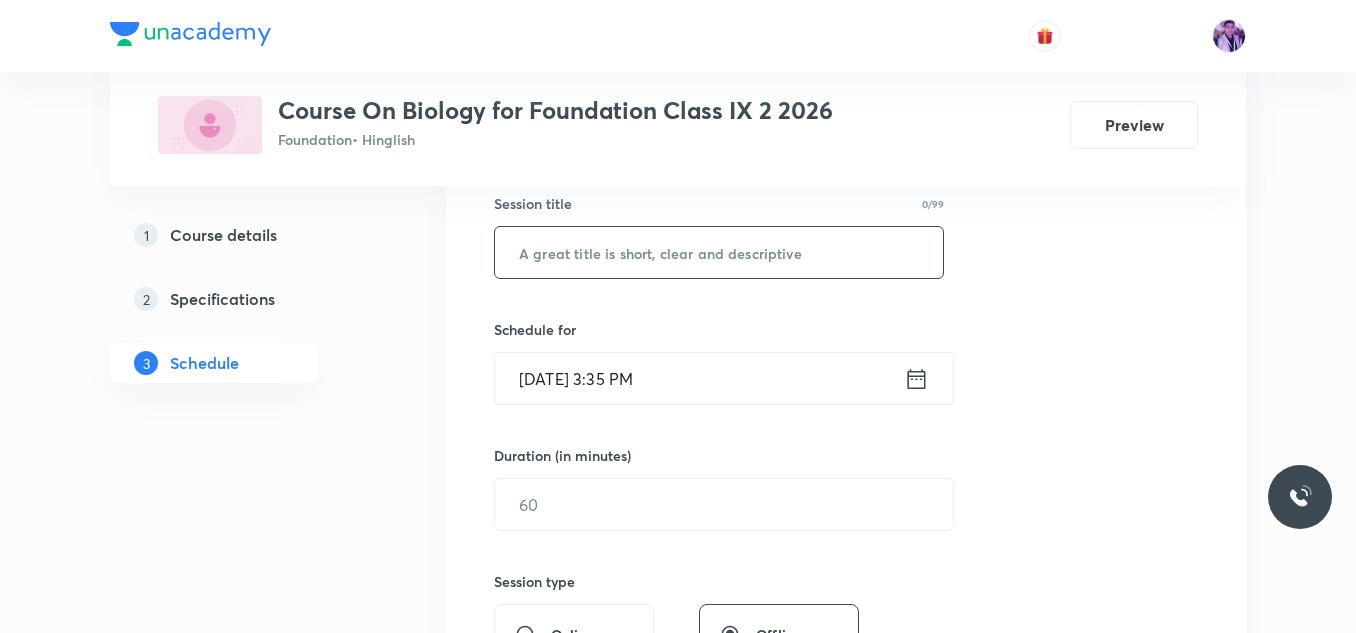 click at bounding box center (719, 252) 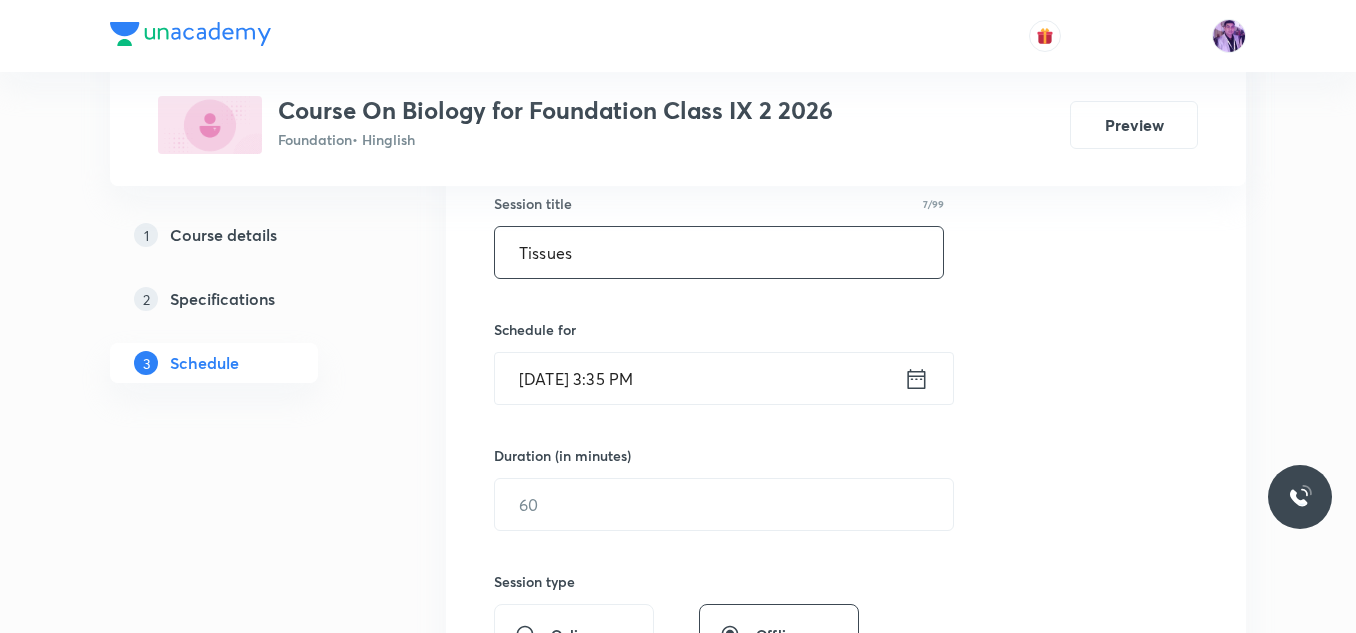 type on "Tissues" 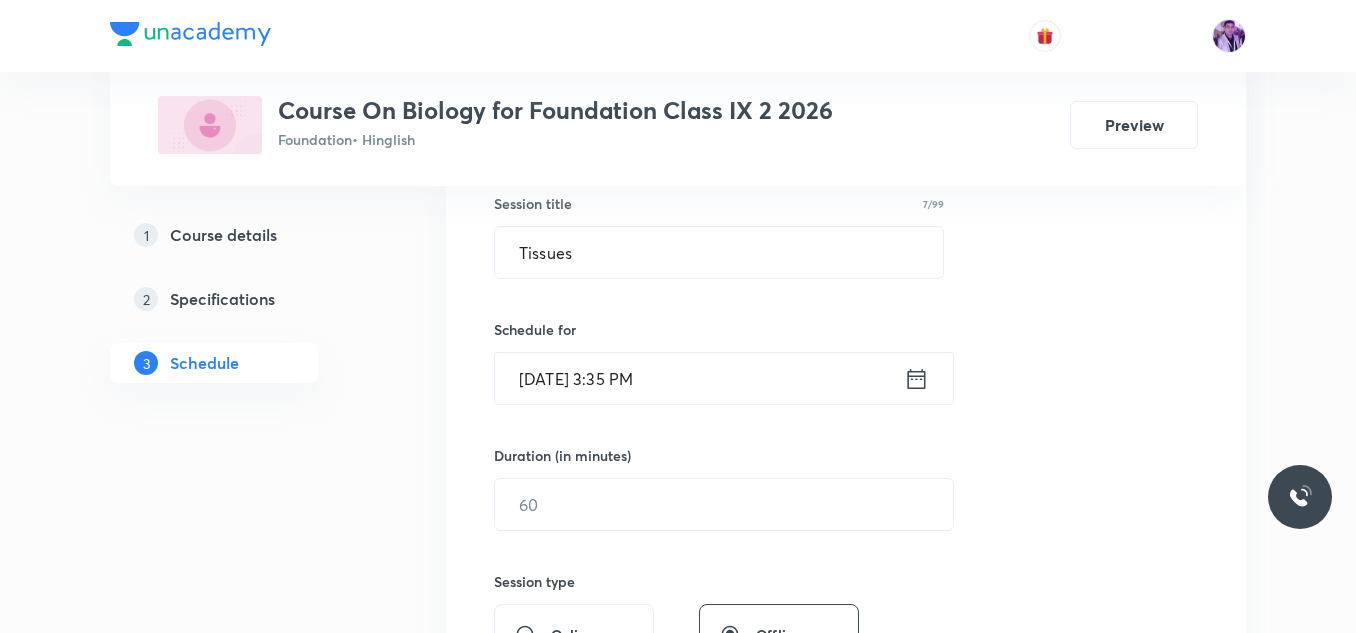 click on "[DATE] 3:35 PM" at bounding box center [699, 378] 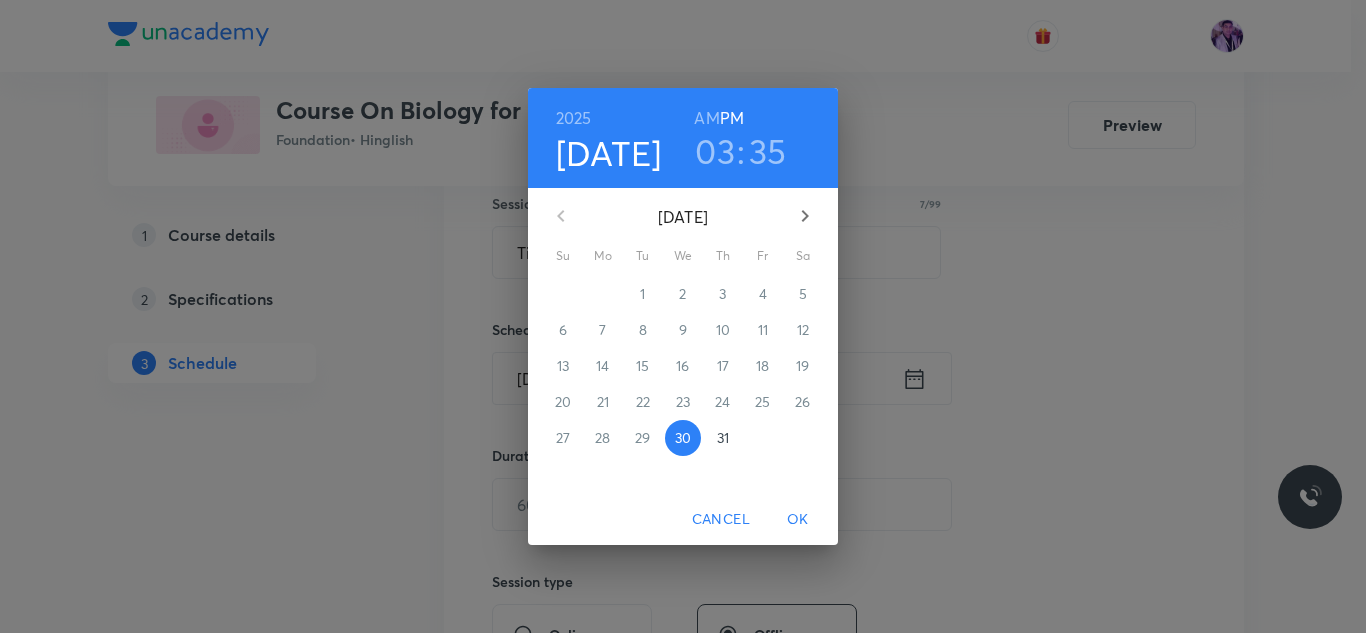 click on "03" at bounding box center [715, 151] 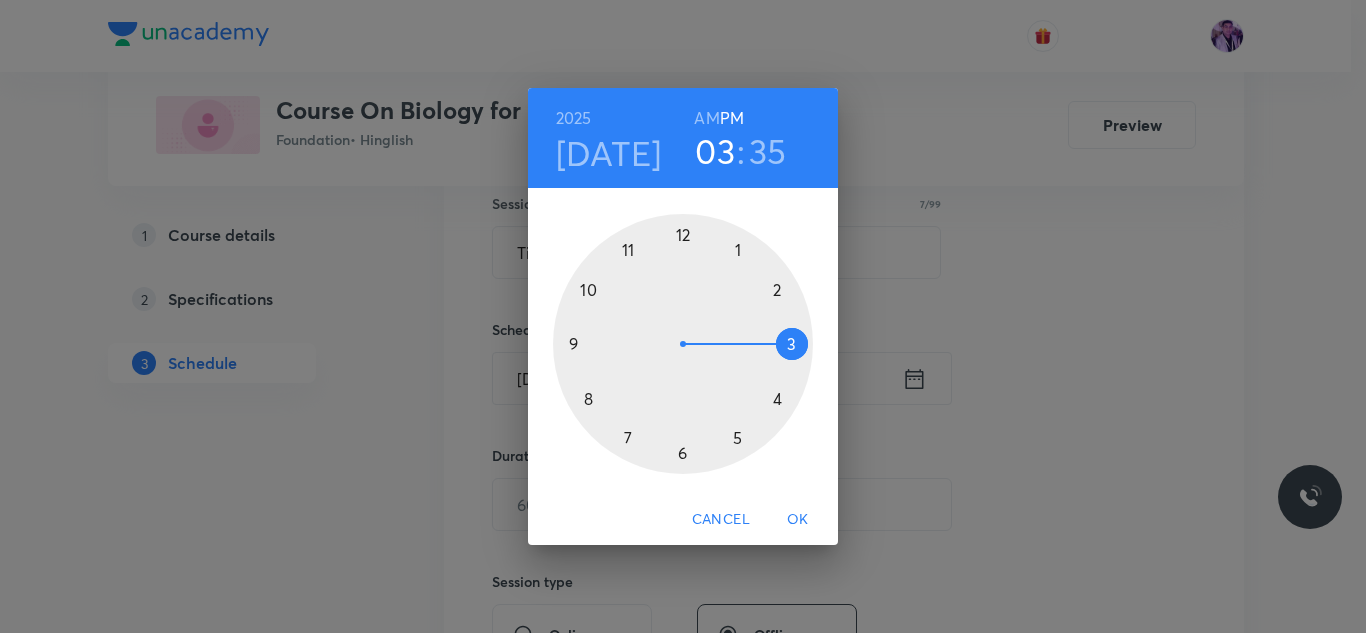 click at bounding box center (683, 344) 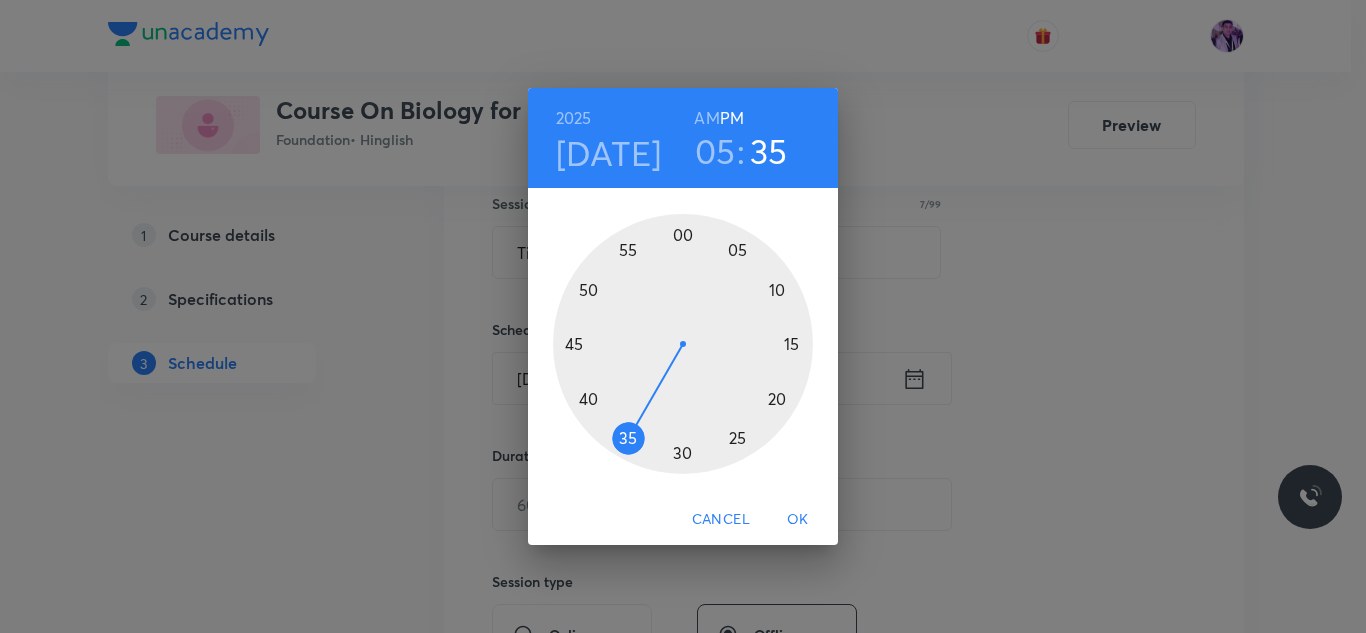 click at bounding box center (683, 344) 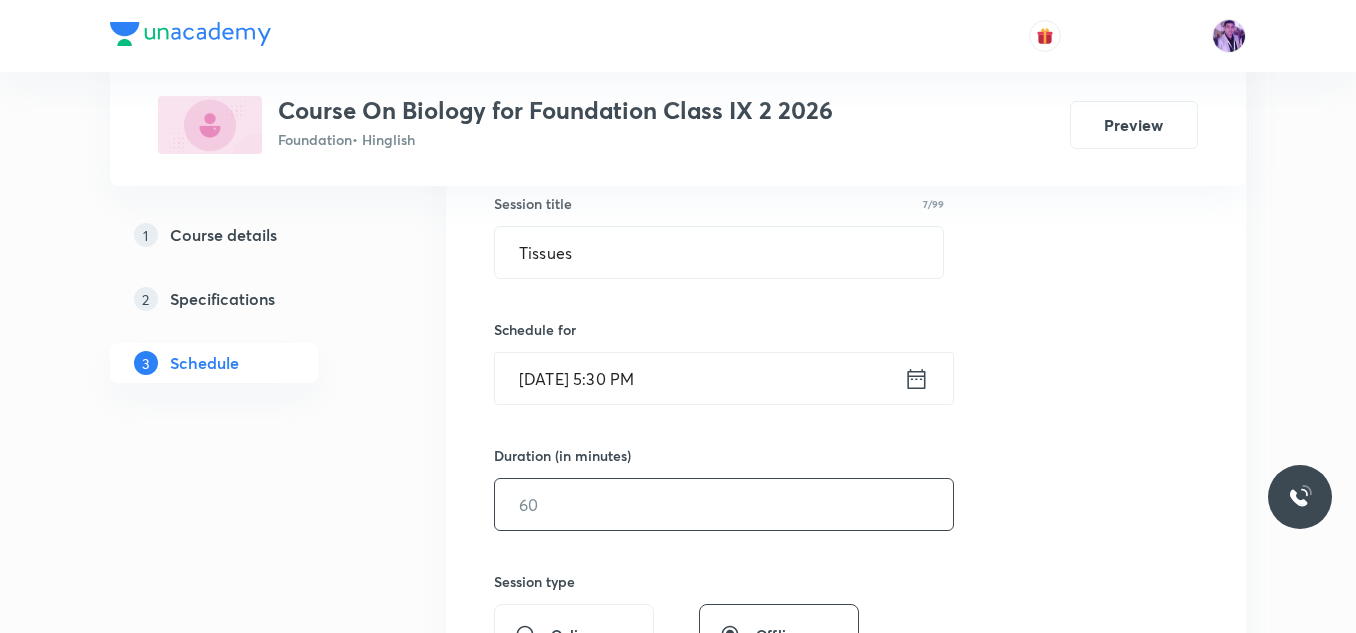 click at bounding box center [724, 504] 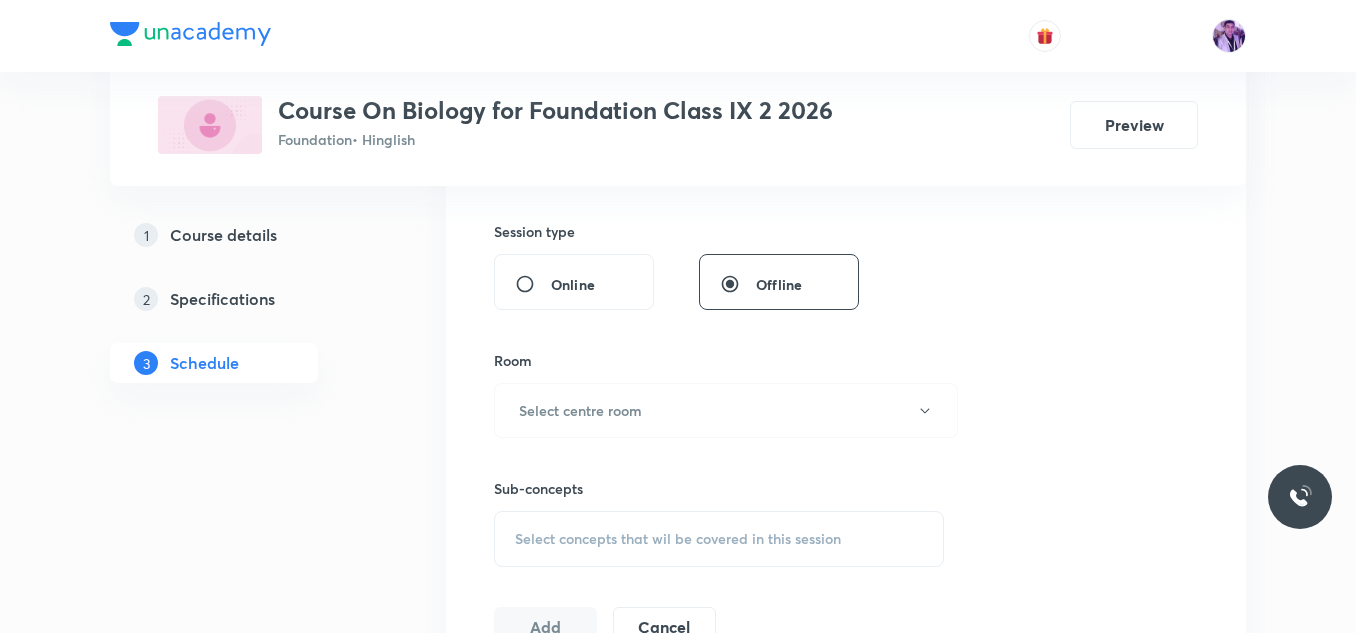 scroll, scrollTop: 774, scrollLeft: 0, axis: vertical 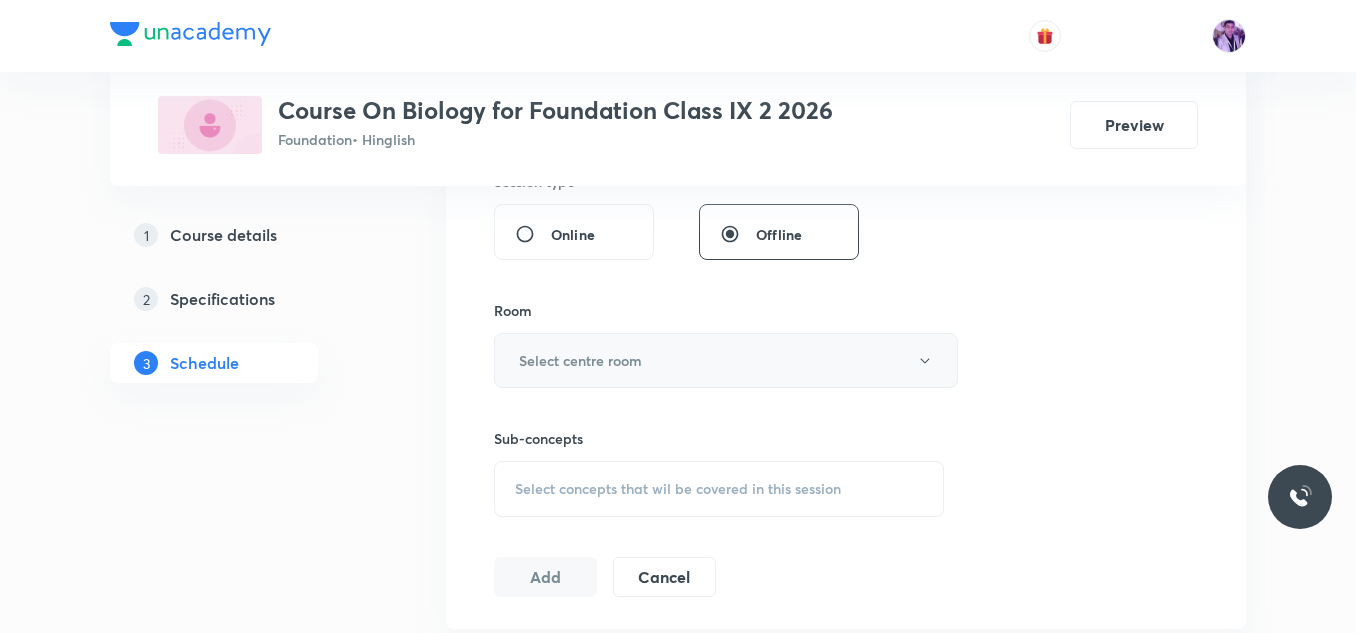 type on "60" 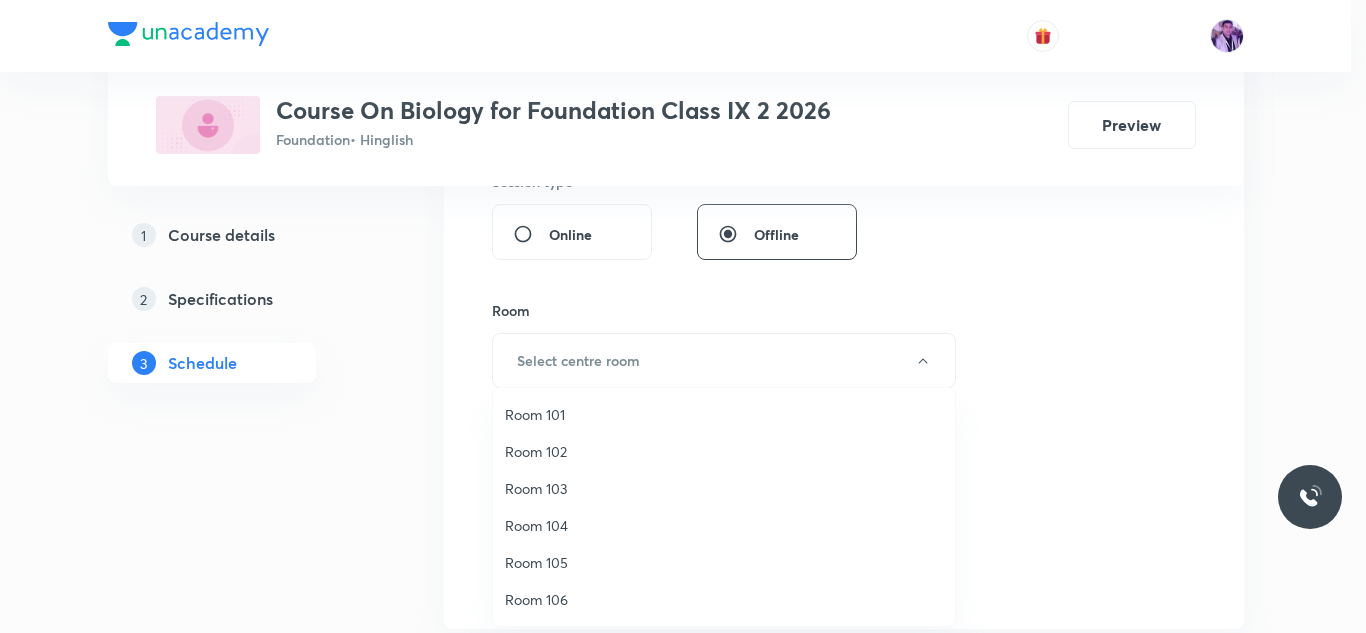 click on "Room 104" at bounding box center [724, 525] 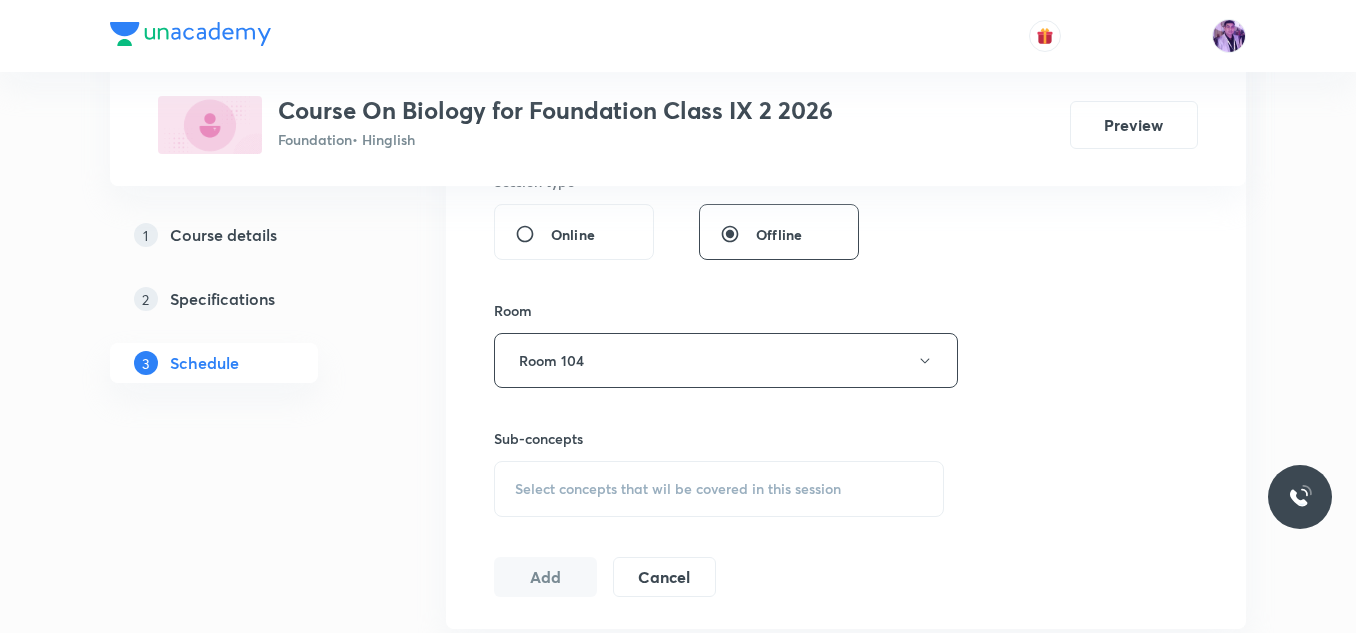 click on "Select concepts that wil be covered in this session" at bounding box center [678, 489] 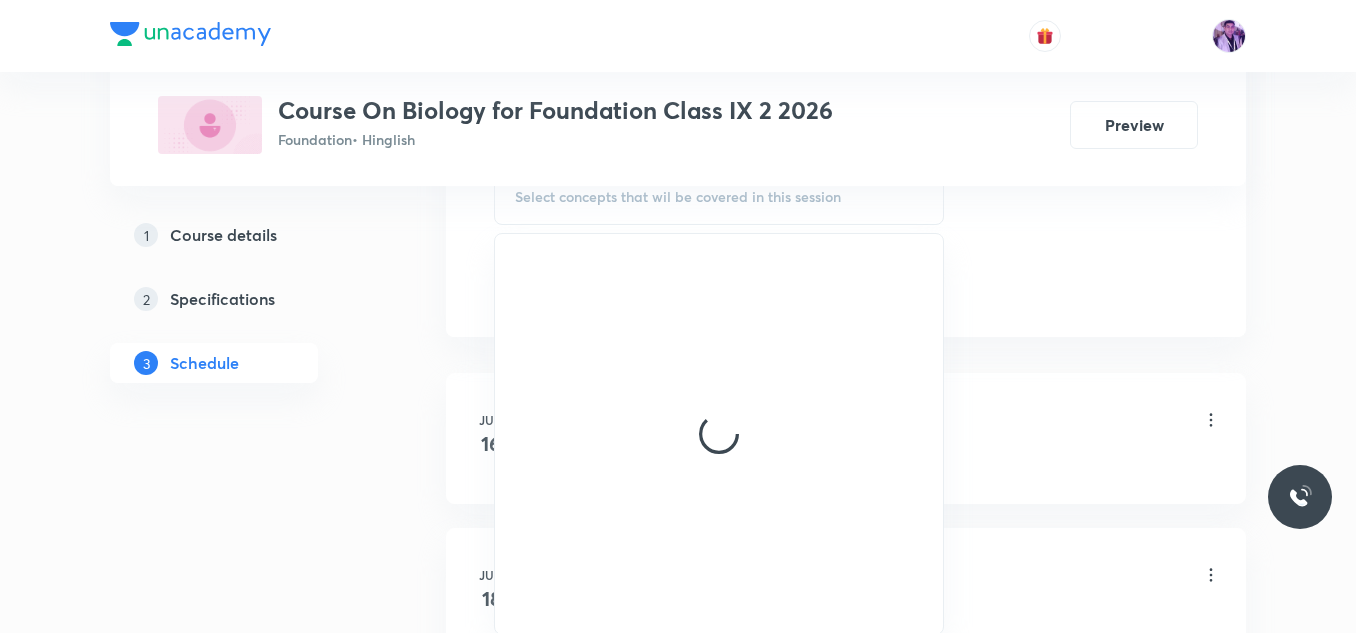scroll, scrollTop: 1074, scrollLeft: 0, axis: vertical 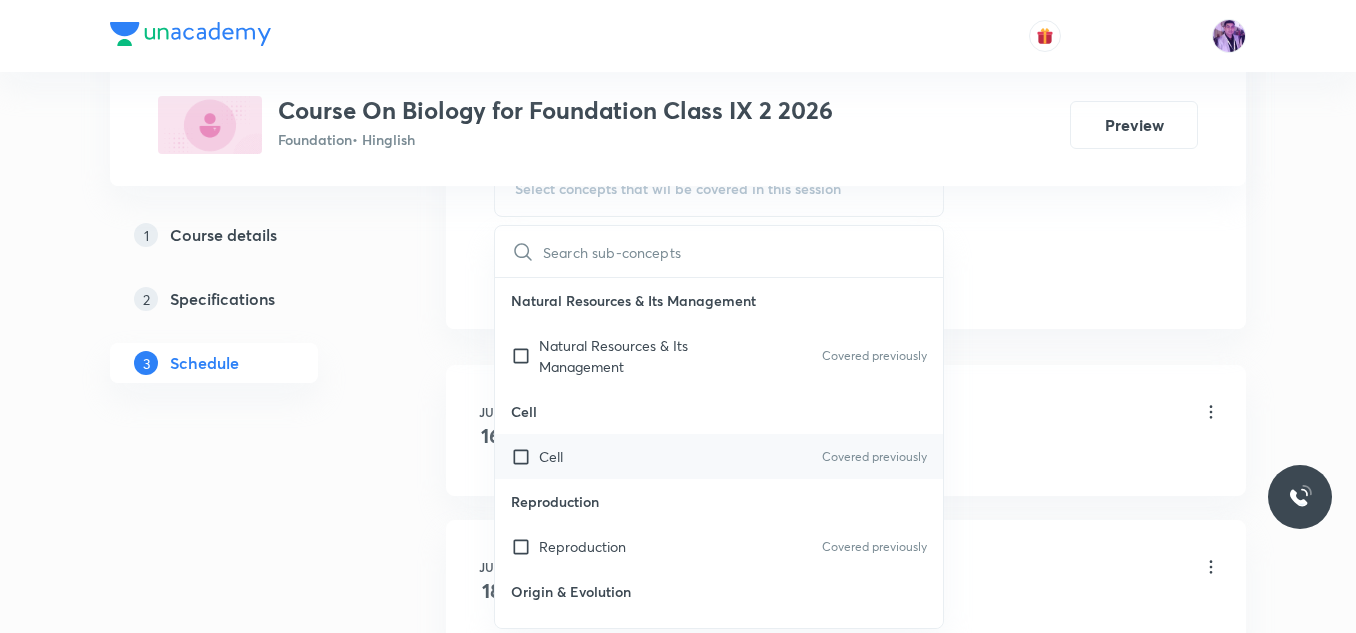 click on "Cell Covered previously" at bounding box center [719, 456] 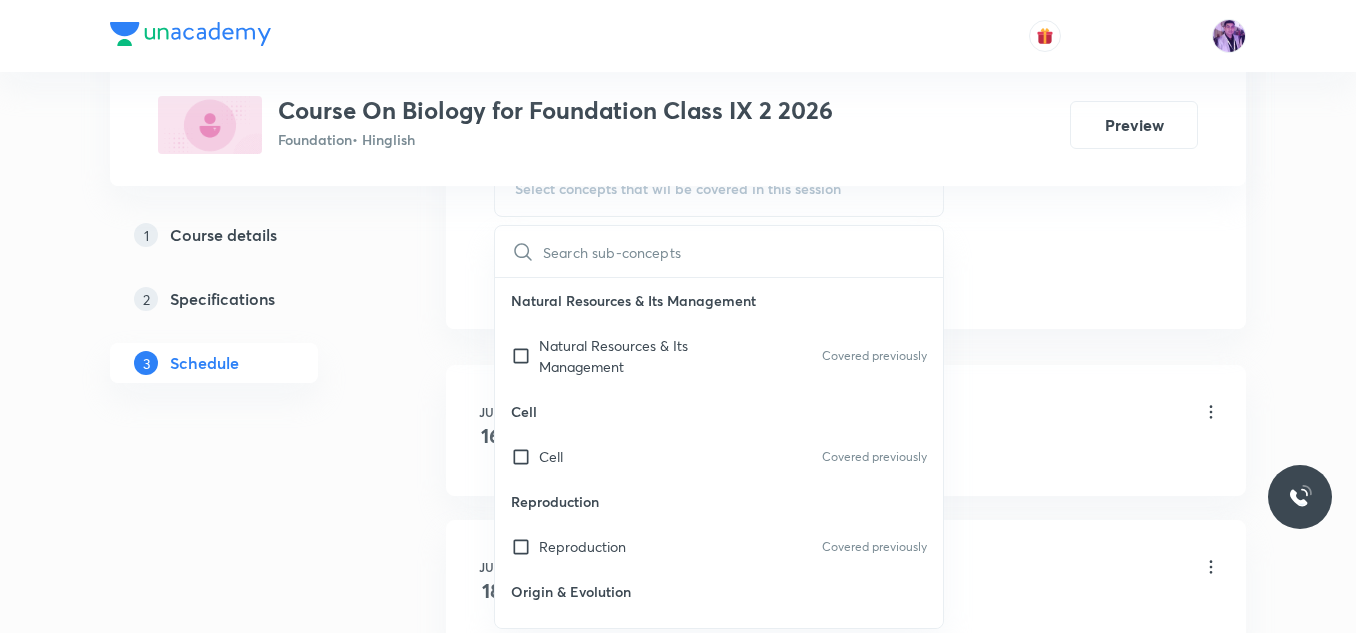 checkbox on "true" 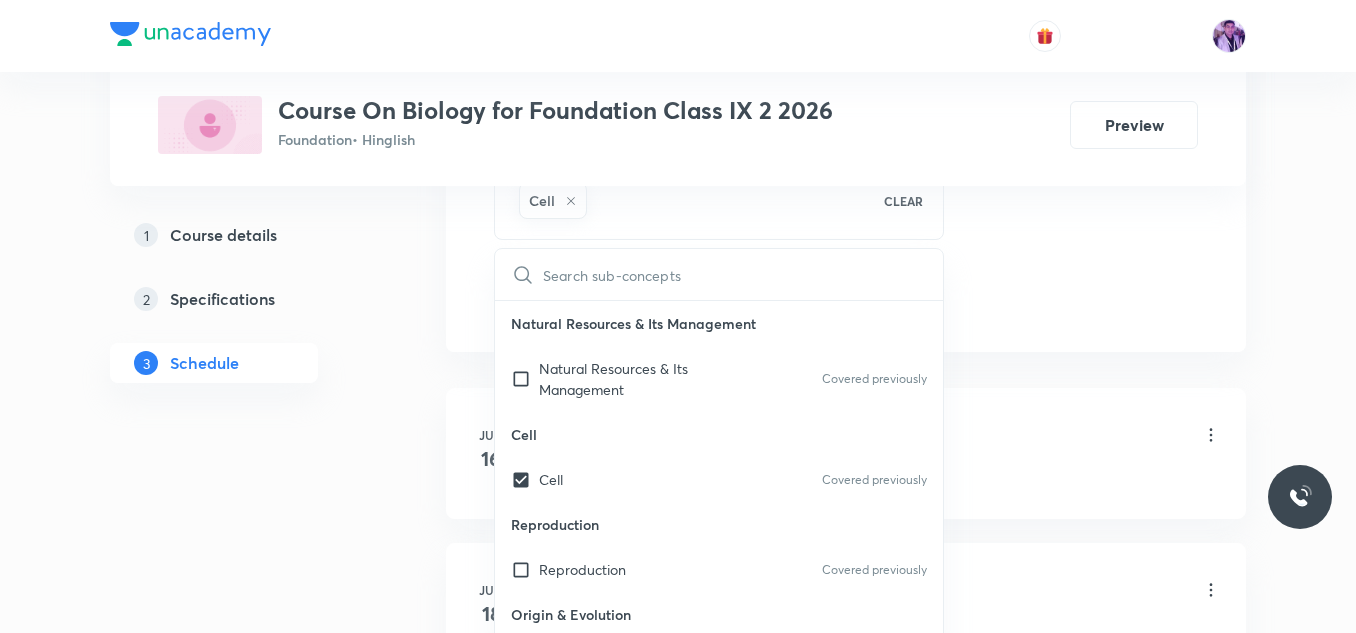 click on "Plus Courses Course On Biology for Foundation Class IX 2 2026 Foundation  • Hinglish Preview 1 Course details 2 Specifications 3 Schedule Schedule 16  classes Session  17 Live class Session title 7/99 Tissues ​ Schedule for [DATE] 5:30 PM ​ Duration (in minutes) 60 ​   Session type Online Offline Room Room 104 Sub-concepts Cell CLEAR ​ Natural Resources & Its Management Natural Resources & Its Management Covered previously Cell Cell Covered previously Reproduction Reproduction Covered previously Origin & Evolution Origin & Evolution Heredity and Variation Heredity and Variation Covered previously Improvement in Food Resources Improvement in Food Resources Diversity in Living Organisms Diversity in Living Organisms Plant and Animal Nutrition Plant and Animal Nutrition Tissue Tissue Human Disease Human Disease Our Environment Our Environment Respiration Respiration Transportation Transportation Excretion Excretion Control and Coordination Control and Coordination Microorganisms Friend or Foe 16" at bounding box center (678, 1017) 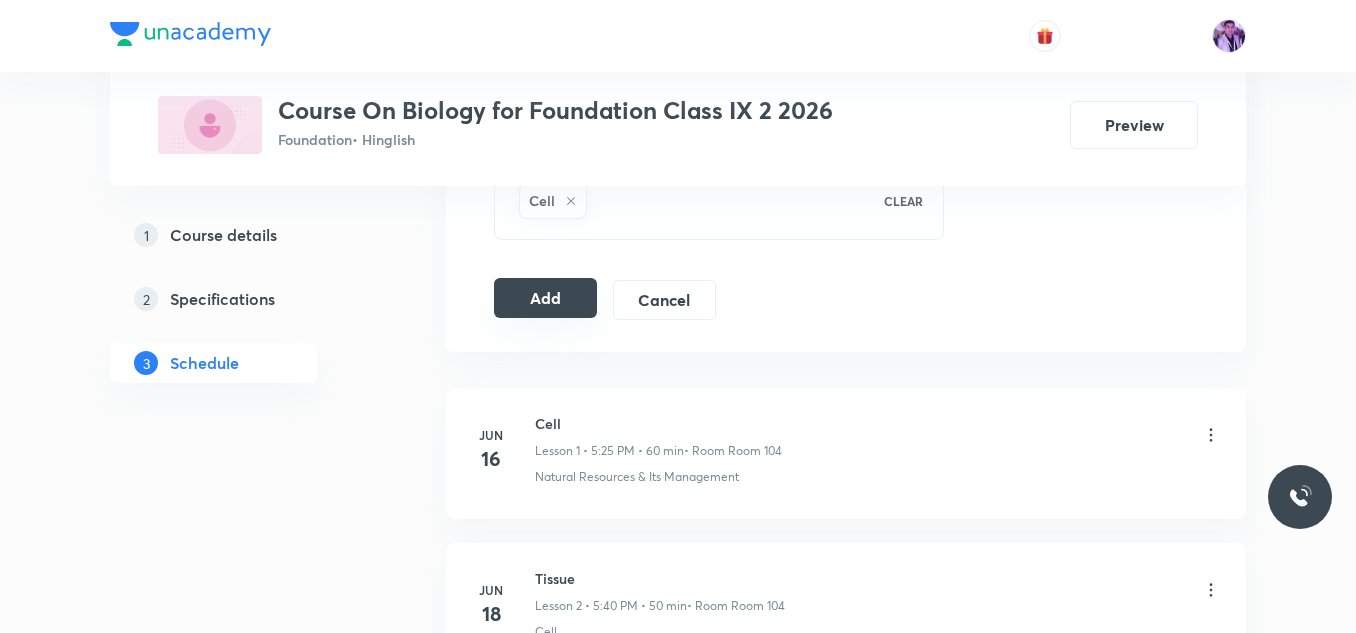 click on "Add" at bounding box center [545, 298] 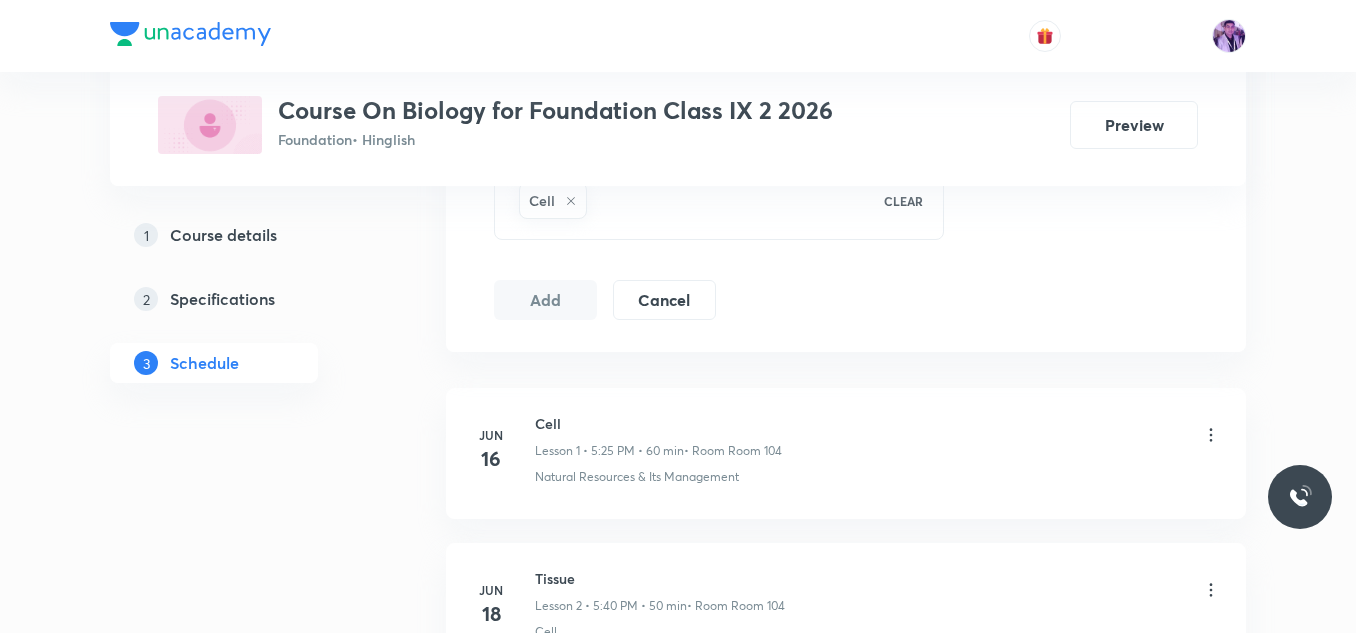 scroll, scrollTop: 3473, scrollLeft: 0, axis: vertical 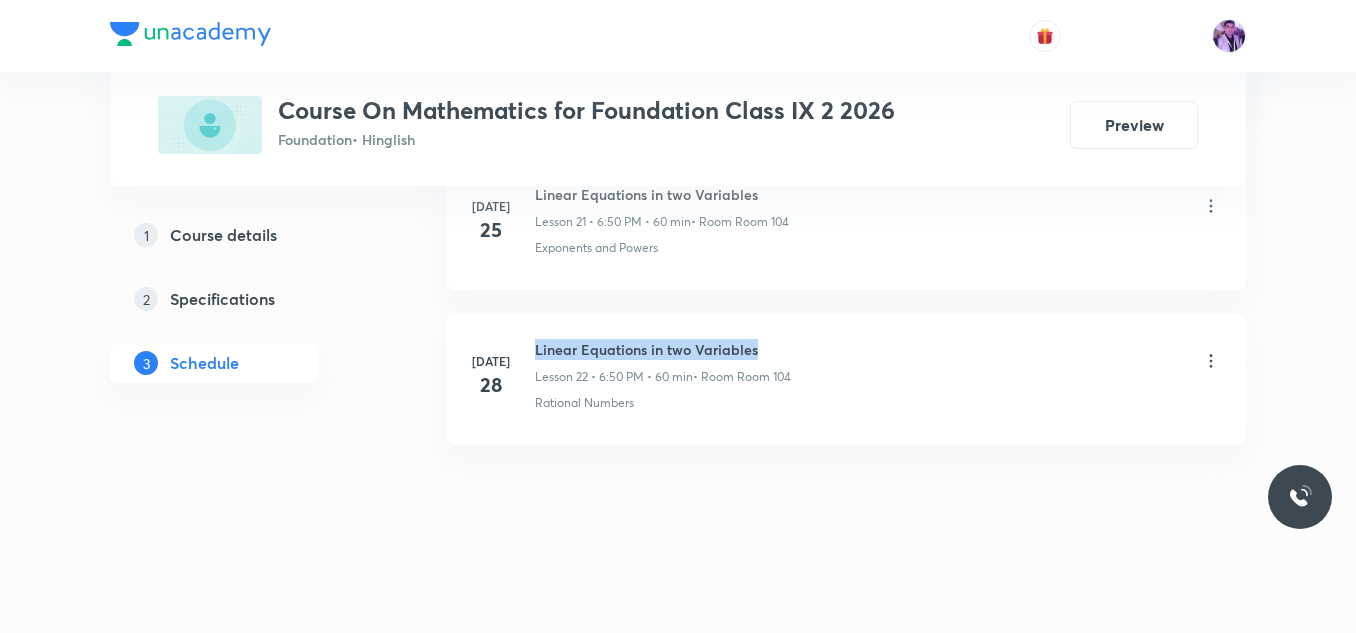 drag, startPoint x: 536, startPoint y: 351, endPoint x: 759, endPoint y: 335, distance: 223.57326 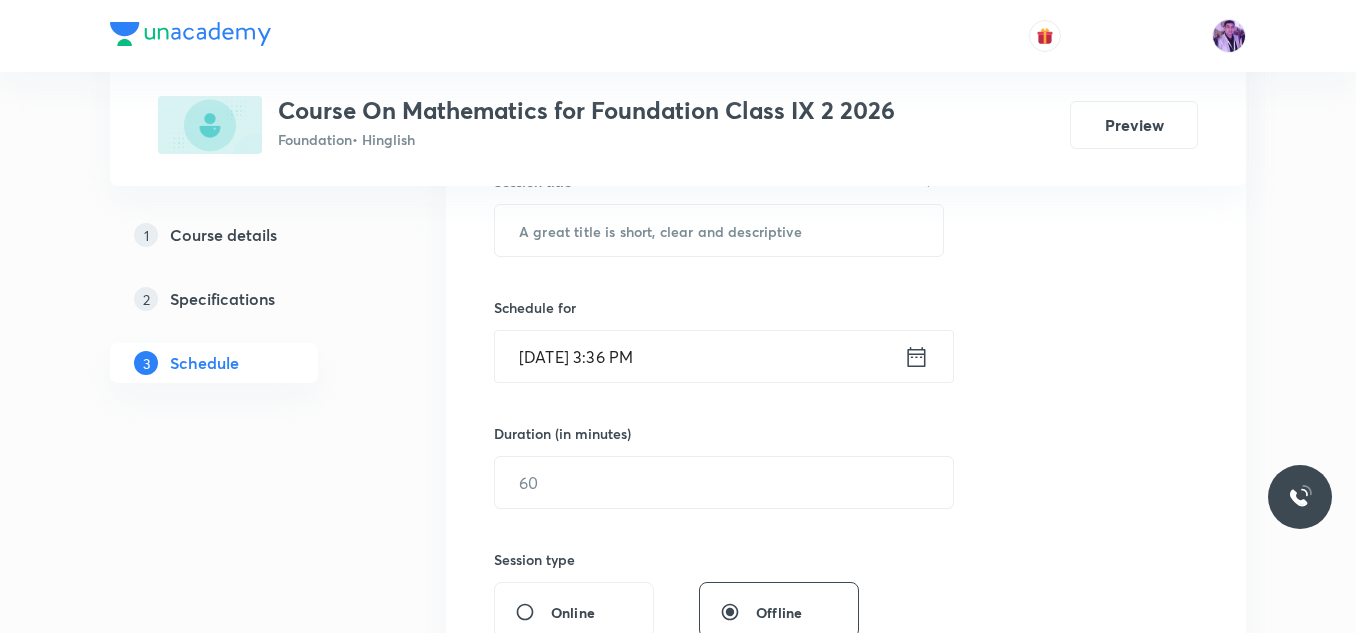 scroll, scrollTop: 333, scrollLeft: 0, axis: vertical 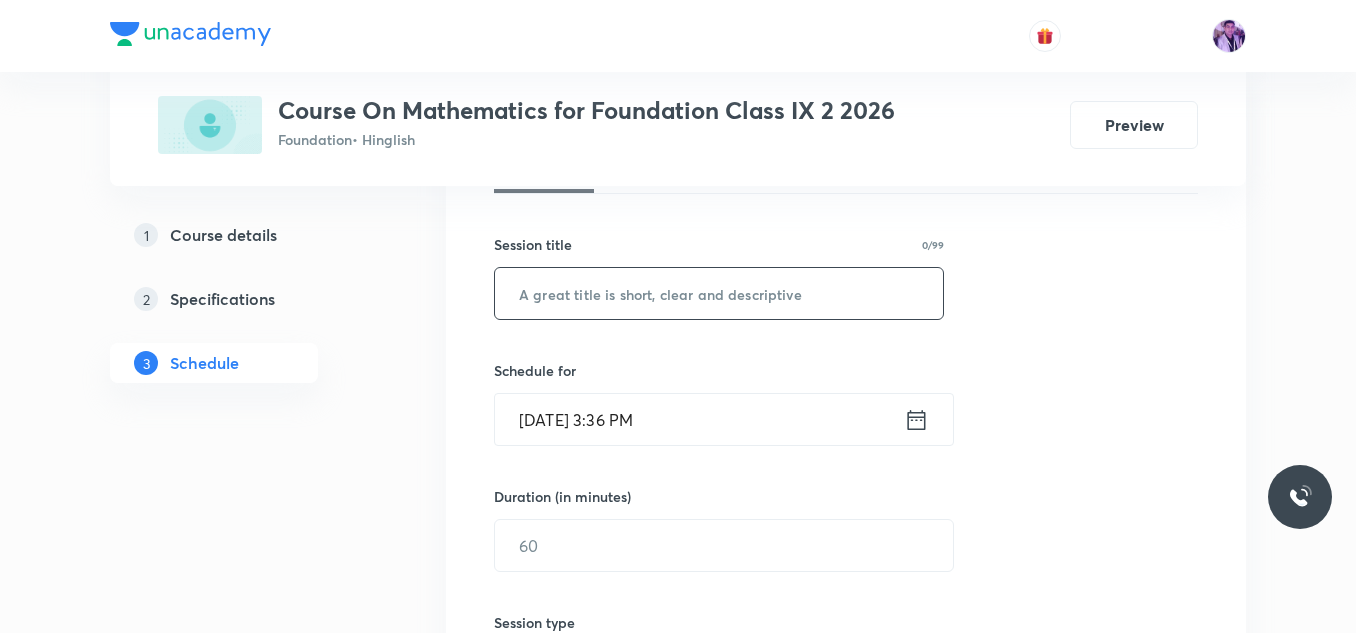 click at bounding box center (719, 293) 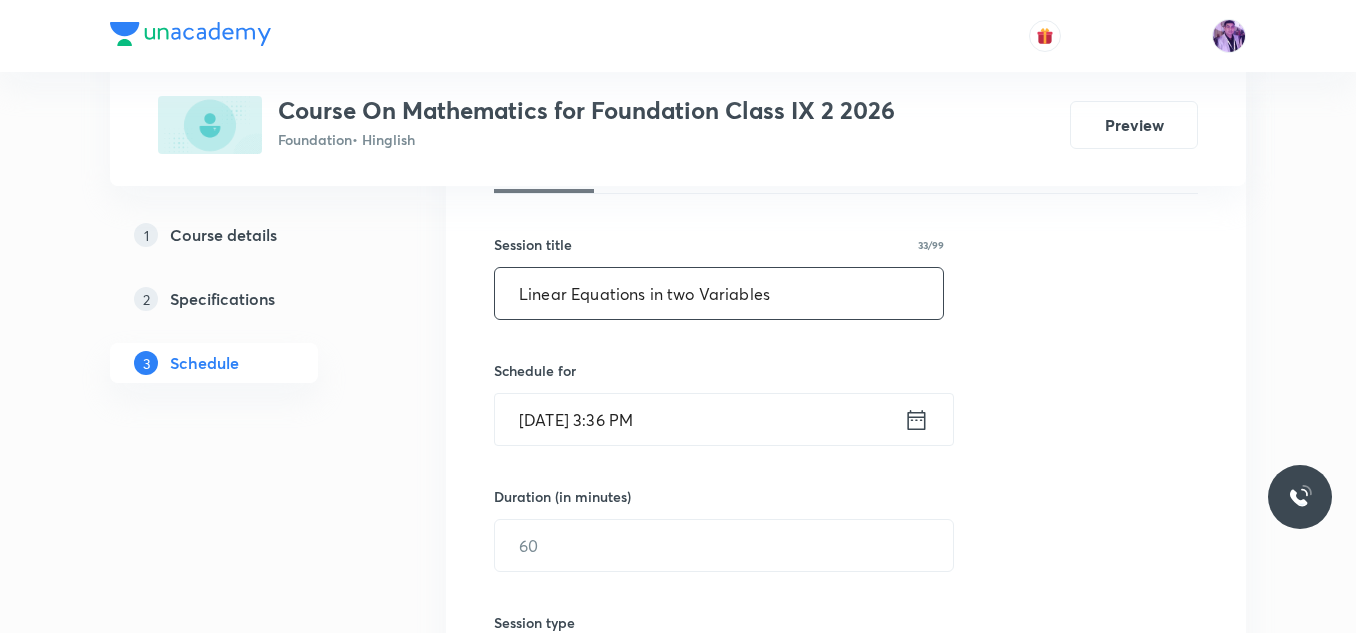 type on "Linear Equations in two Variables" 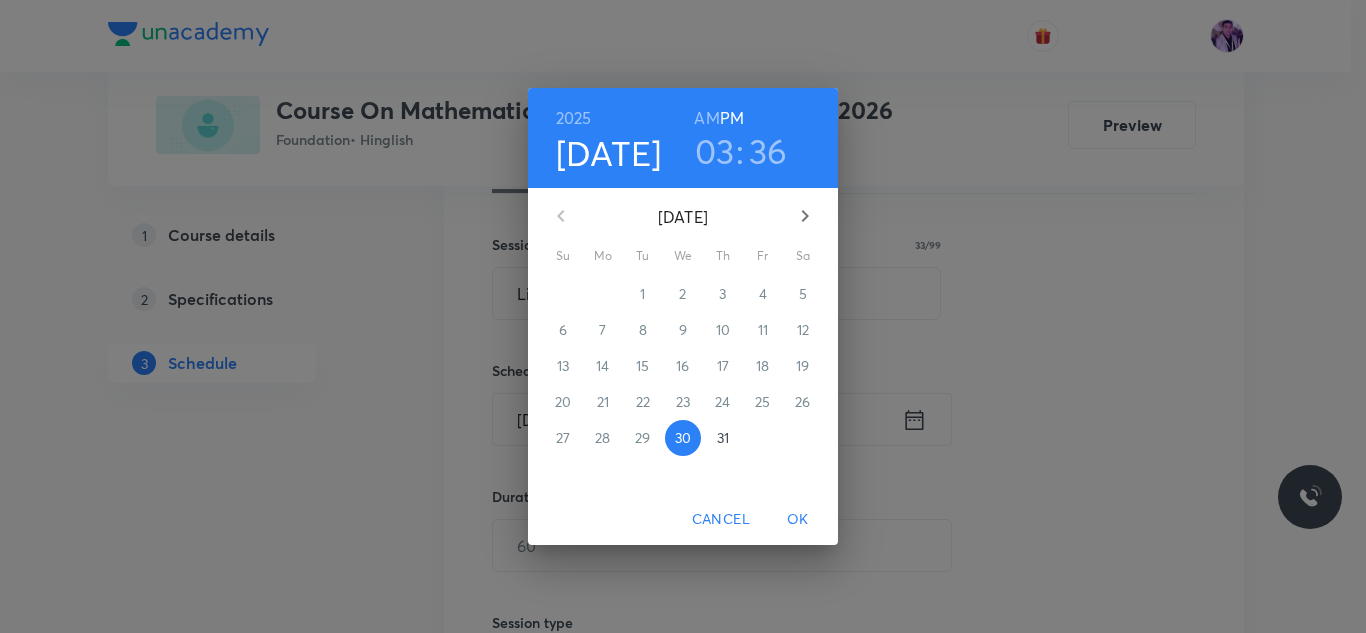 click on "03" at bounding box center [715, 151] 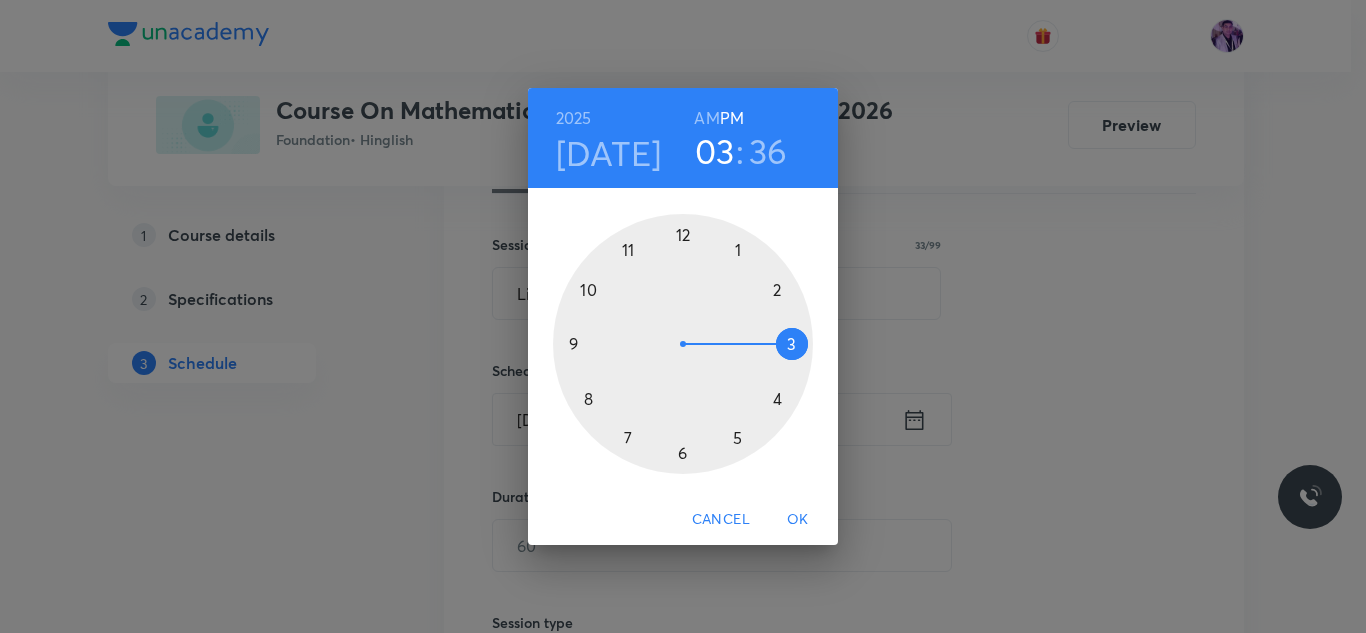 click at bounding box center [683, 344] 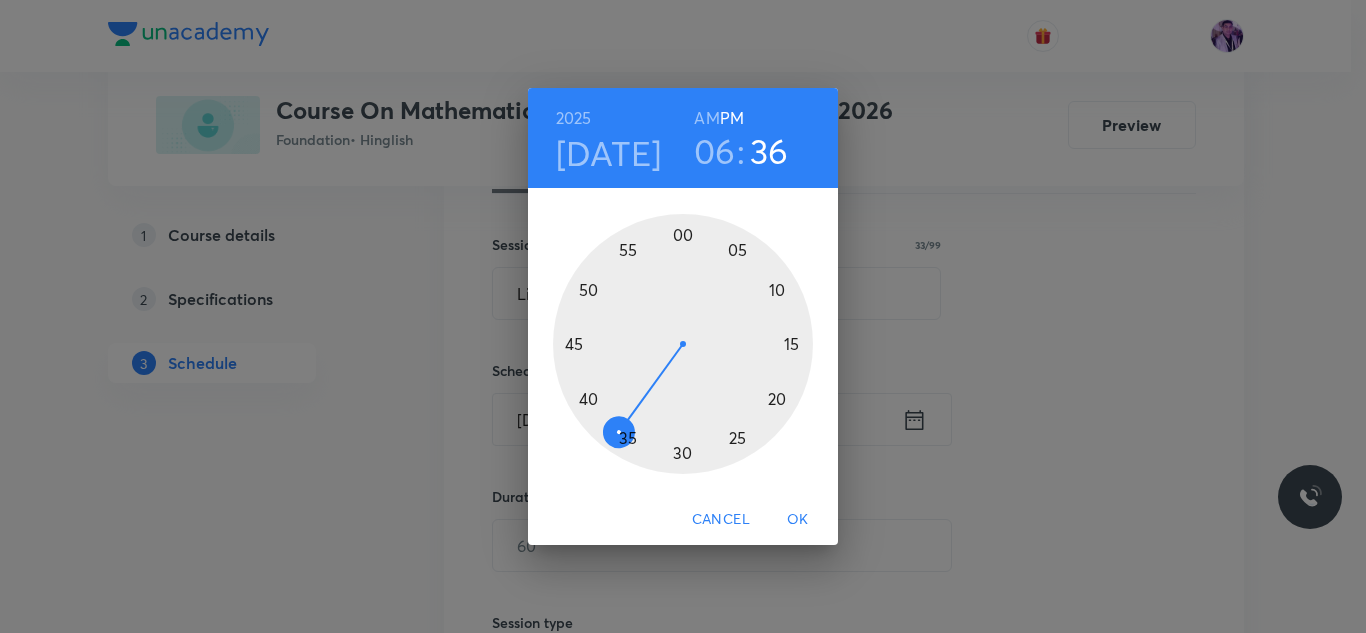 click at bounding box center (683, 344) 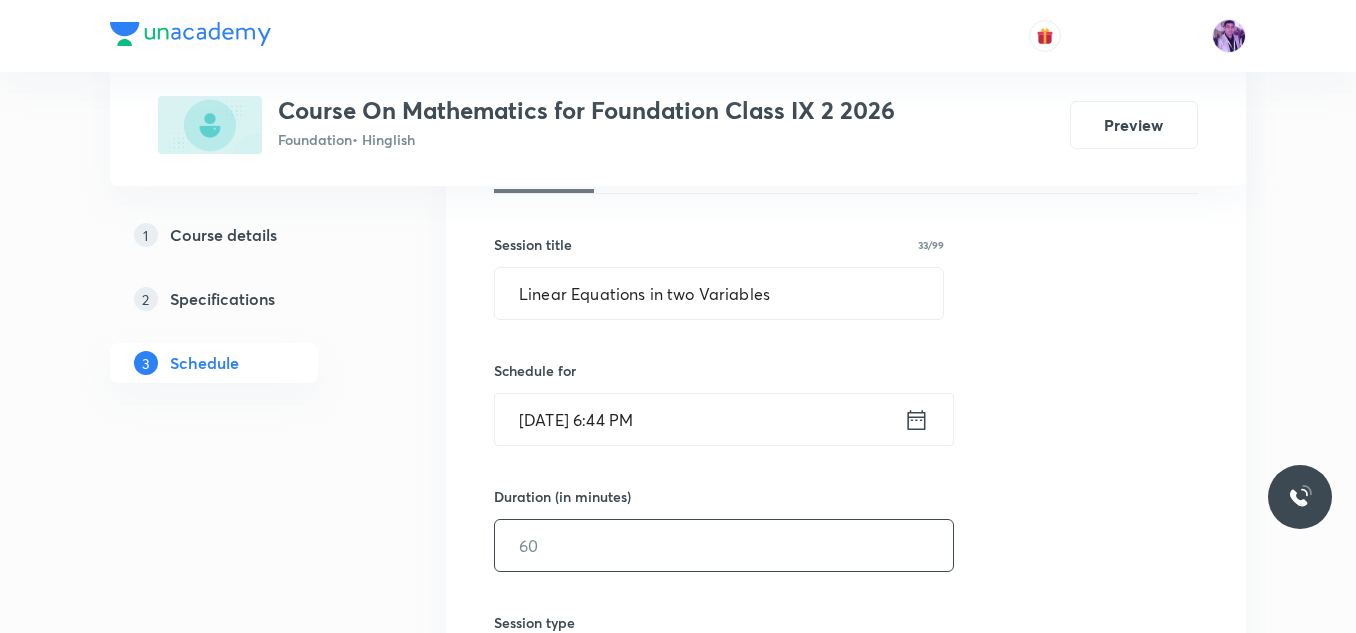 click at bounding box center [724, 545] 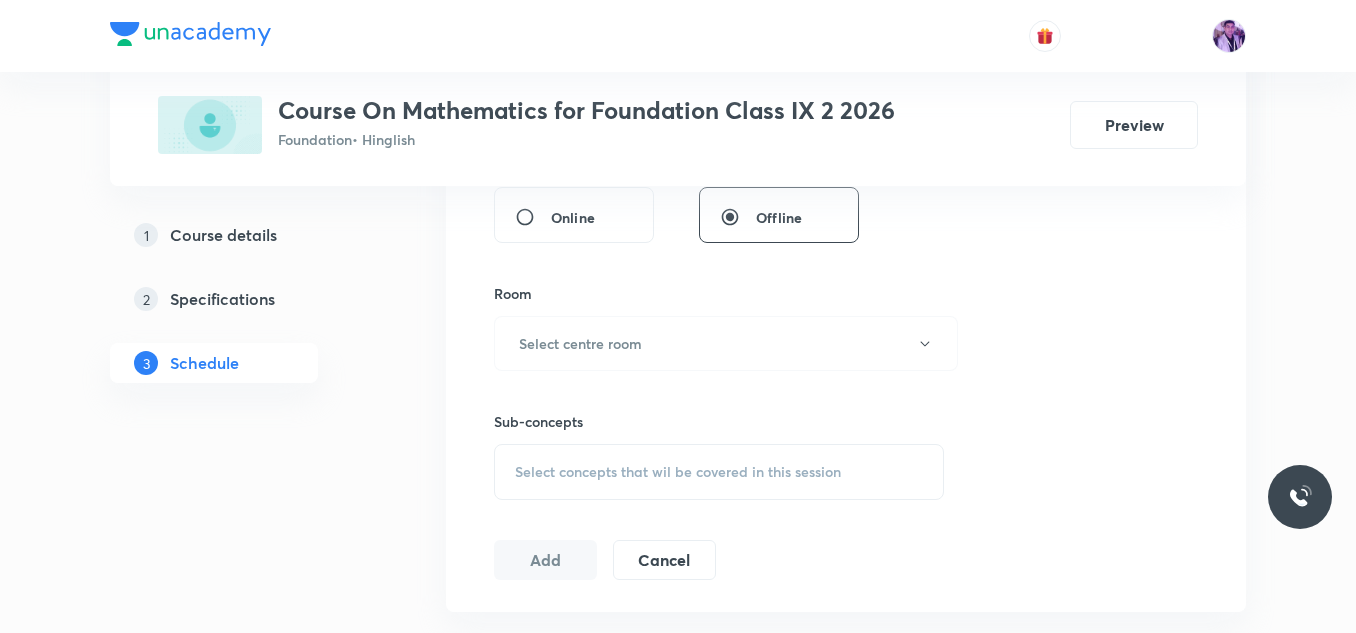 scroll, scrollTop: 833, scrollLeft: 0, axis: vertical 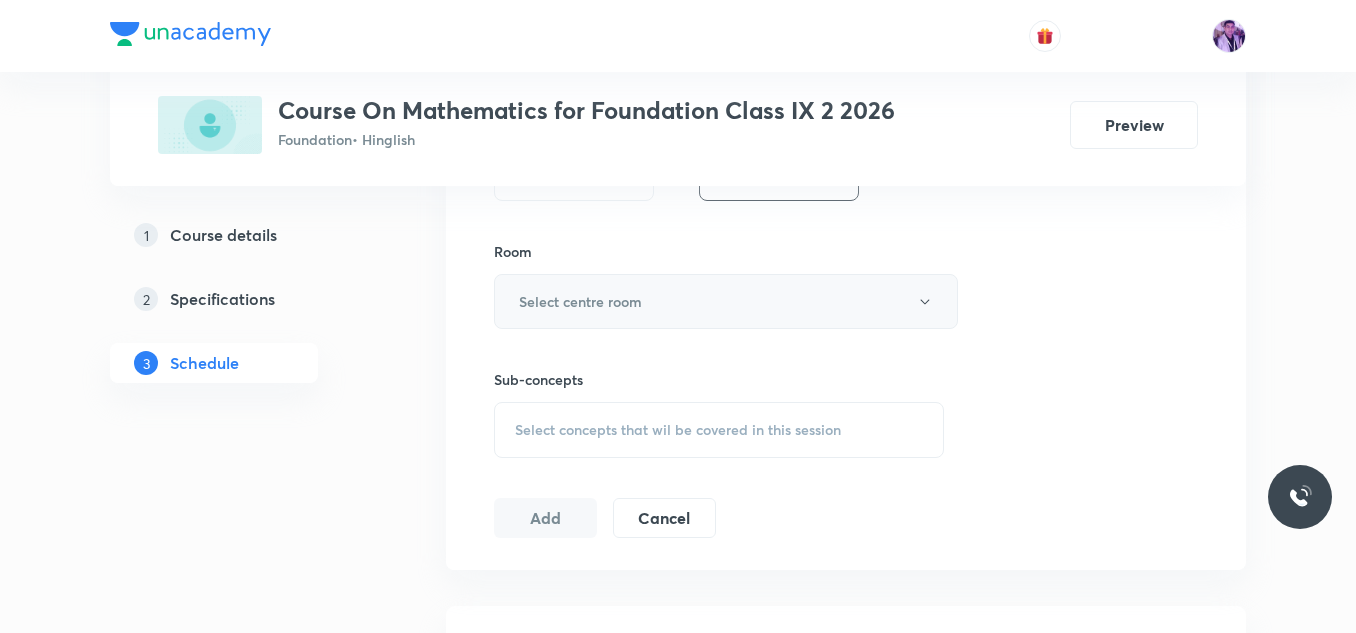 type on "60" 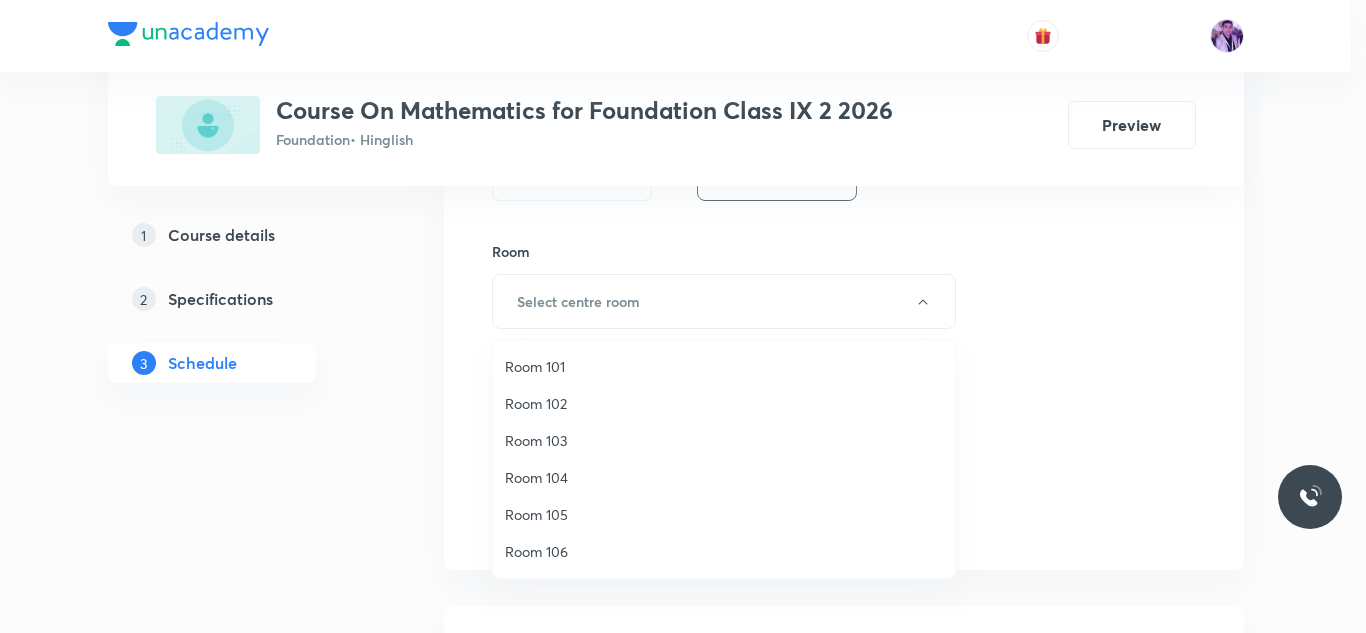 click on "Room 104" at bounding box center [724, 477] 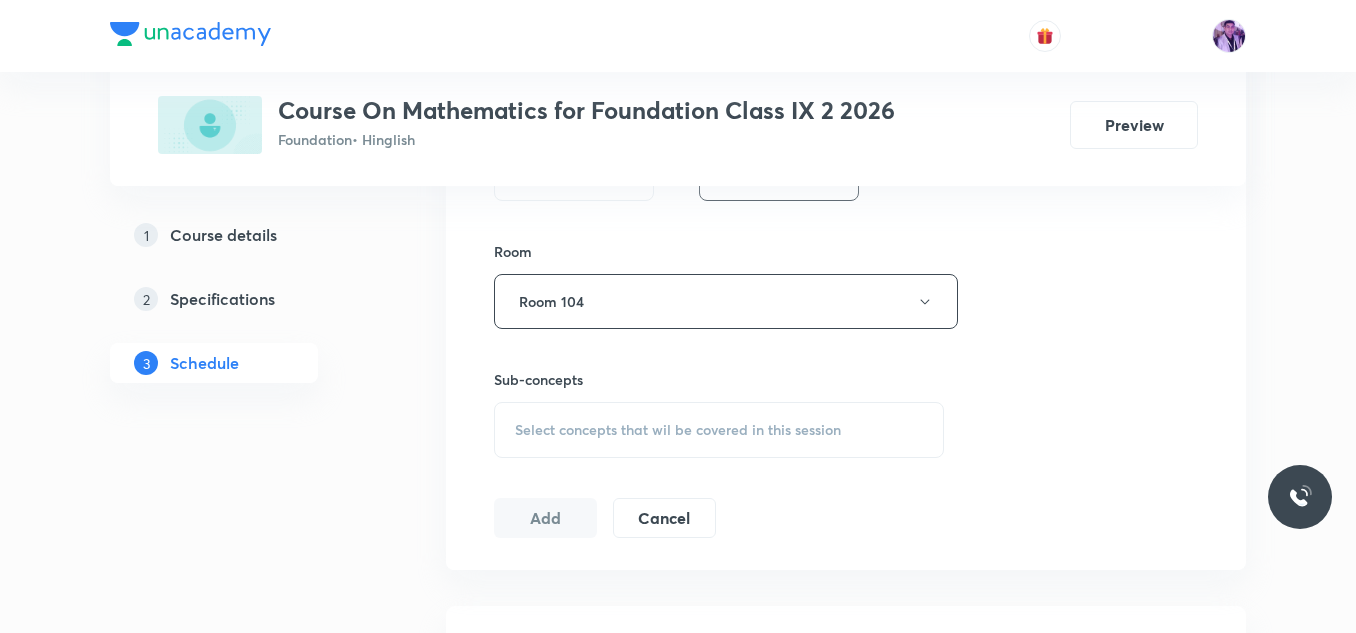 click on "Select concepts that wil be covered in this session" at bounding box center [678, 430] 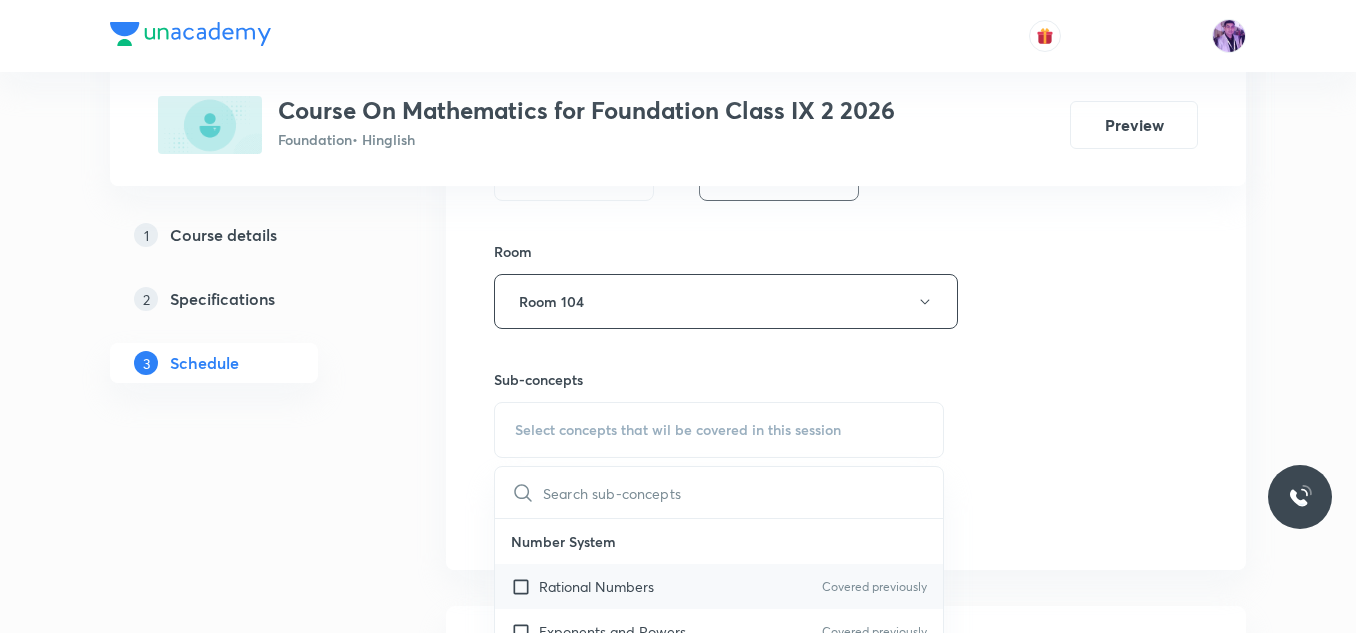 click on "Rational Numbers" at bounding box center [596, 586] 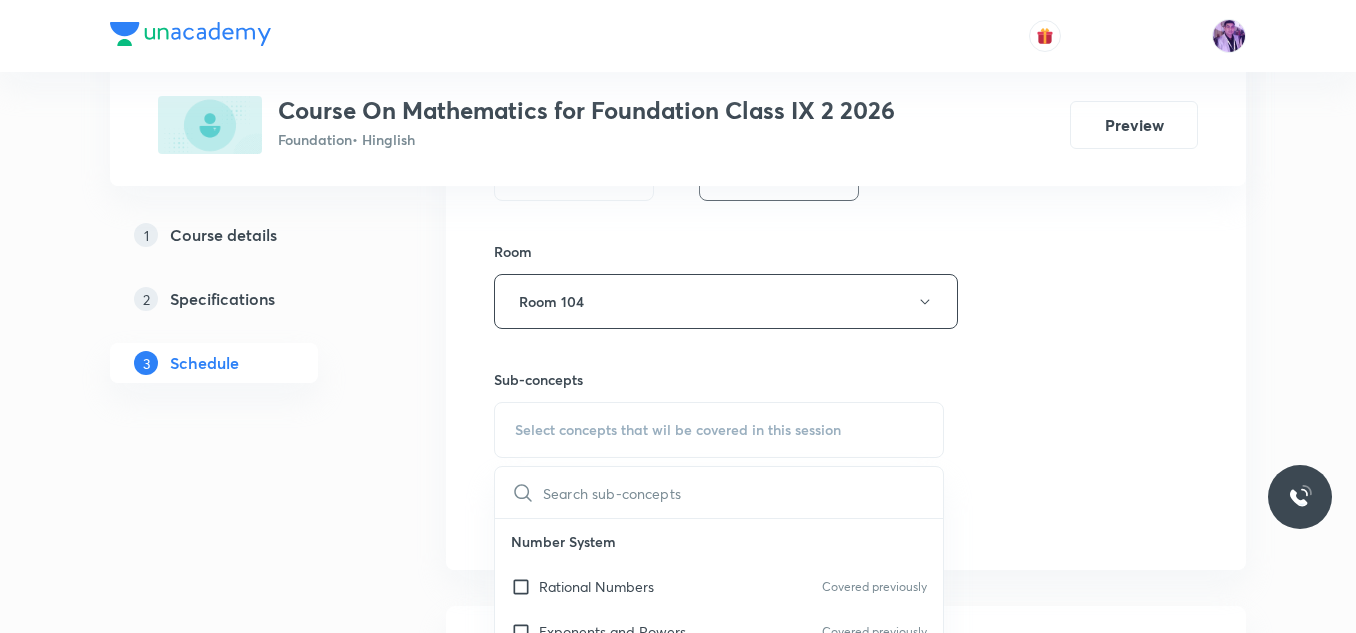 checkbox on "true" 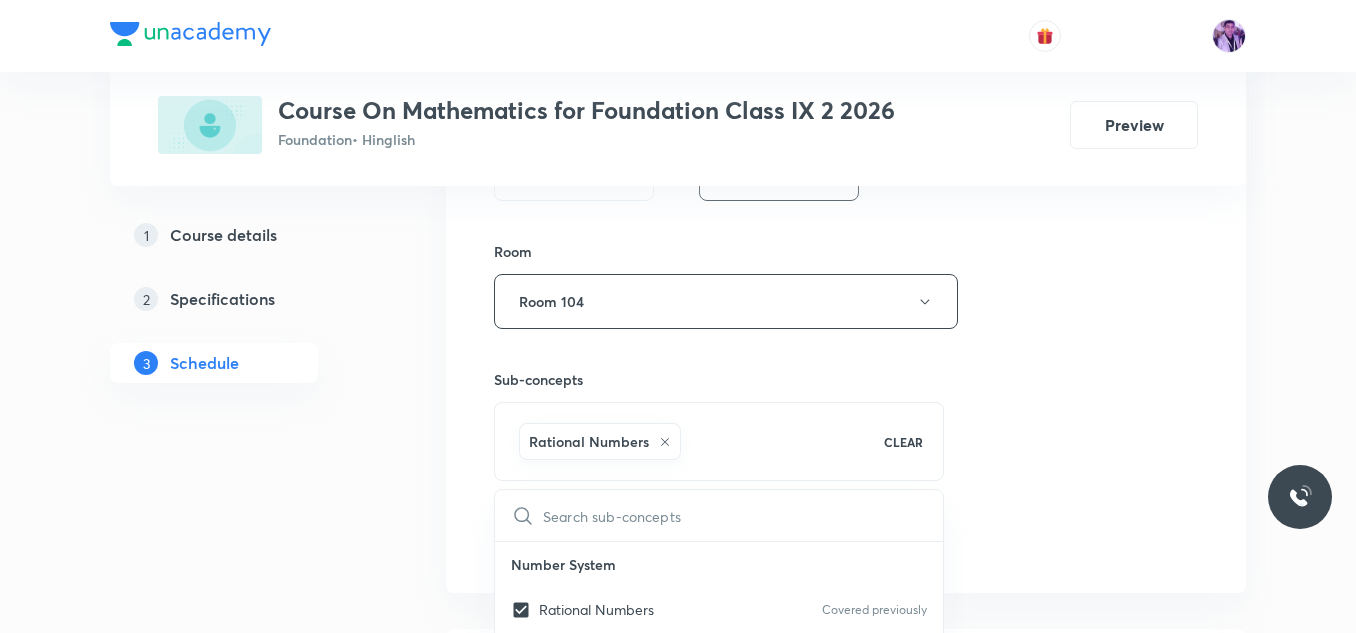 click on "Plus Courses Course On Mathematics for Foundation Class IX 2 2026 Foundation  • Hinglish Preview 1 Course details 2 Specifications 3 Schedule Schedule 22  classes Session  23 Live class Session title 33/99 Linear Equations in two Variables ​ Schedule for Jul 30, 2025, 6:44 PM ​ Duration (in minutes) 60 ​   Session type Online Offline Room Room 104 Sub-concepts Rational Numbers CLEAR ​ Number System Rational Numbers Covered previously Exponents and Powers Covered previously Square and Square Roots Cube and Cube Roots Covered previously Playing With Numbers Covered previously Number System Algebra Linear Equation in One Variables Algebraic Expression Factorization Direct and Inverse Proportion Direct Proportion Inverse Proportion Proportional Increase or Decrease of Given Quantities Geometry Understanding Quadrilaterals Practical Geometry Visualizing Solid Shapes Volume and Surface Area Area of Trapezium and Polygon Concept of Surface Area Concept of Volume Commercial Mathematics Ratio Proportion Axis" at bounding box center (678, 1723) 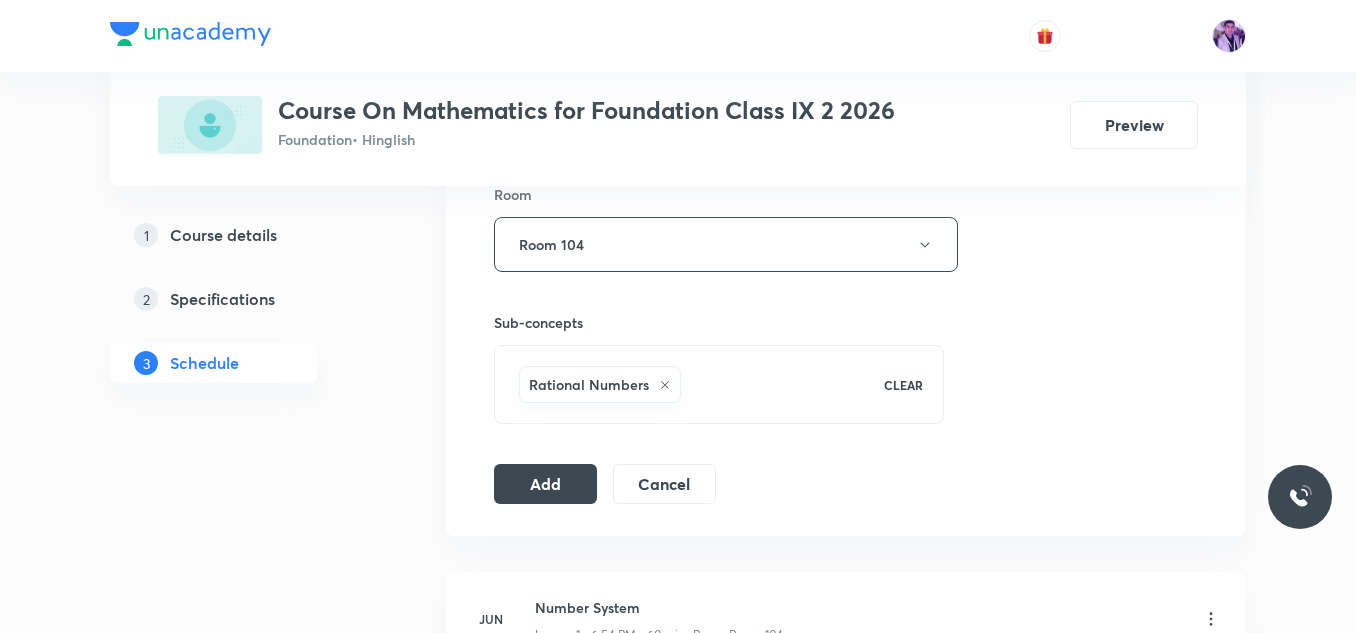 scroll, scrollTop: 933, scrollLeft: 0, axis: vertical 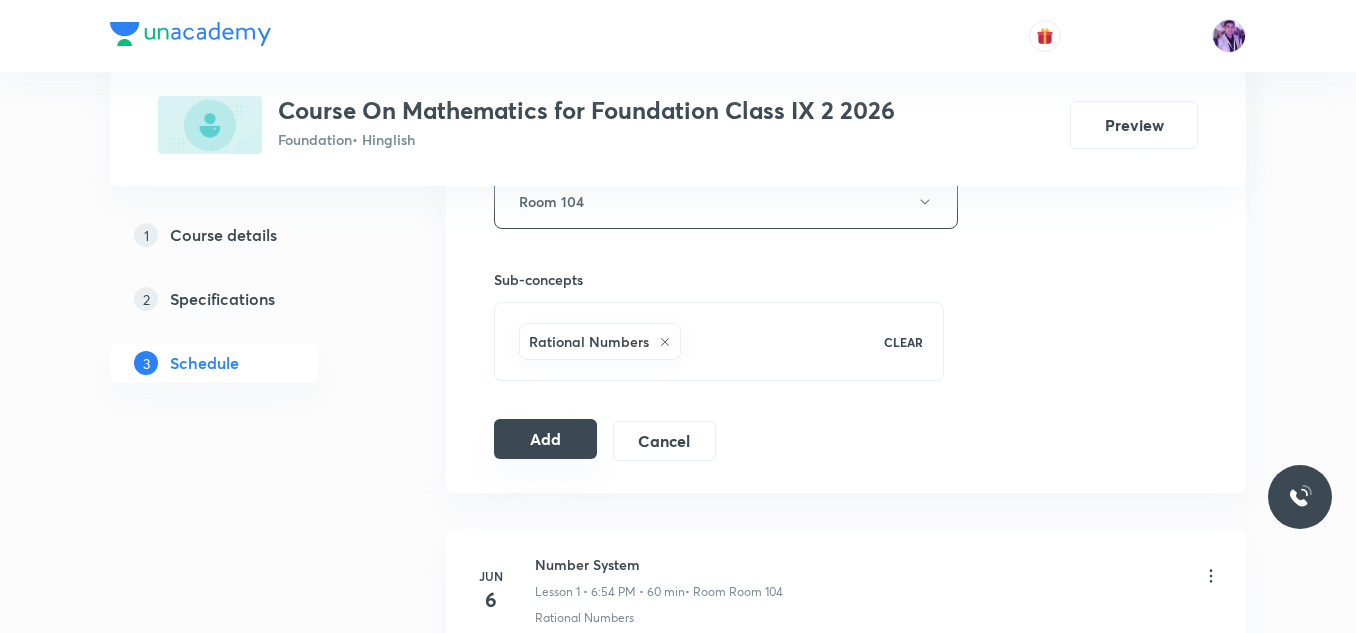 click on "Add" at bounding box center (545, 439) 